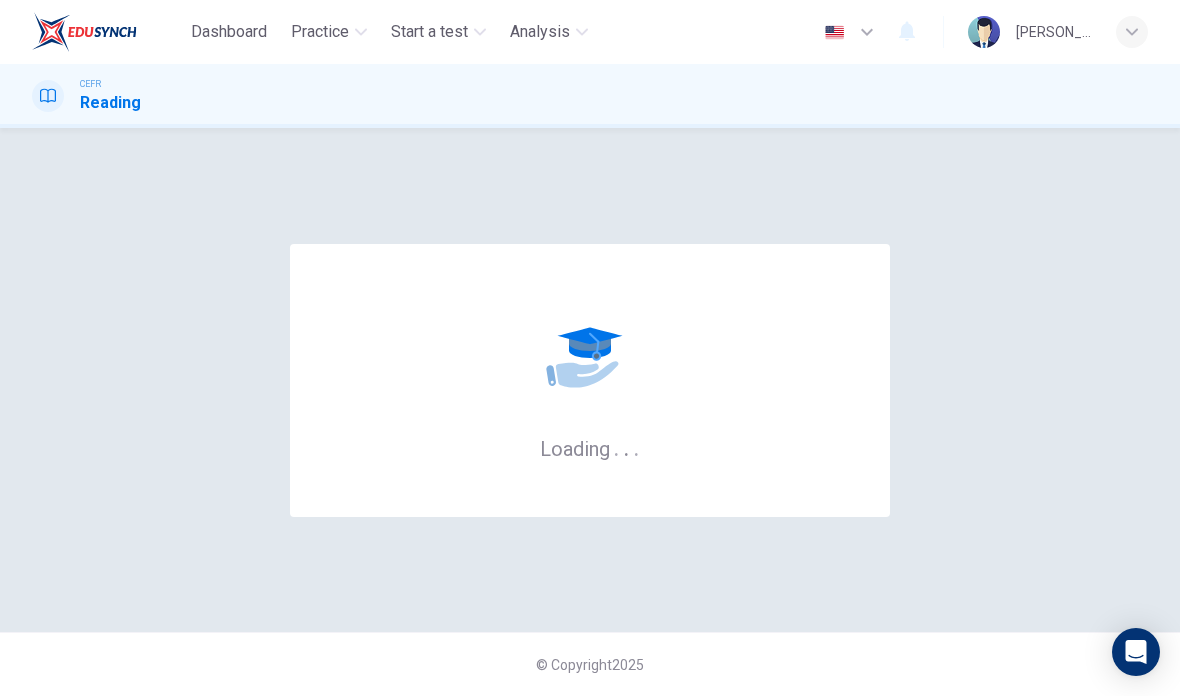 scroll, scrollTop: 0, scrollLeft: 0, axis: both 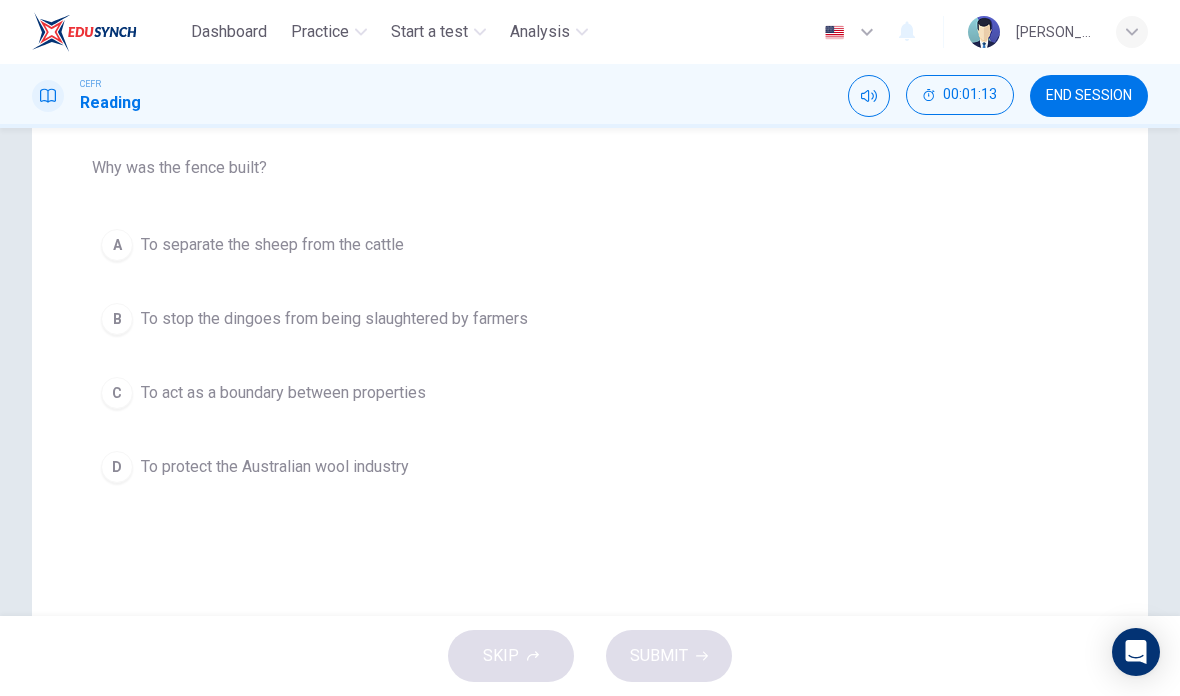 click on "A To separate the sheep from the cattle" at bounding box center [590, 245] 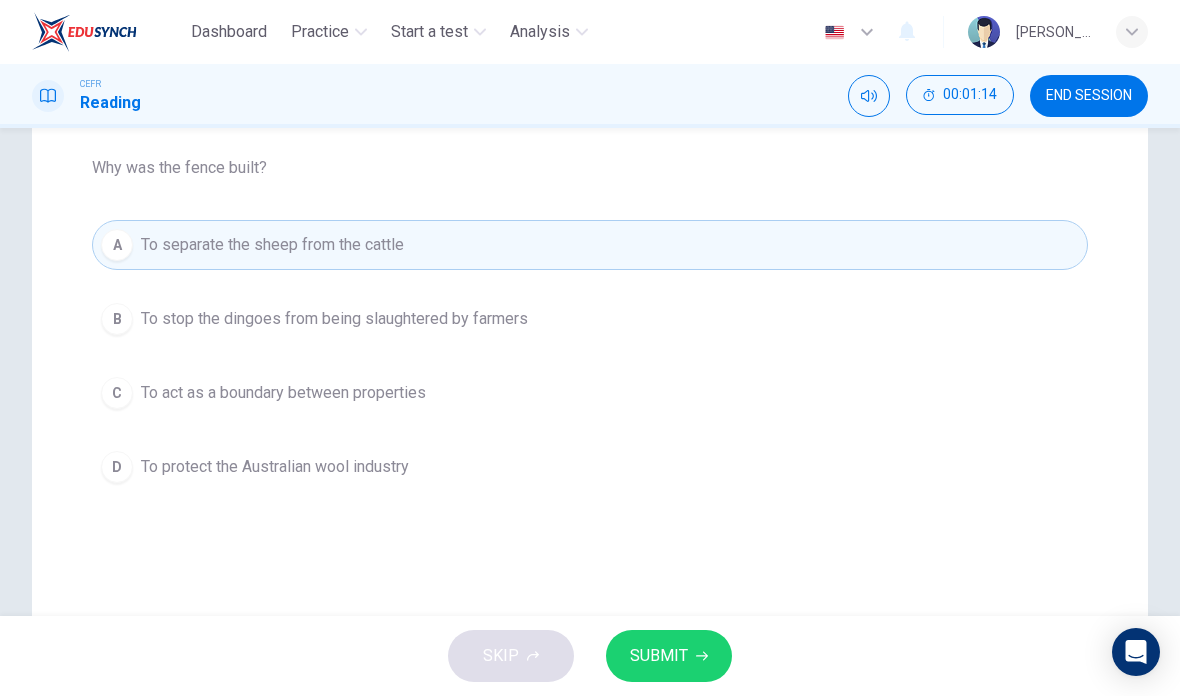 click on "SUBMIT" at bounding box center (669, 656) 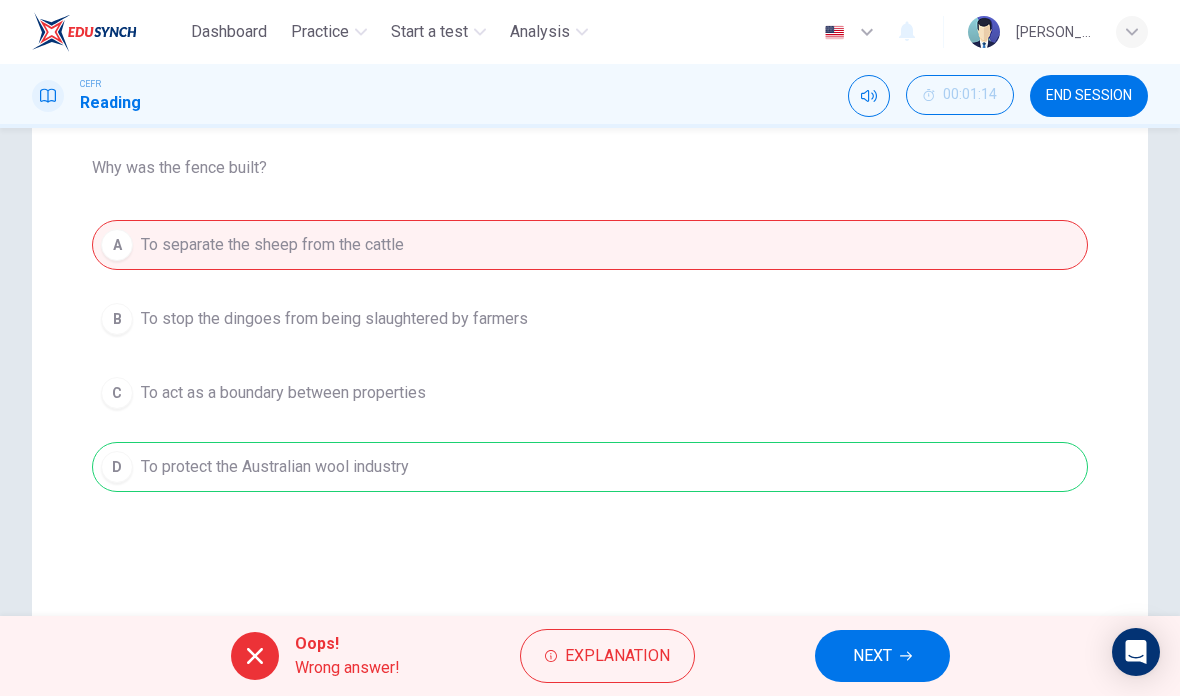 click on "Explanation" at bounding box center [607, 656] 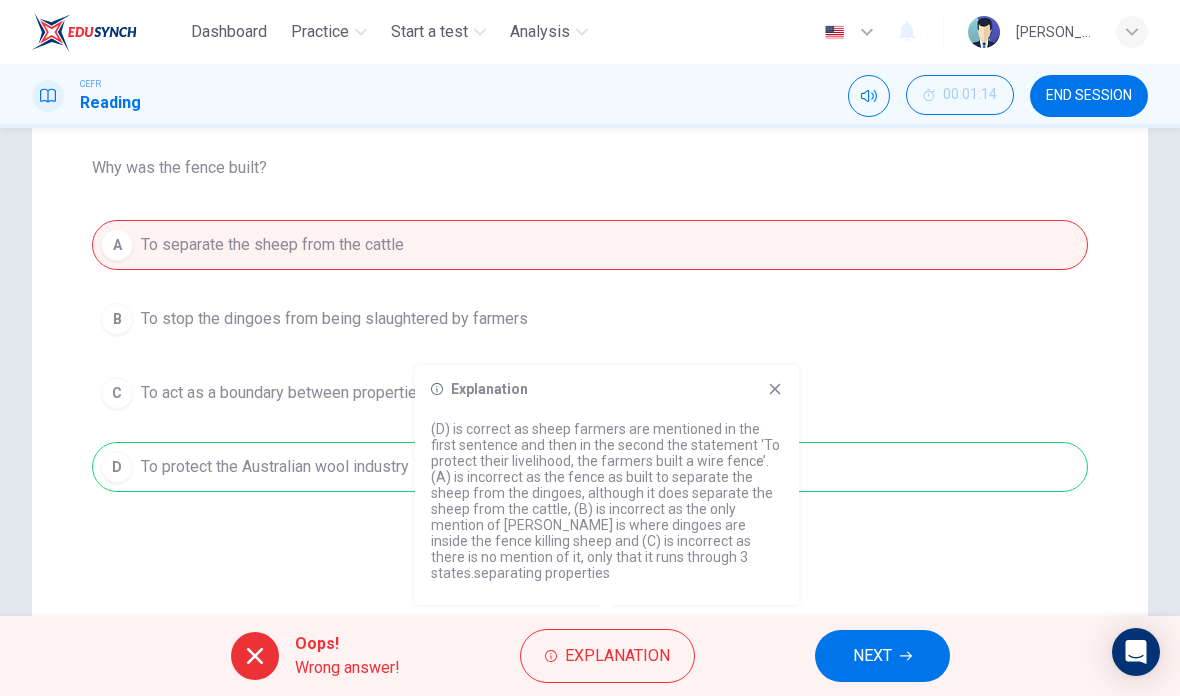 click on "Explanation (D) is correct as sheep farmers are mentioned in the first sentence and then in the second the statement ‘To protect their livelihood, the farmers built a wire fence’.  (A) is incorrect as the fence as built to separate the sheep from the dingoes, although it does separate the sheep from the cattle, (B) is incorrect as the only mention of [PERSON_NAME] is where dingoes are inside the fence killing sheep and (C) is incorrect as there is no mention of it, only that it runs through 3 states.separating properties" at bounding box center (607, 485) 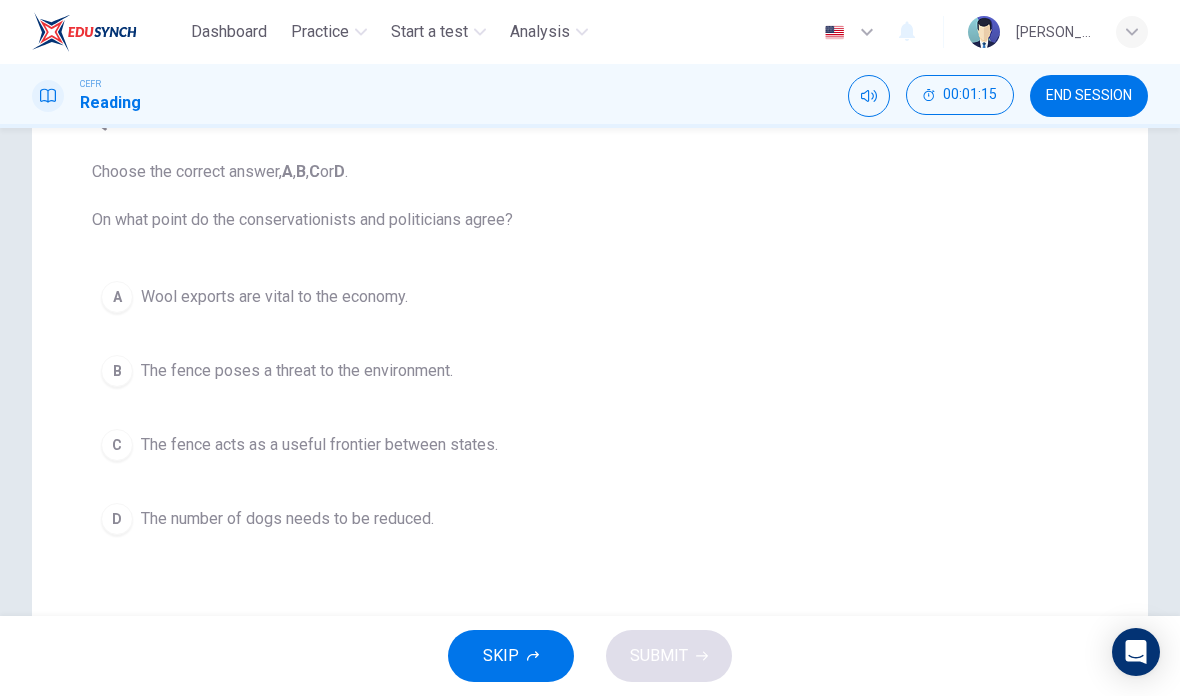 scroll, scrollTop: 179, scrollLeft: 0, axis: vertical 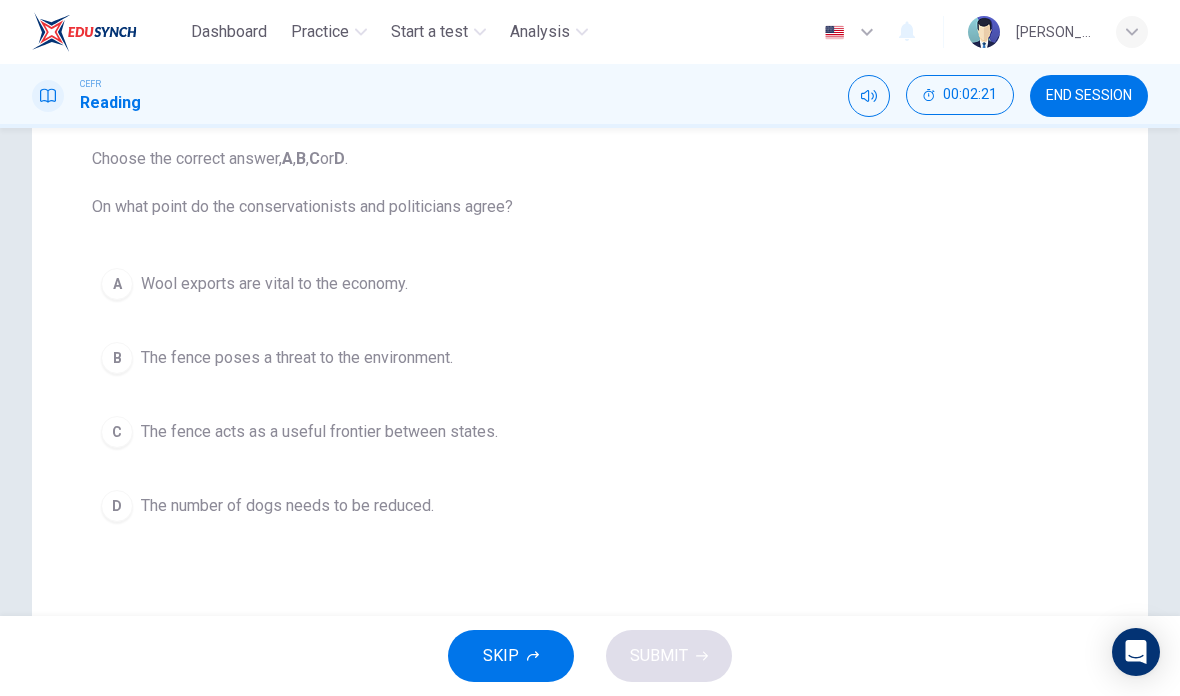 click on "B The fence poses a threat to the environment." at bounding box center [590, 358] 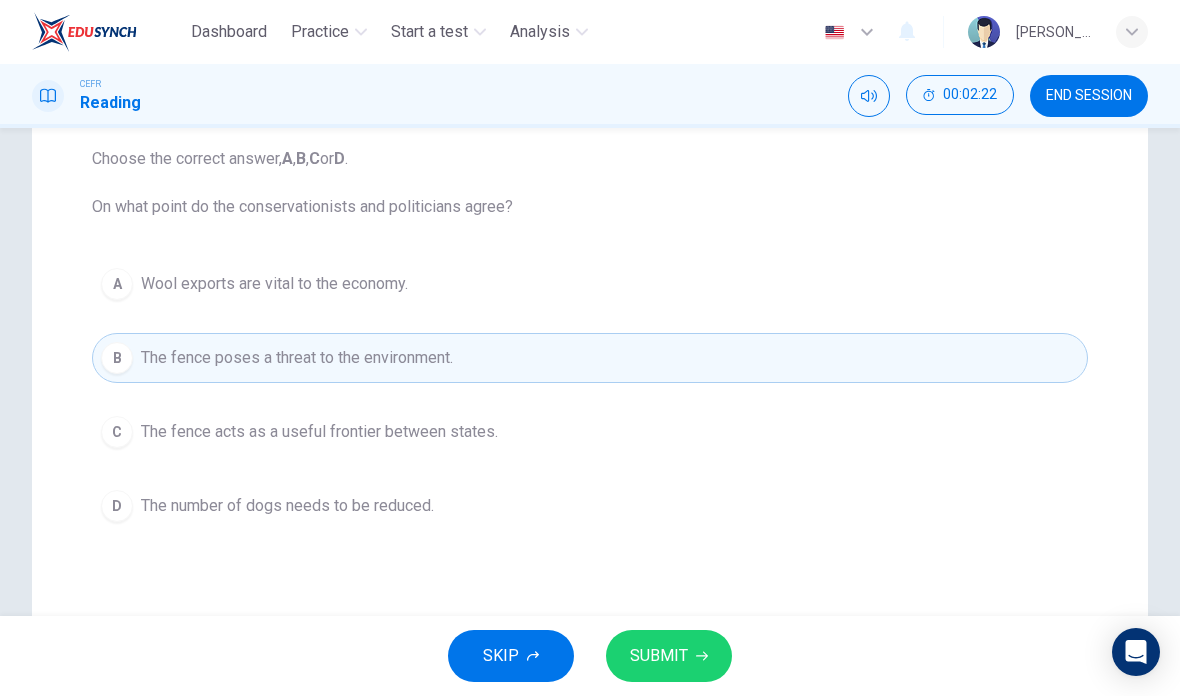 click on "SUBMIT" at bounding box center (659, 656) 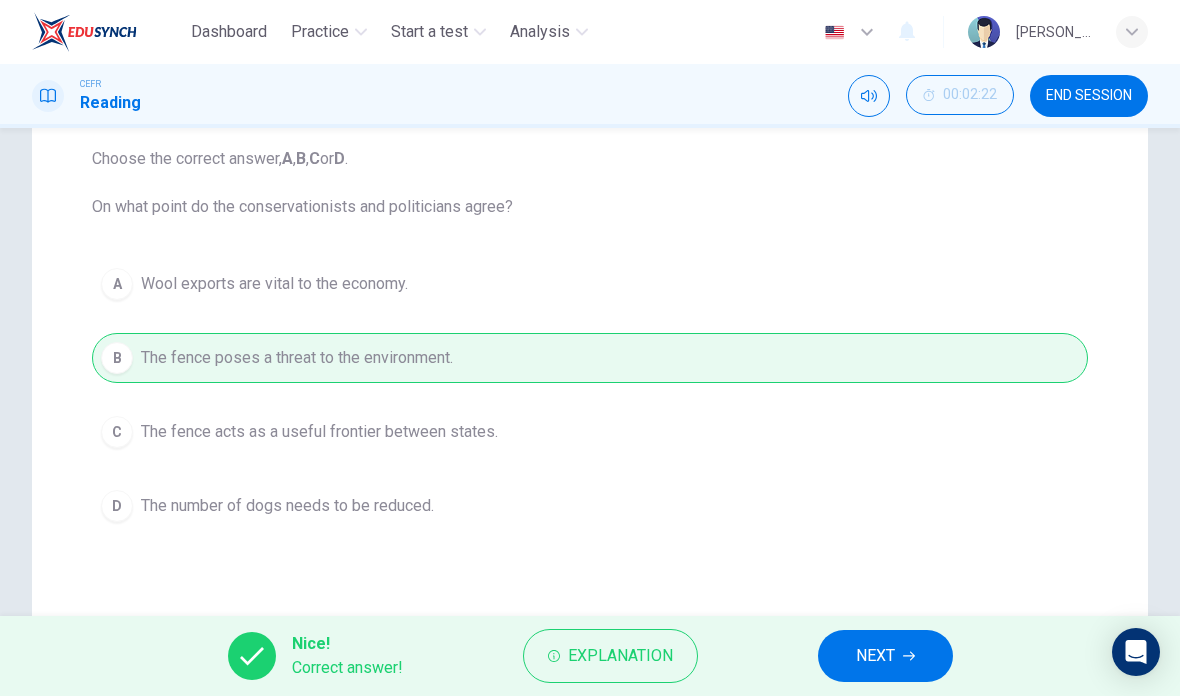 click on "NEXT" at bounding box center (885, 656) 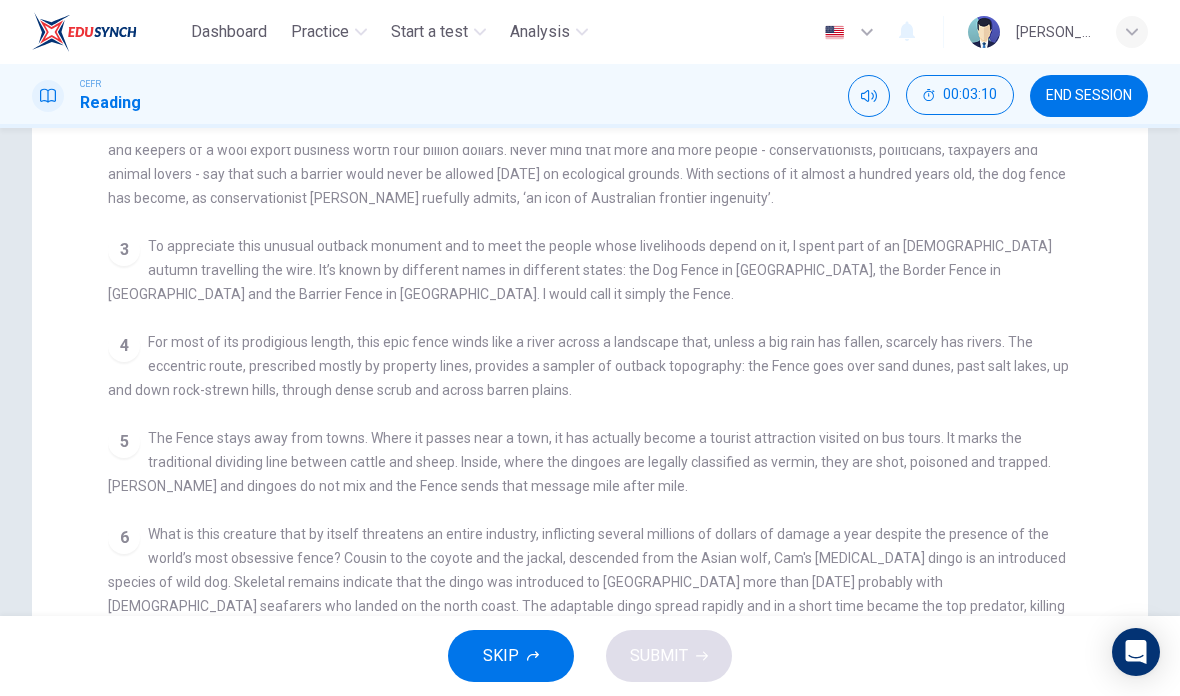 scroll, scrollTop: 537, scrollLeft: 0, axis: vertical 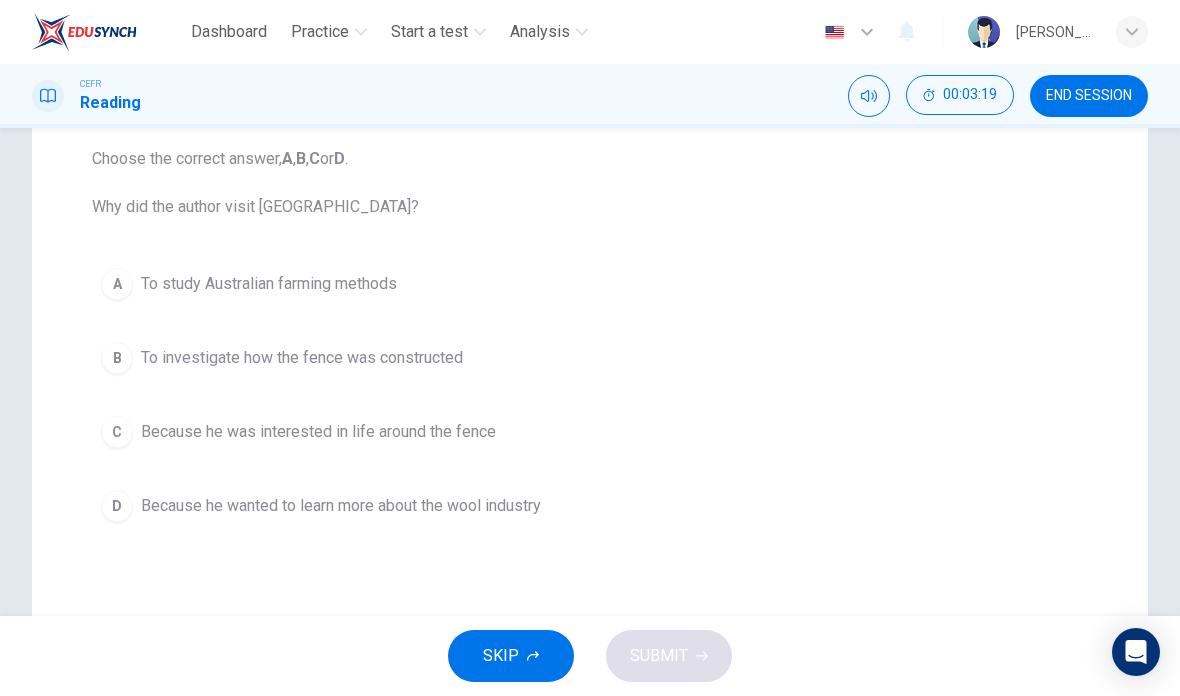 click on "A To study Australian farming methods" at bounding box center [590, 284] 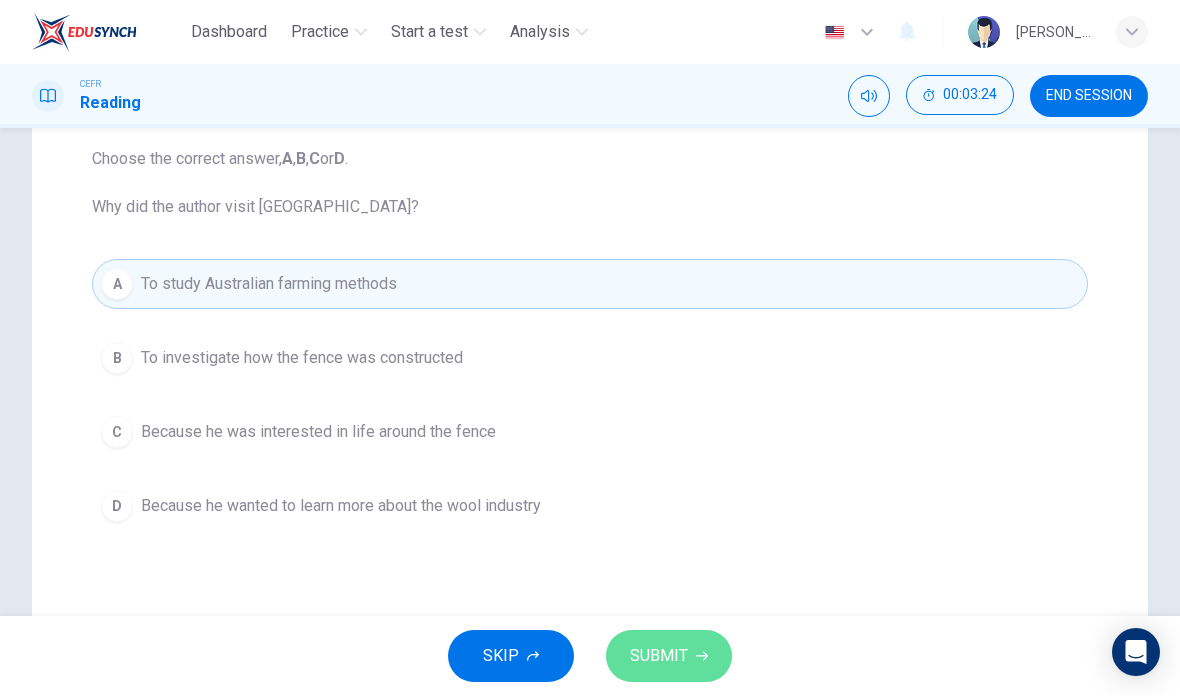 click on "SUBMIT" at bounding box center (659, 656) 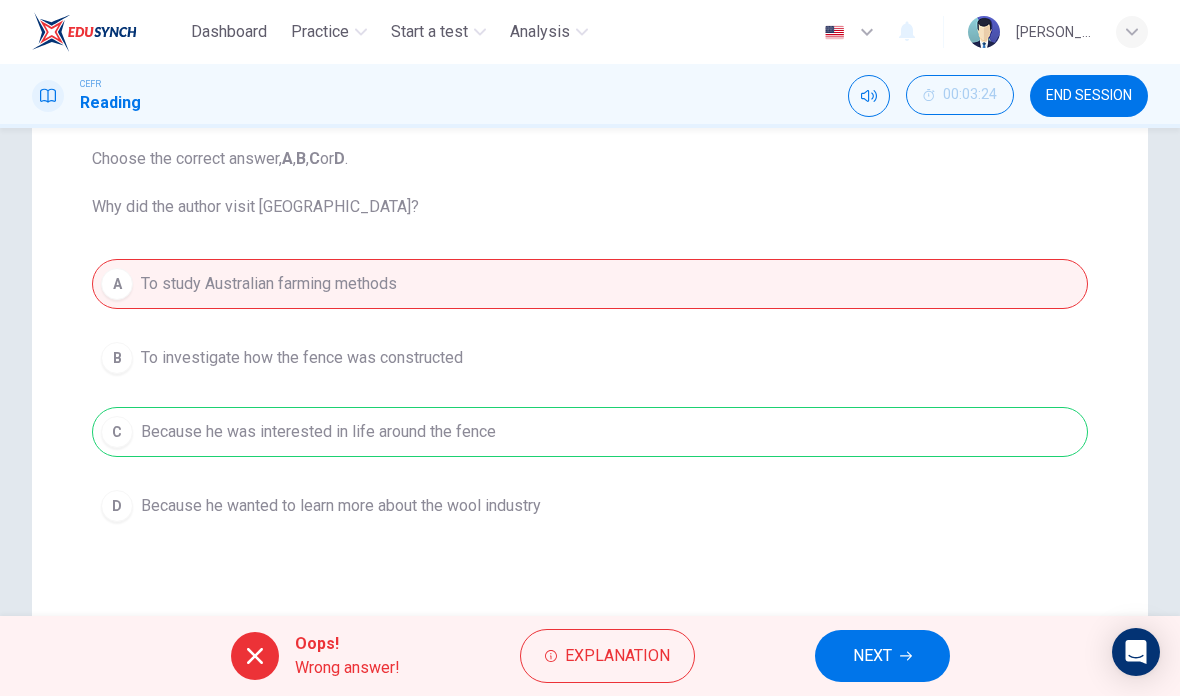 click on "Explanation" at bounding box center (617, 656) 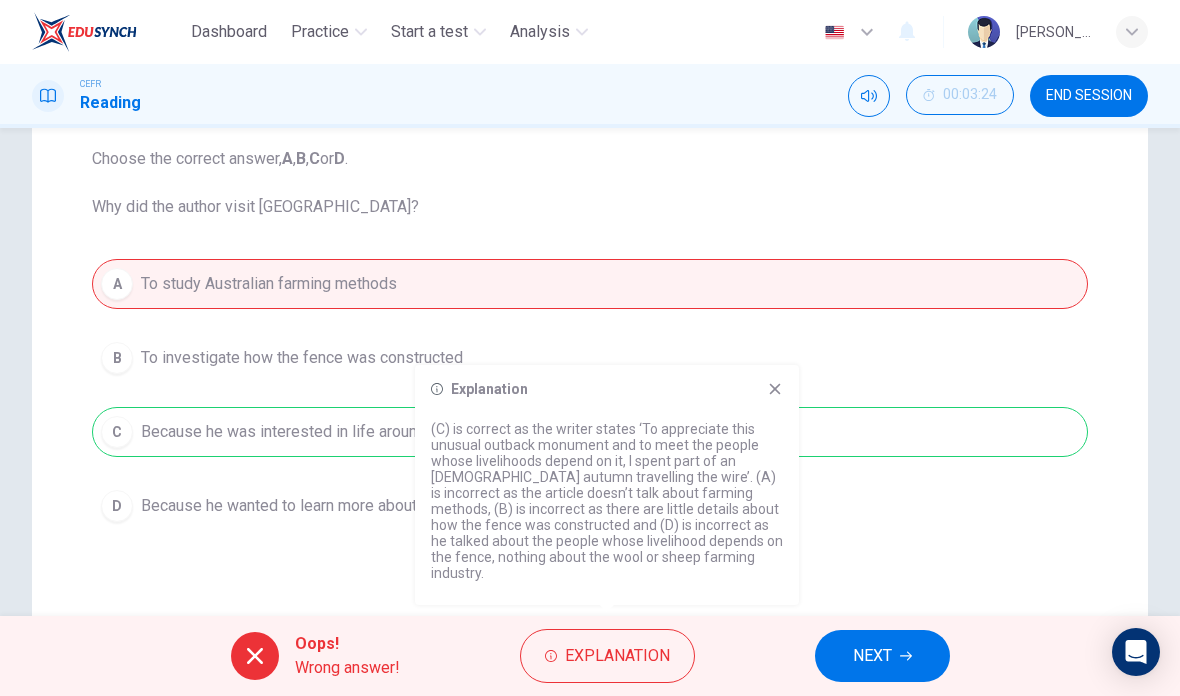 click on "Explanation" at bounding box center [617, 656] 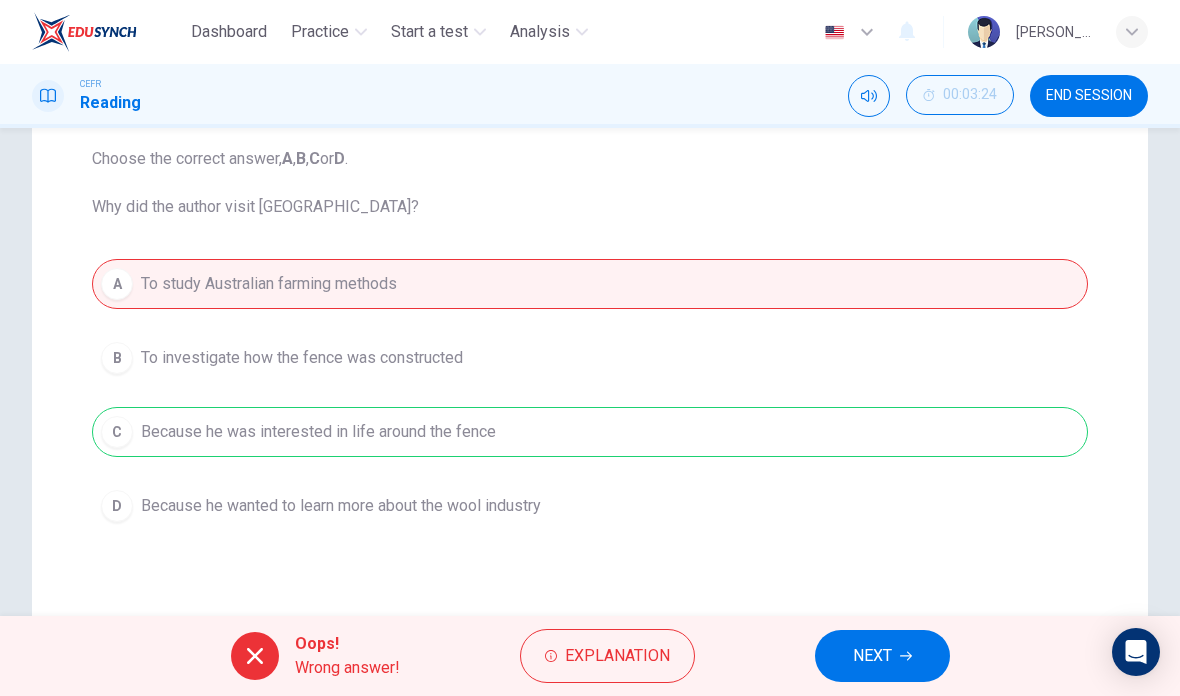 click on "NEXT" at bounding box center [882, 656] 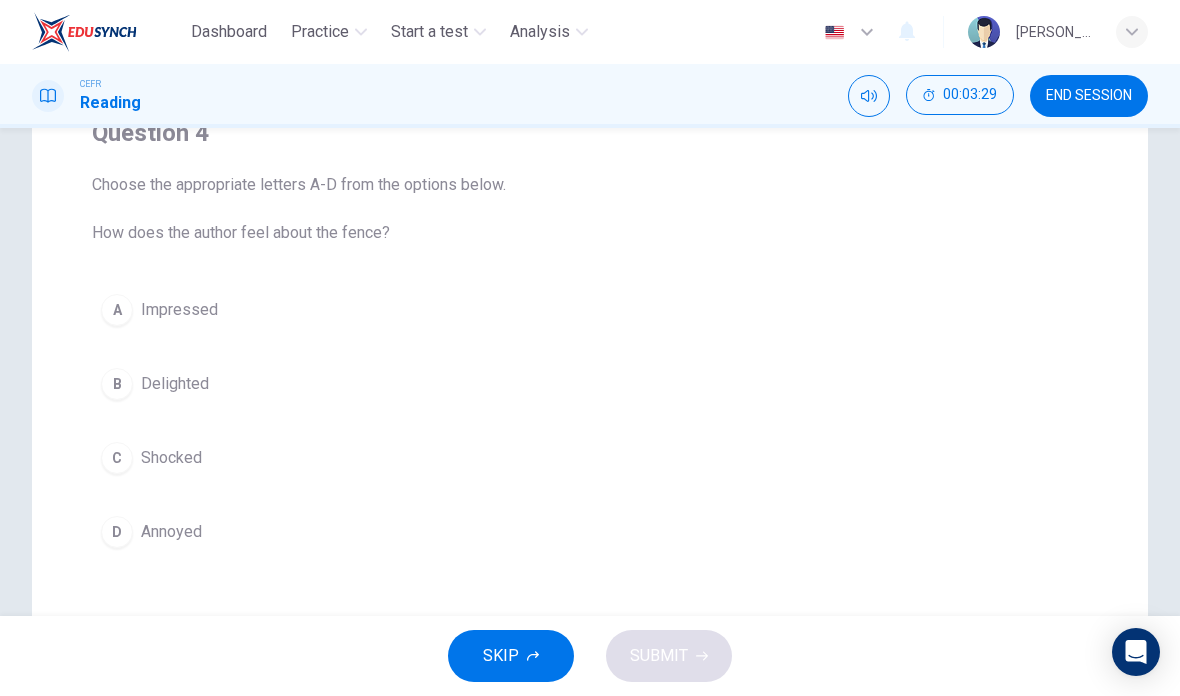scroll, scrollTop: 184, scrollLeft: 0, axis: vertical 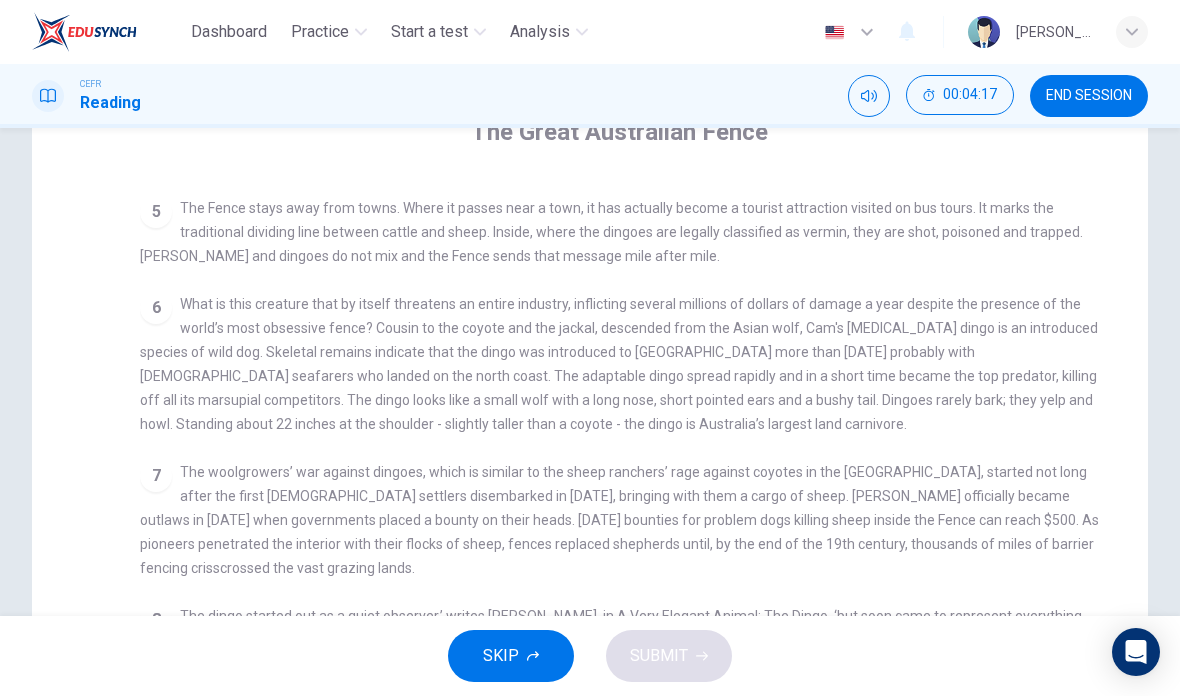 checkbox on "false" 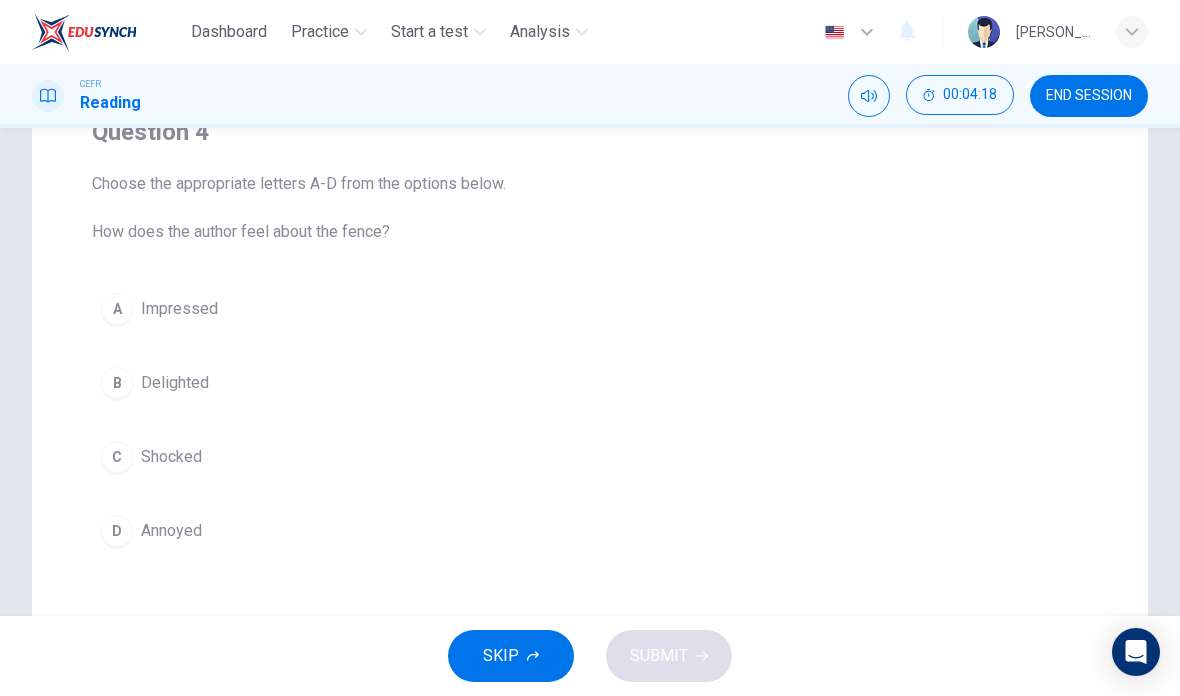 click on "A Impressed" at bounding box center (590, 309) 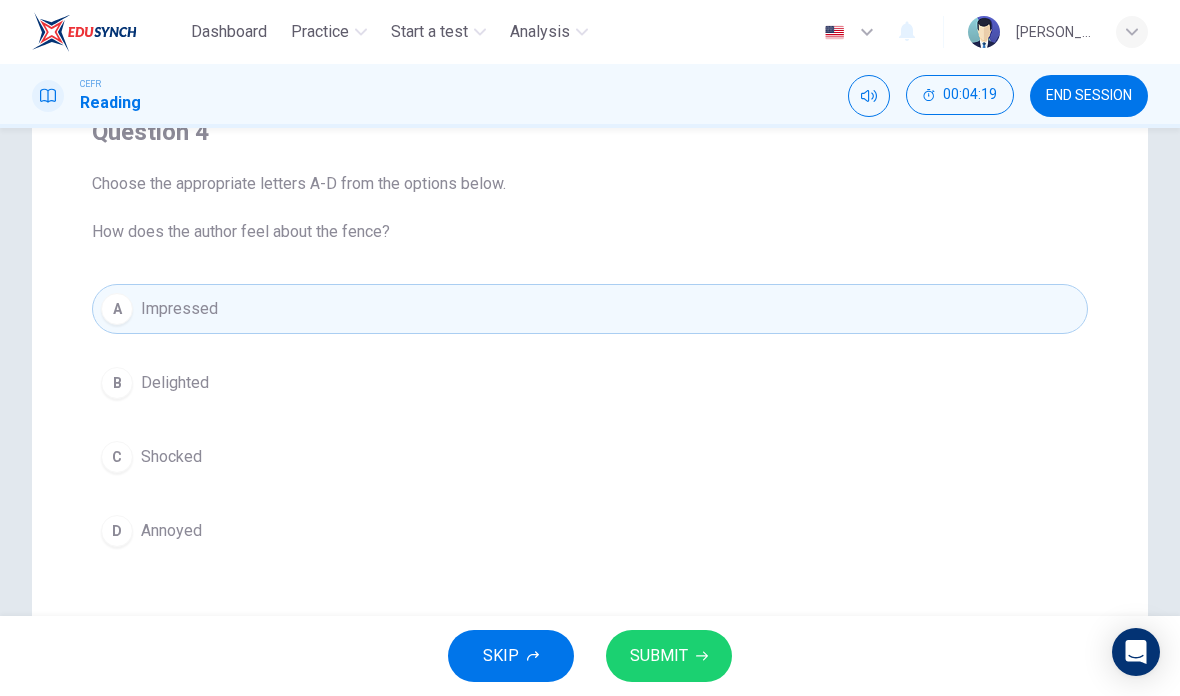 click on "SUBMIT" at bounding box center (659, 656) 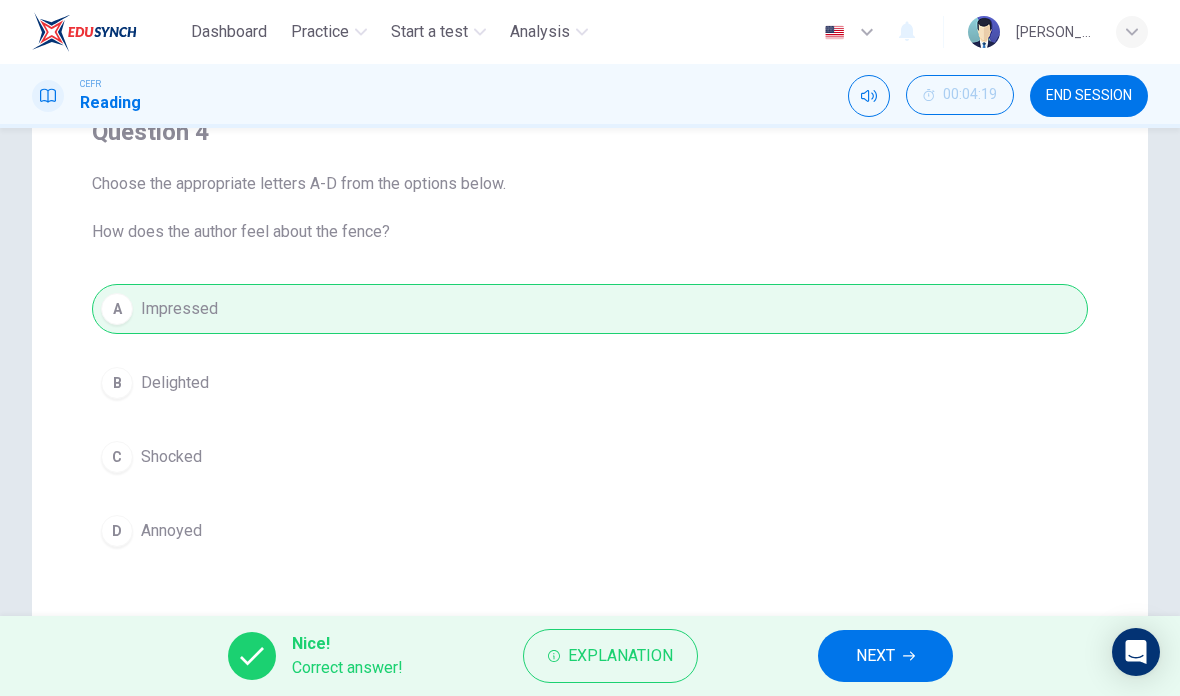 click on "NEXT" at bounding box center [885, 656] 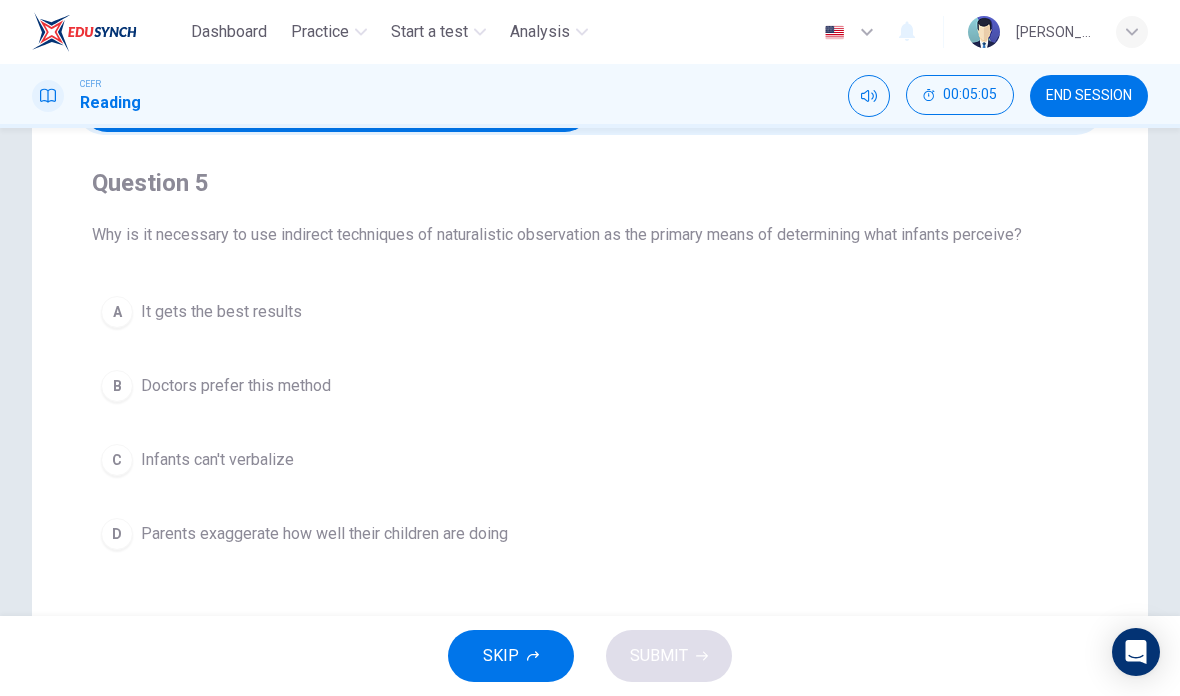 scroll, scrollTop: 168, scrollLeft: 0, axis: vertical 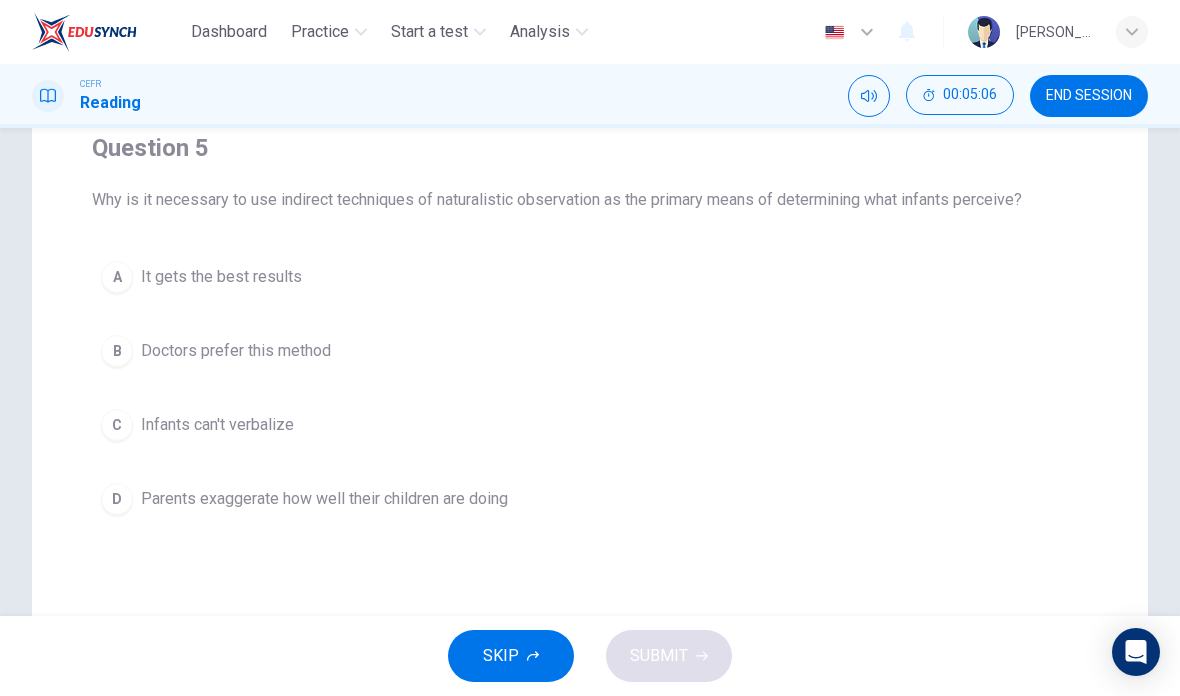 click on "C Infants can't verbalize" at bounding box center [590, 425] 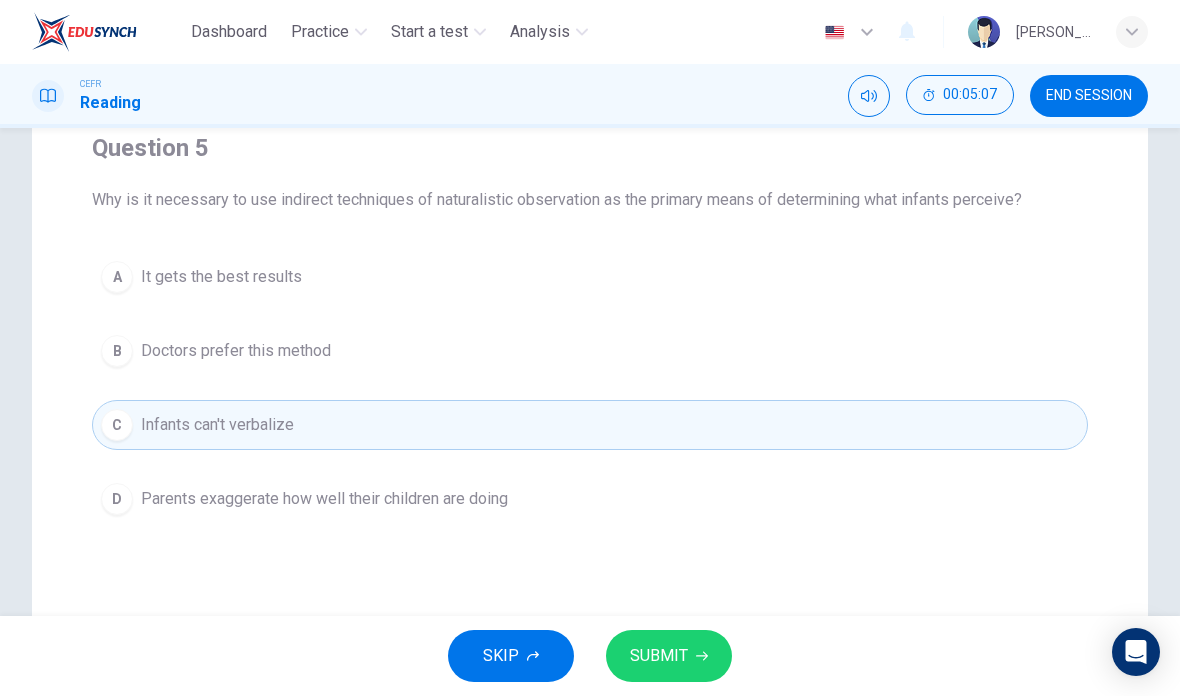 click on "SUBMIT" at bounding box center (669, 656) 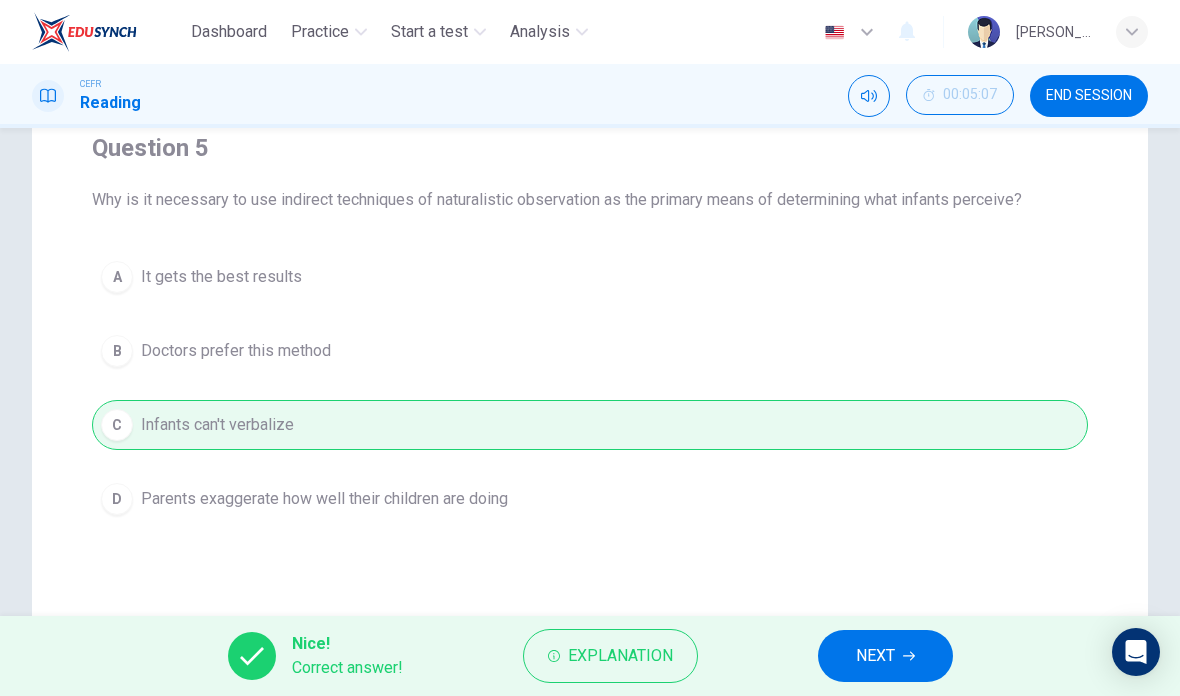 click on "NEXT" at bounding box center [885, 656] 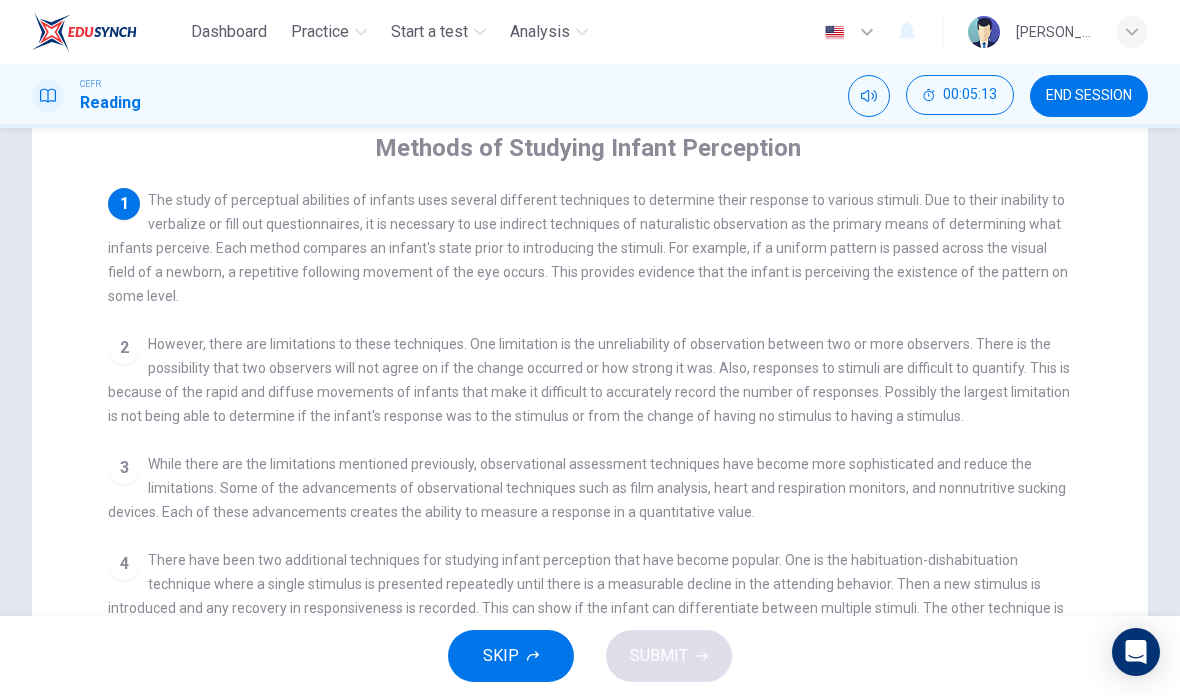 scroll, scrollTop: 160, scrollLeft: 0, axis: vertical 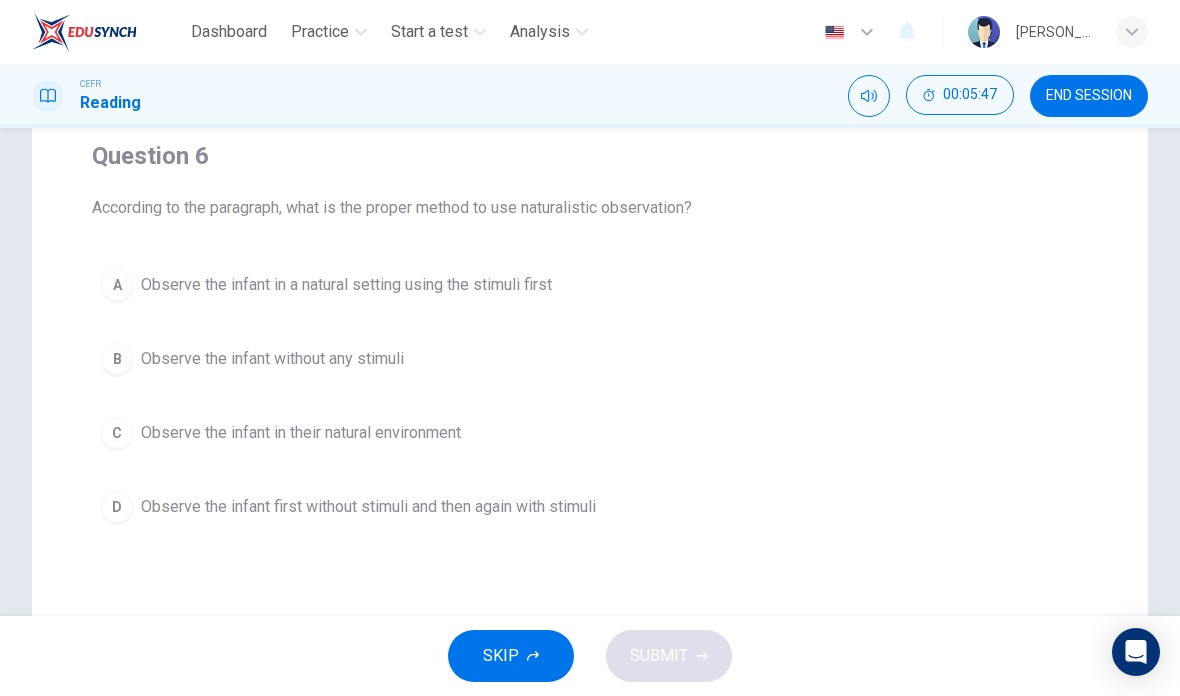 click on "D Observe the infant first without stimuli and then again with stimuli" at bounding box center (590, 507) 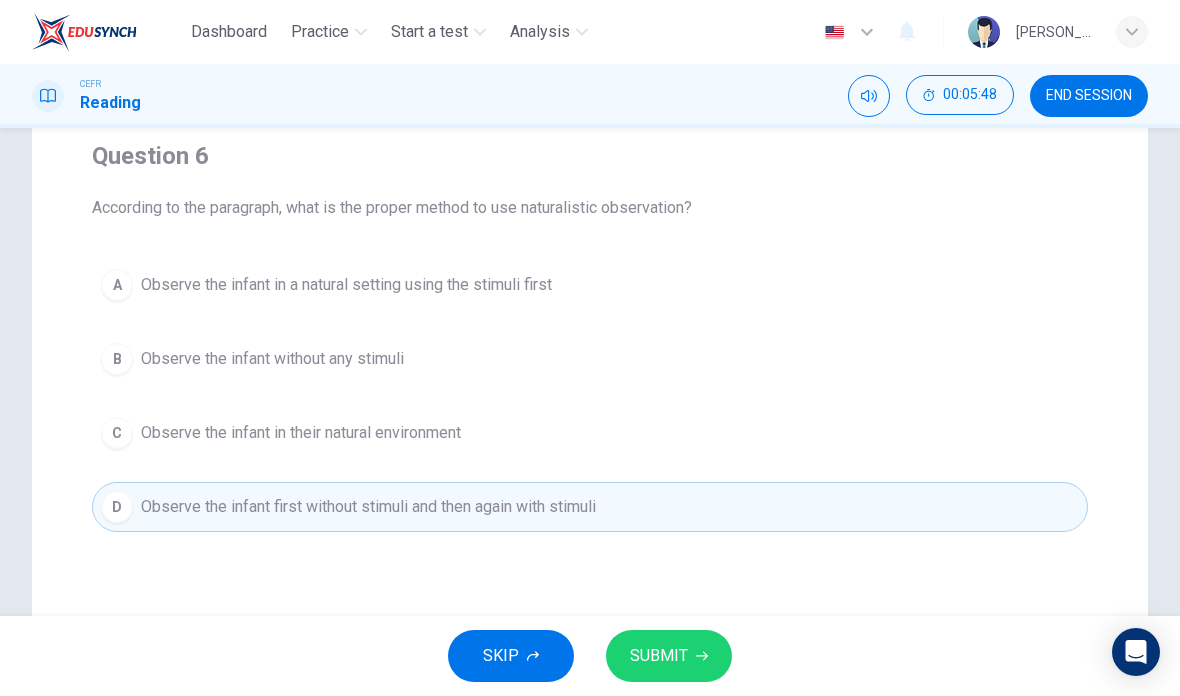 click on "SUBMIT" at bounding box center [669, 656] 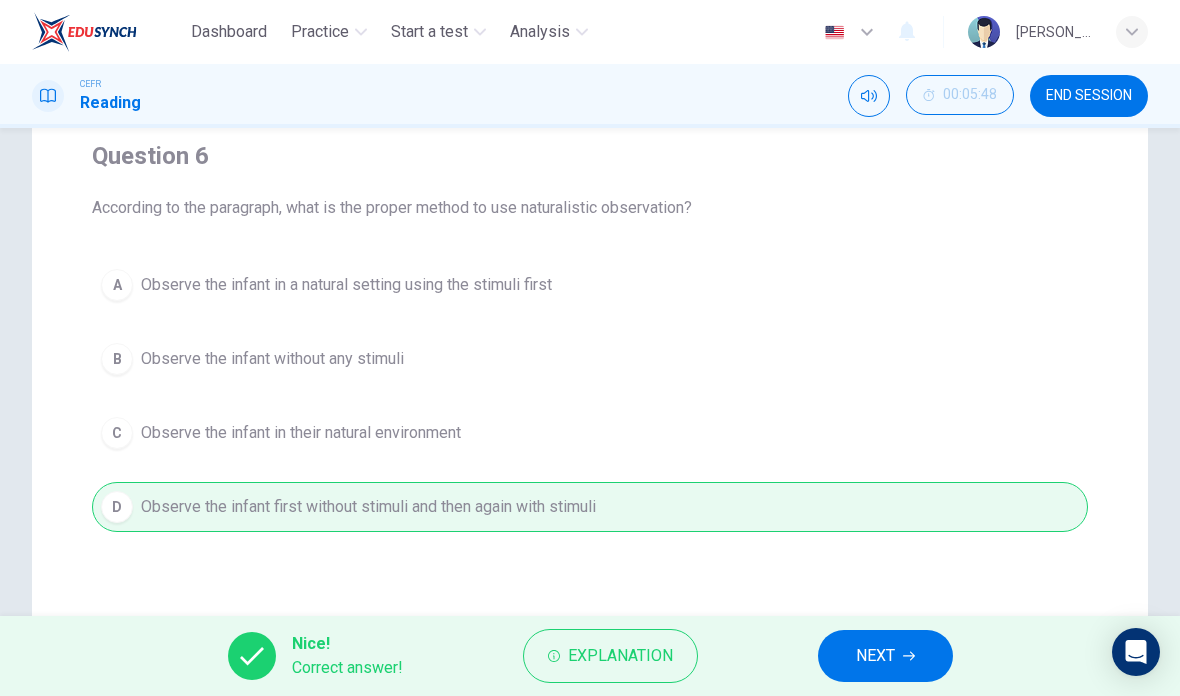 click on "NEXT" at bounding box center (875, 656) 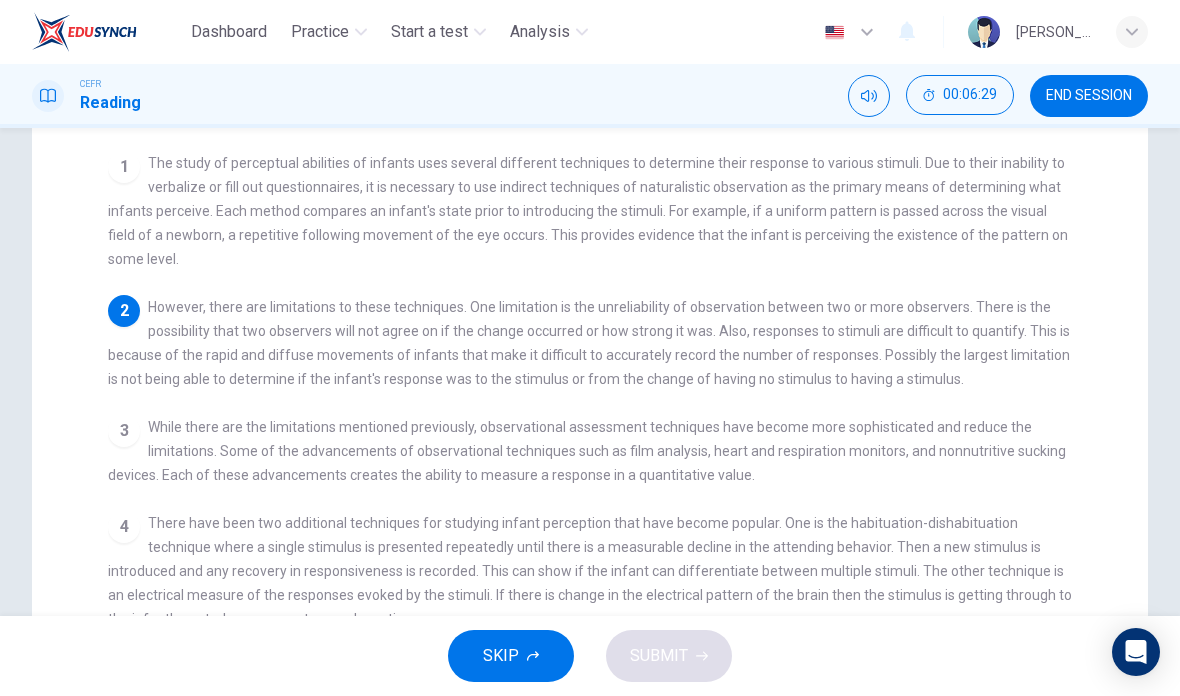scroll, scrollTop: 206, scrollLeft: 0, axis: vertical 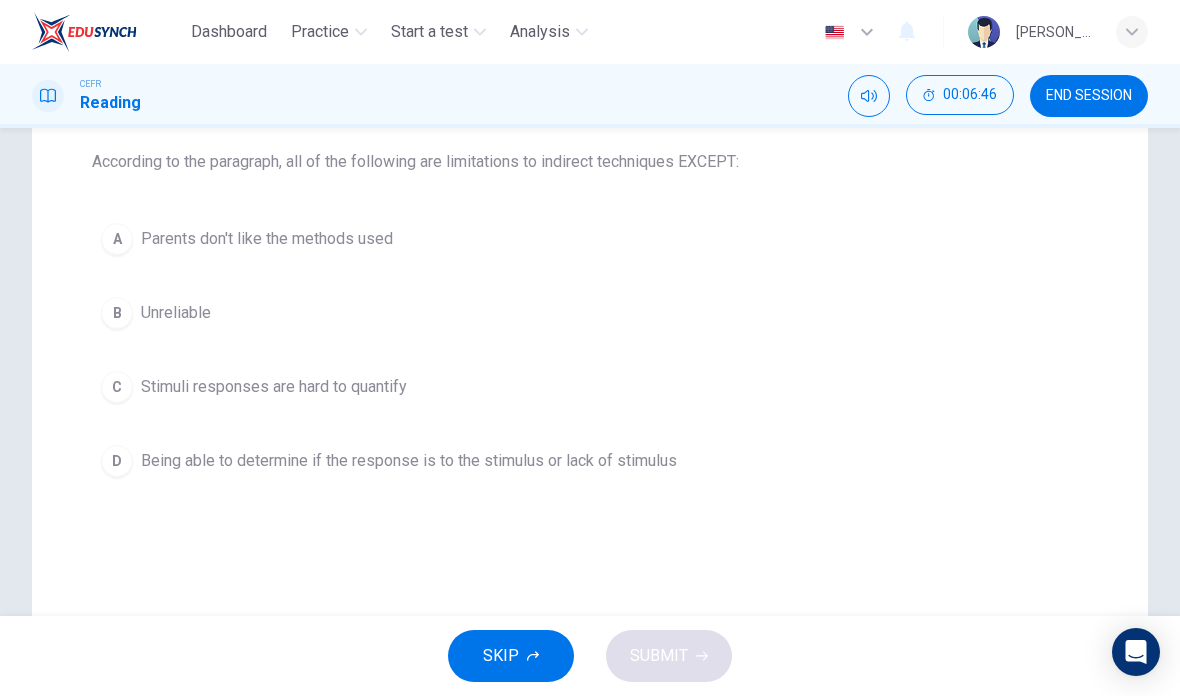click on "A Parents don't like the methods used" at bounding box center [590, 239] 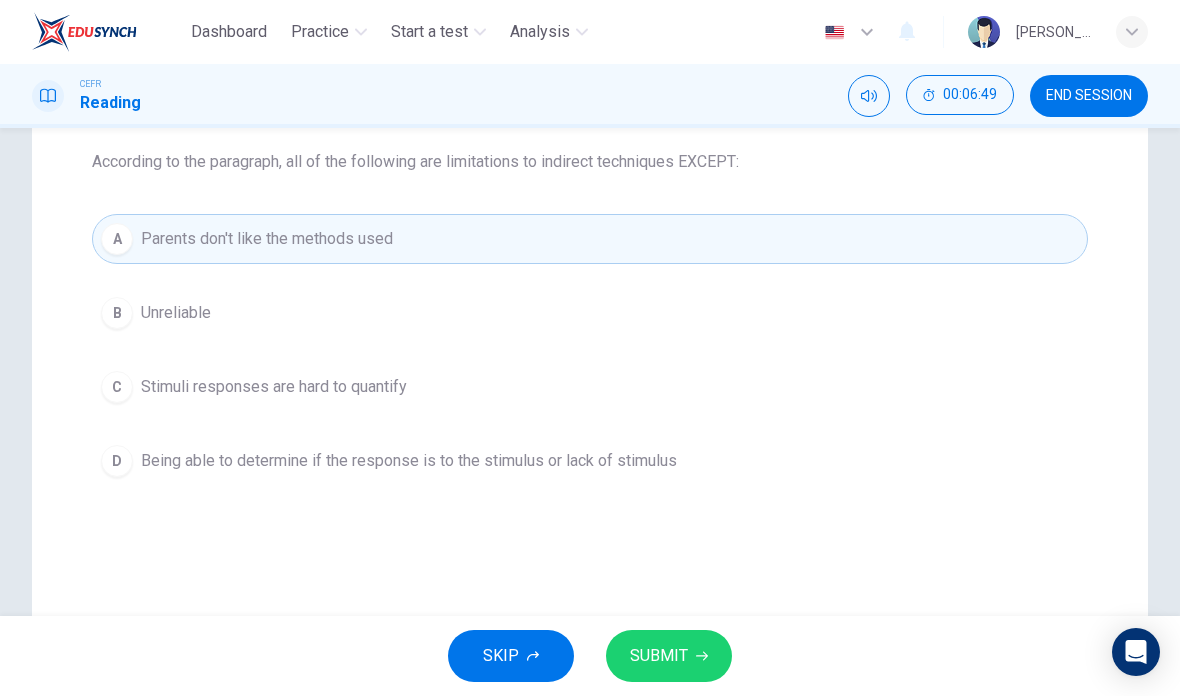 click on "SUBMIT" at bounding box center [659, 656] 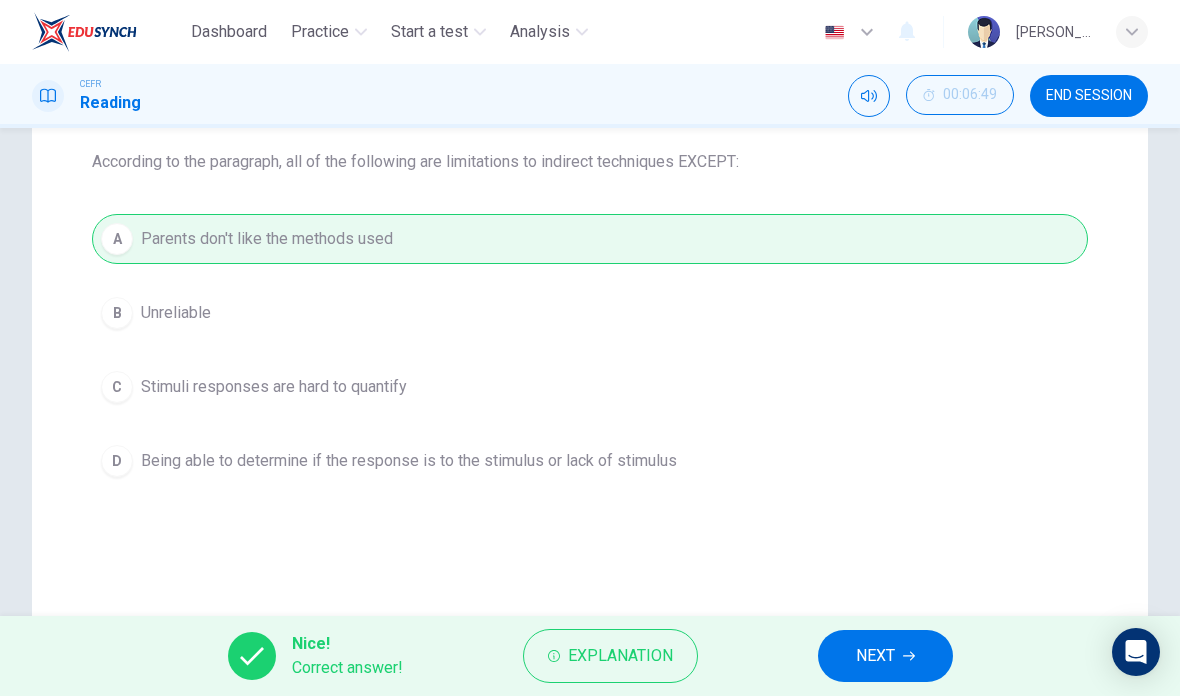 click on "NEXT" at bounding box center (885, 656) 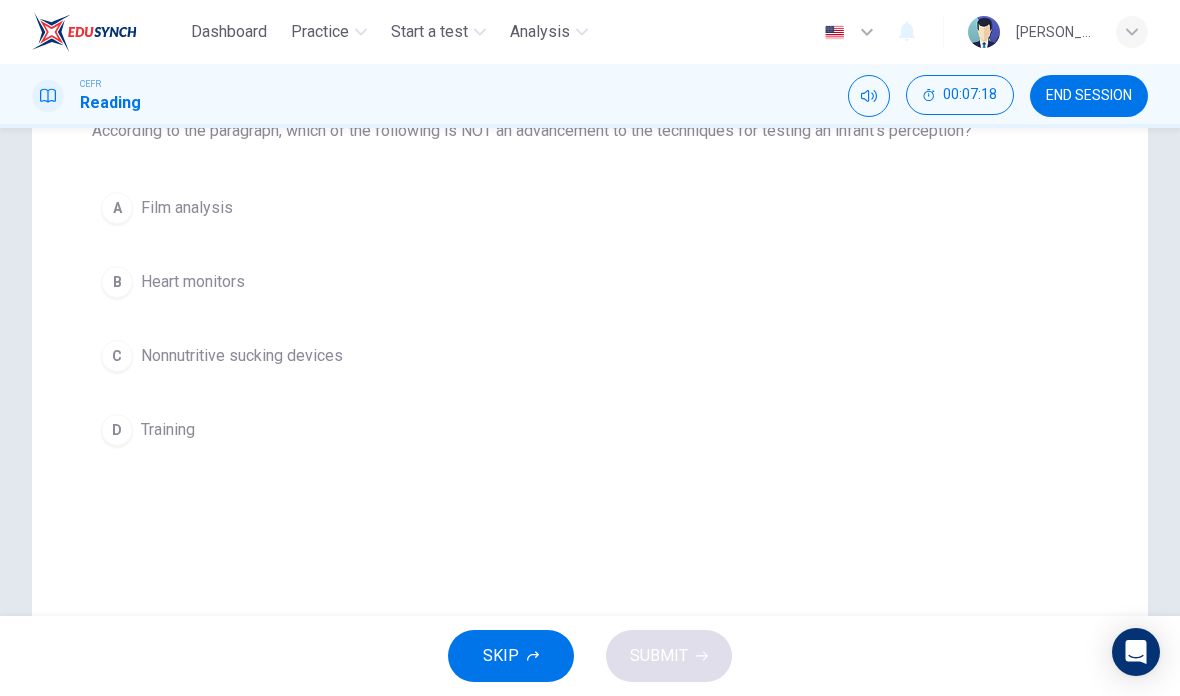 scroll, scrollTop: 236, scrollLeft: 0, axis: vertical 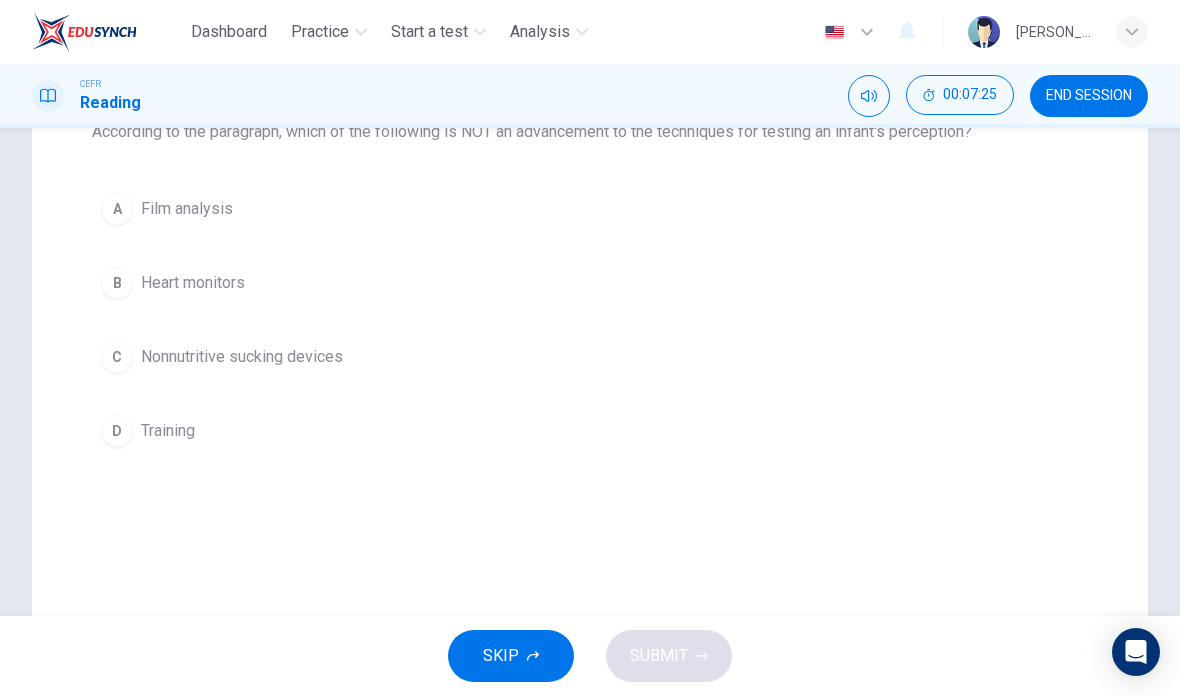 click on "D Training" at bounding box center (590, 431) 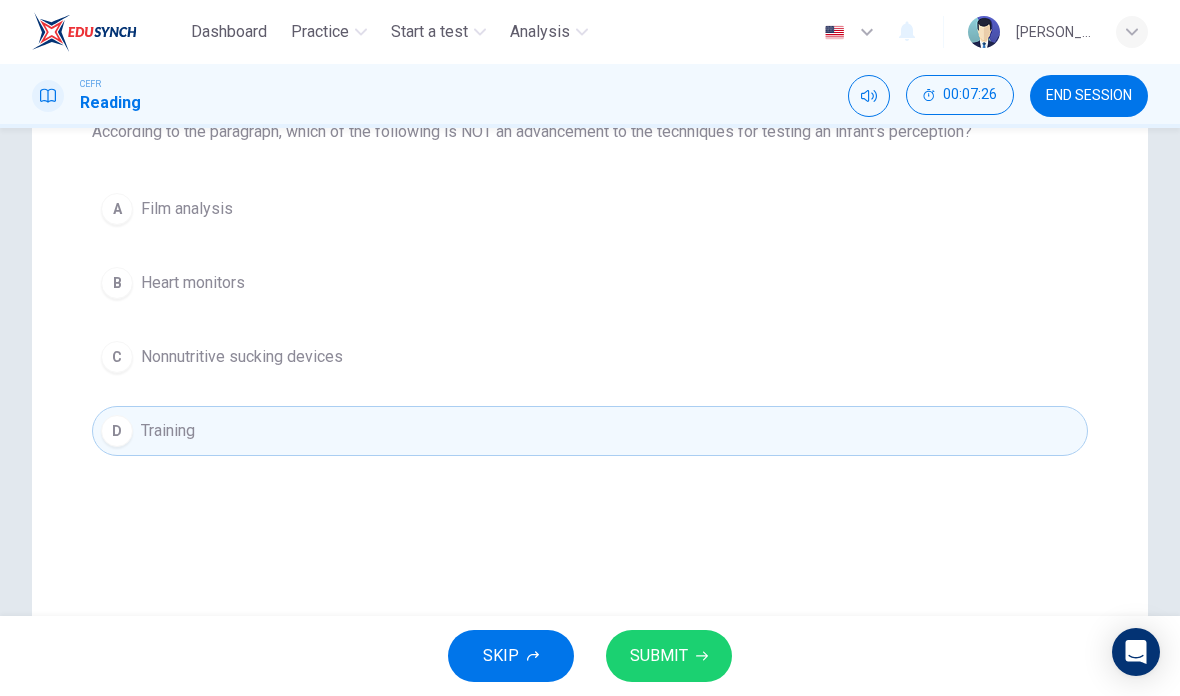 click on "SUBMIT" at bounding box center [669, 656] 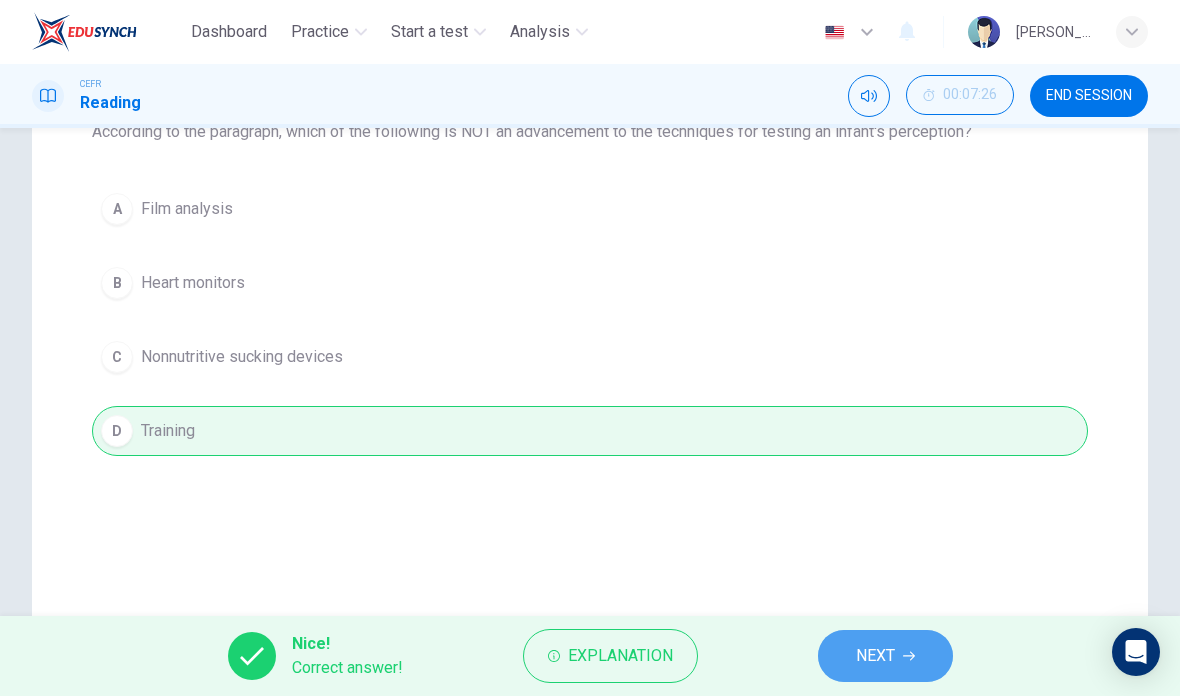 click on "NEXT" at bounding box center [875, 656] 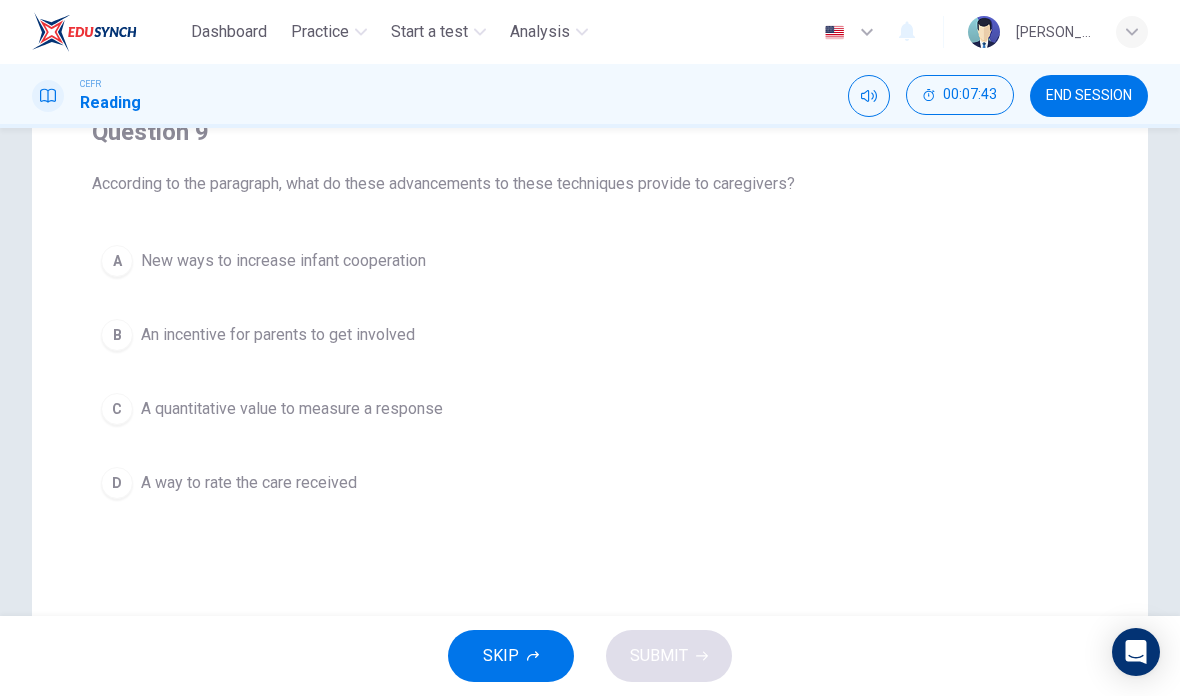 scroll, scrollTop: 187, scrollLeft: 0, axis: vertical 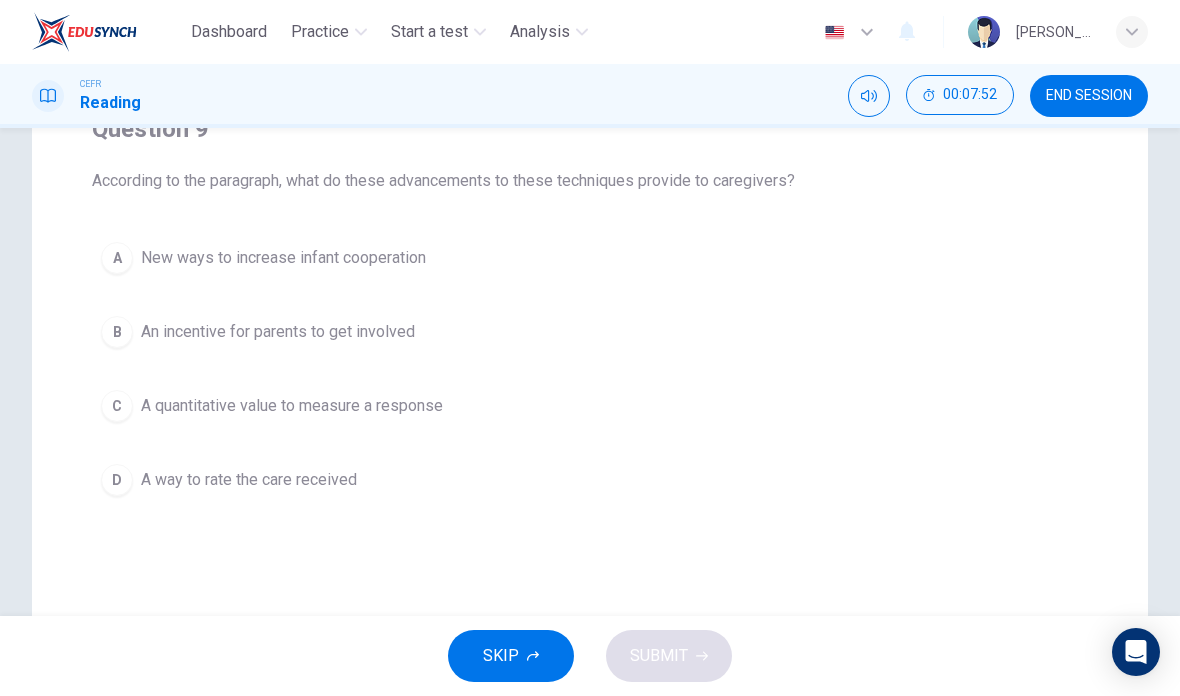 click on "C A quantitative value to measure a response" at bounding box center (590, 406) 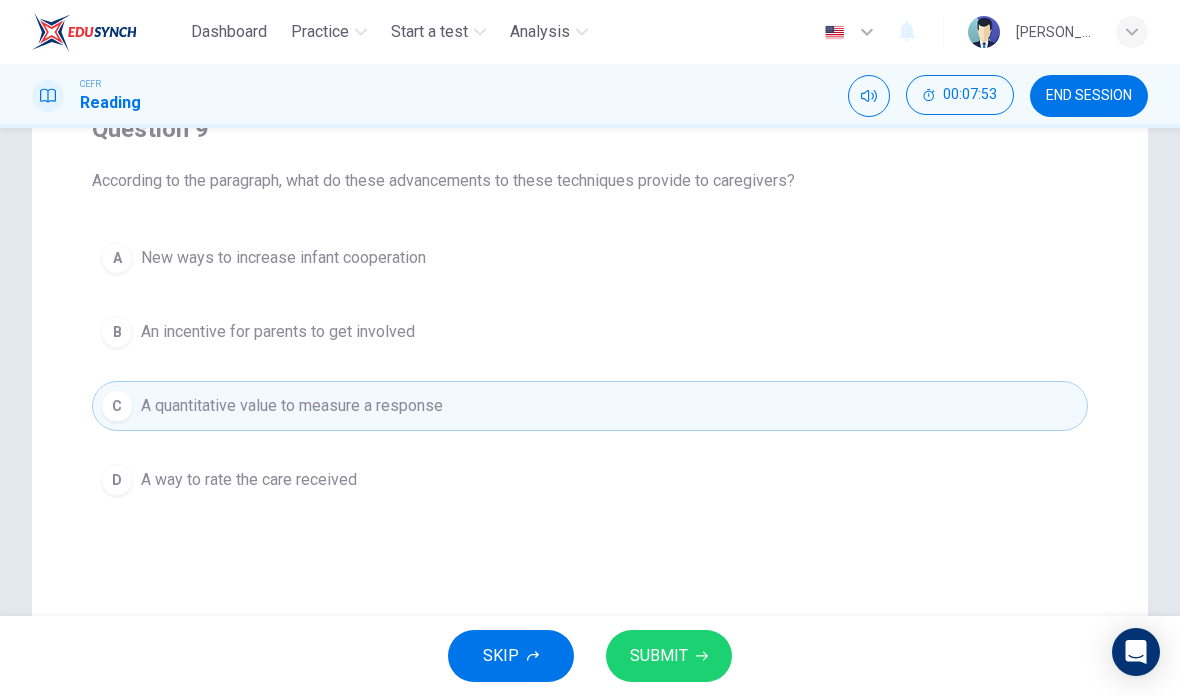 click on "Question Passage Question 9 According to the paragraph, what do these advancements to these techniques provide to caregivers? A New ways to increase infant cooperation B An incentive for parents to get involved C A quantitative value to measure a response D A way to rate the care received Methods of Studying Infant Perception 1 The study of perceptual abilities of infants uses several different techniques to determine their response to various stimuli. Due to their inability to verbalize or fill out questionnaires, it is necessary to use indirect techniques of naturalistic observation as the primary means of determining what infants perceive. Each method compares an infant's state prior to introducing the stimuli. For example, if a uniform pattern is passed across the visual field of a newborn, a repetitive following movement of the eye occurs. This provides evidence that the infant is perceiving the existence of the pattern on some level.  2 3 4 5" at bounding box center (590, 383) 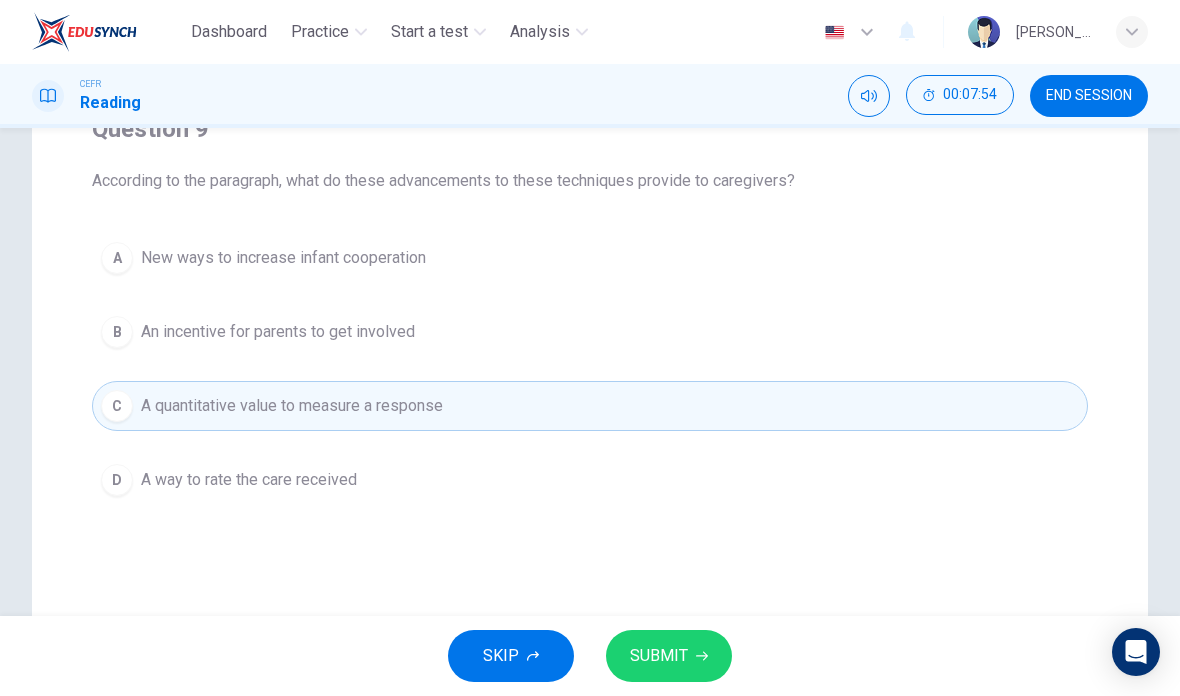 click on "SUBMIT" at bounding box center [659, 656] 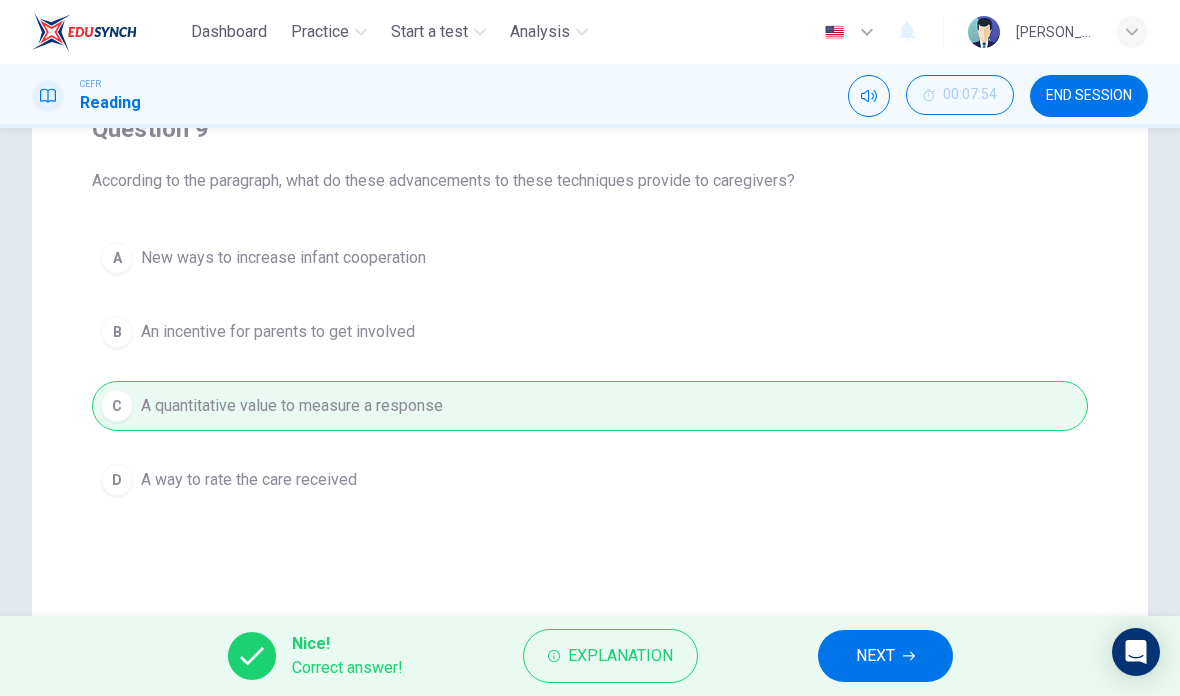 click on "NEXT" at bounding box center (885, 656) 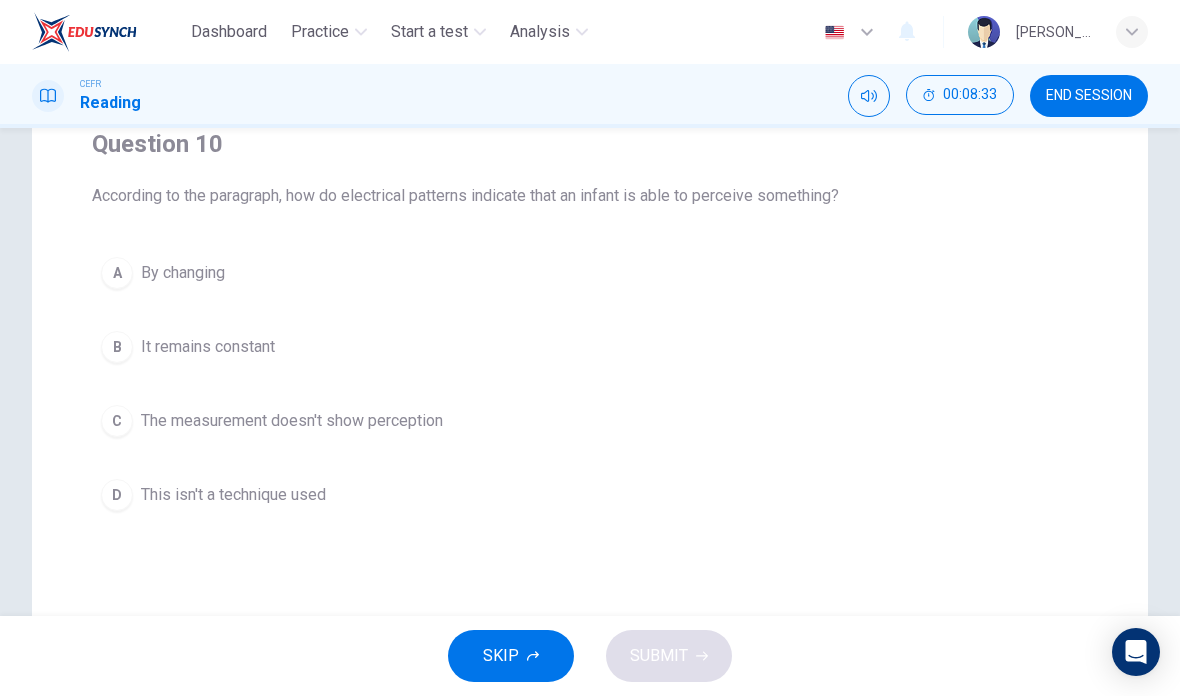 scroll, scrollTop: 172, scrollLeft: 0, axis: vertical 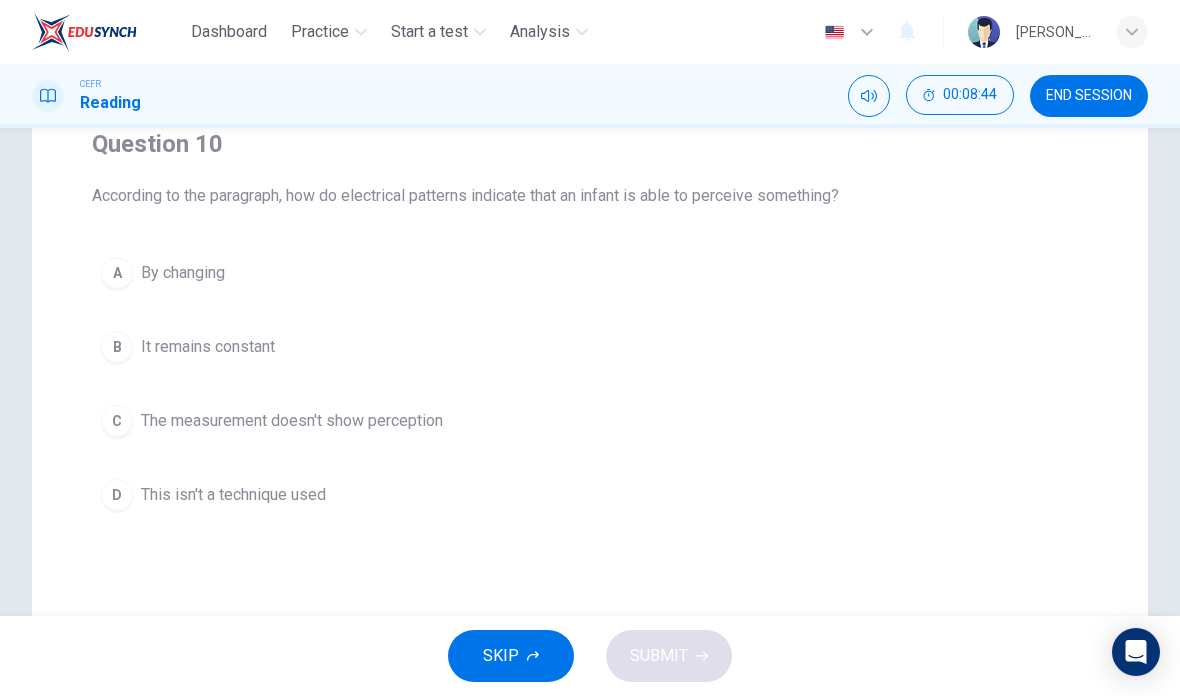 click on "A By changing" at bounding box center [590, 273] 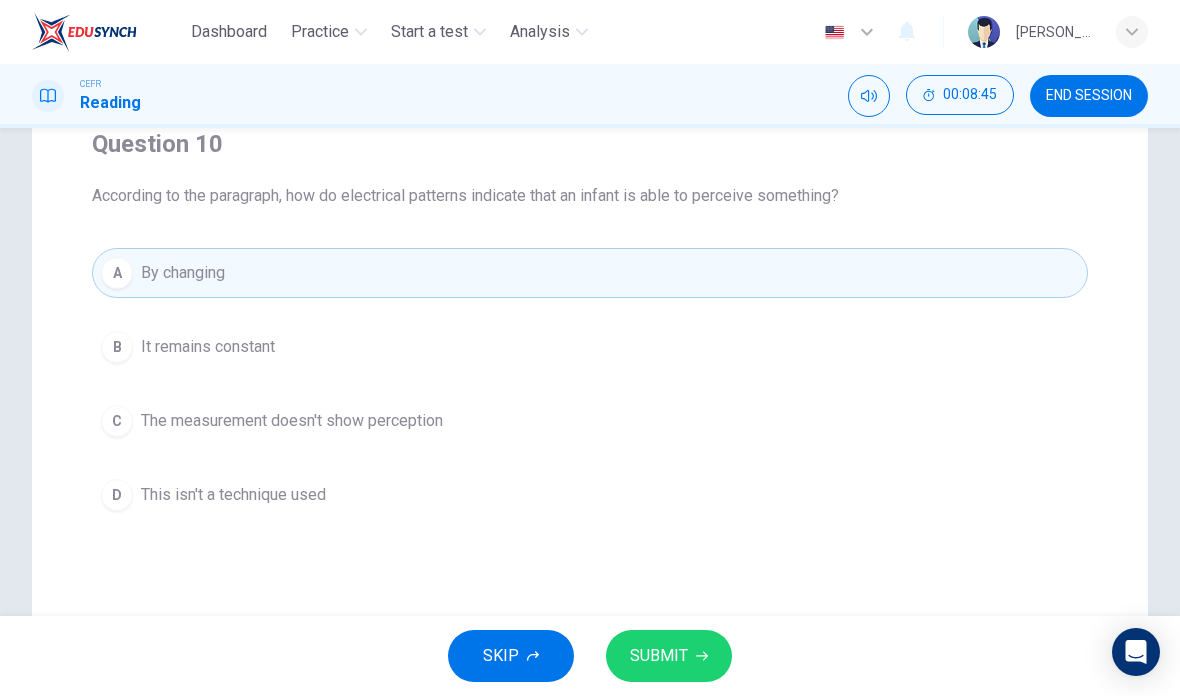click on "SUBMIT" at bounding box center [669, 656] 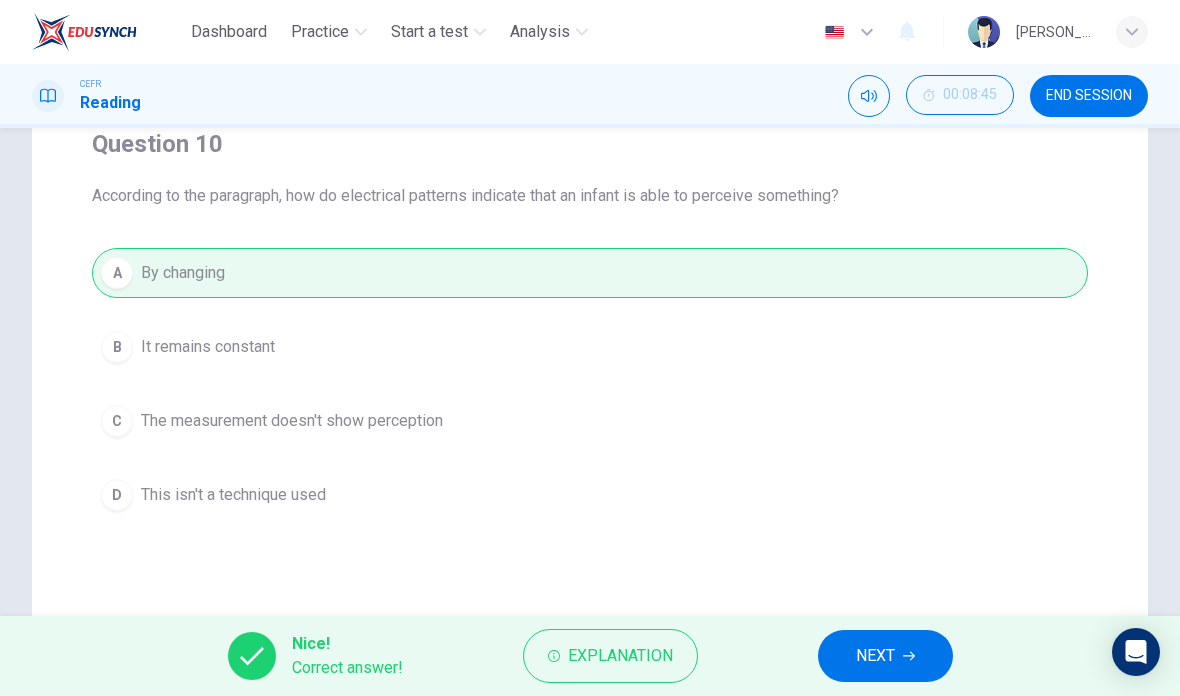 click on "NEXT" at bounding box center (875, 656) 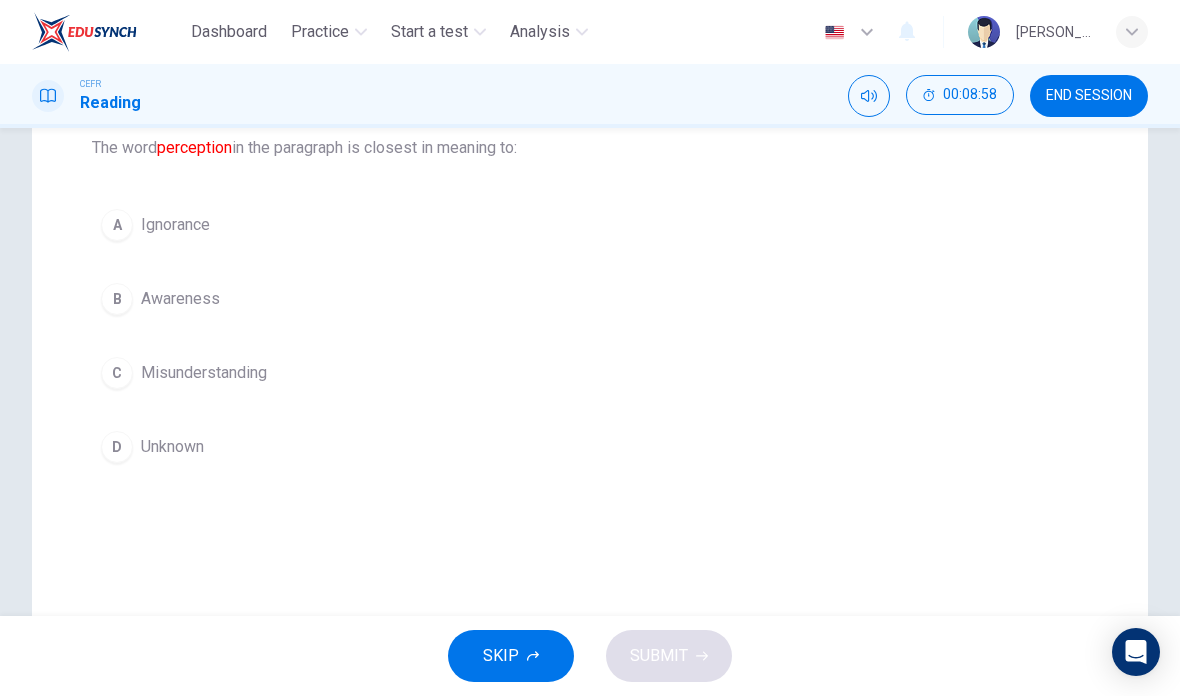 scroll, scrollTop: 216, scrollLeft: 0, axis: vertical 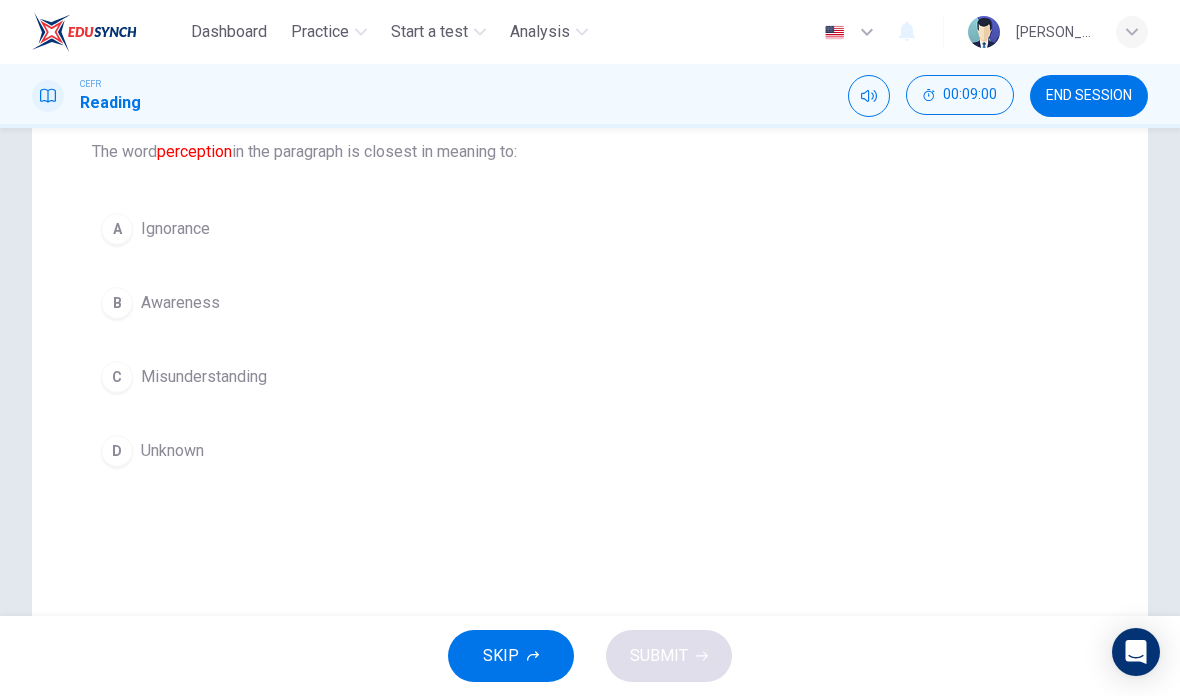 click on "B Awareness" at bounding box center [590, 303] 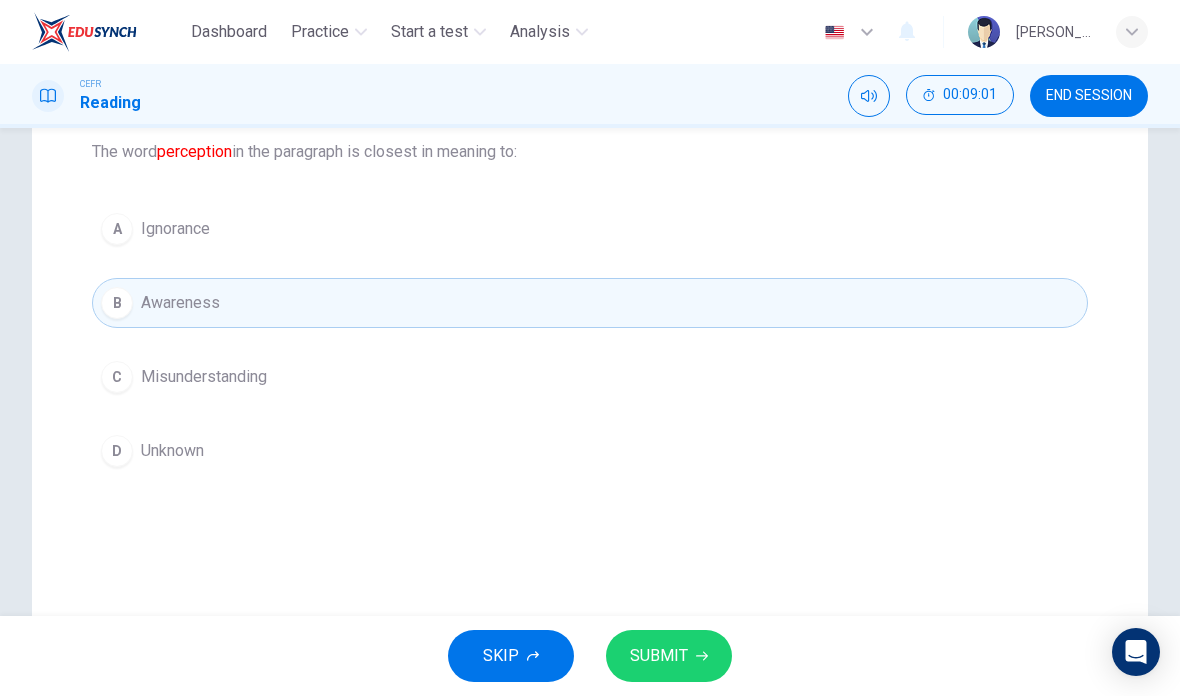 click on "SUBMIT" at bounding box center [659, 656] 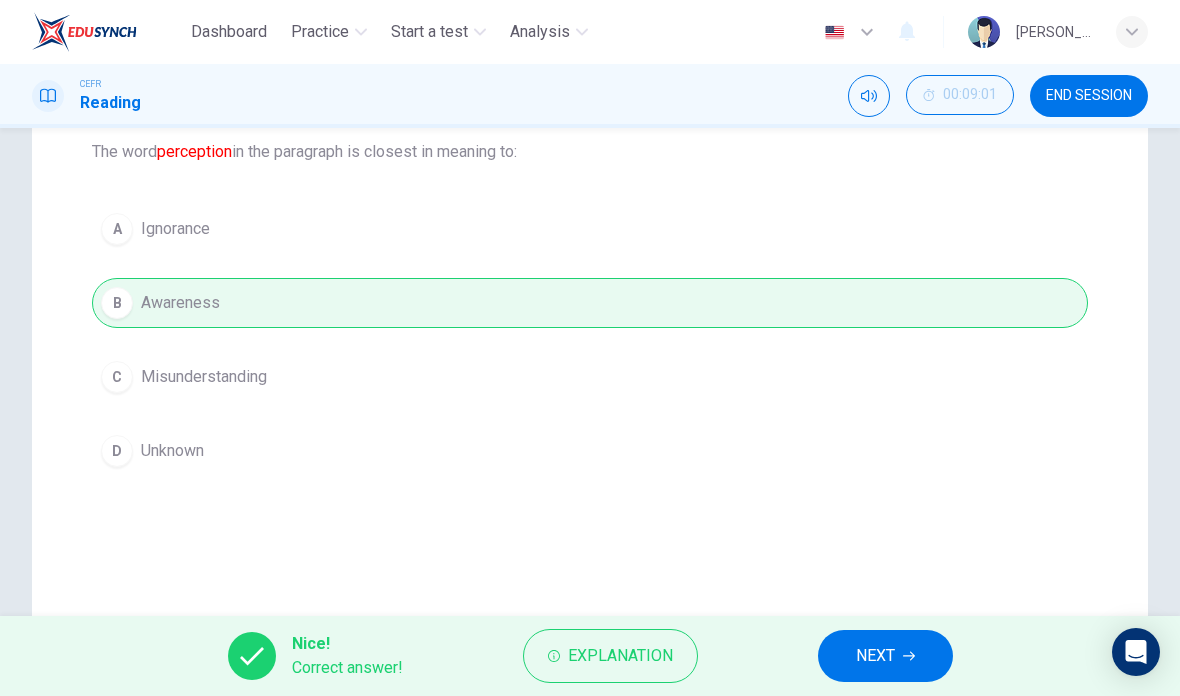 click on "NEXT" at bounding box center (885, 656) 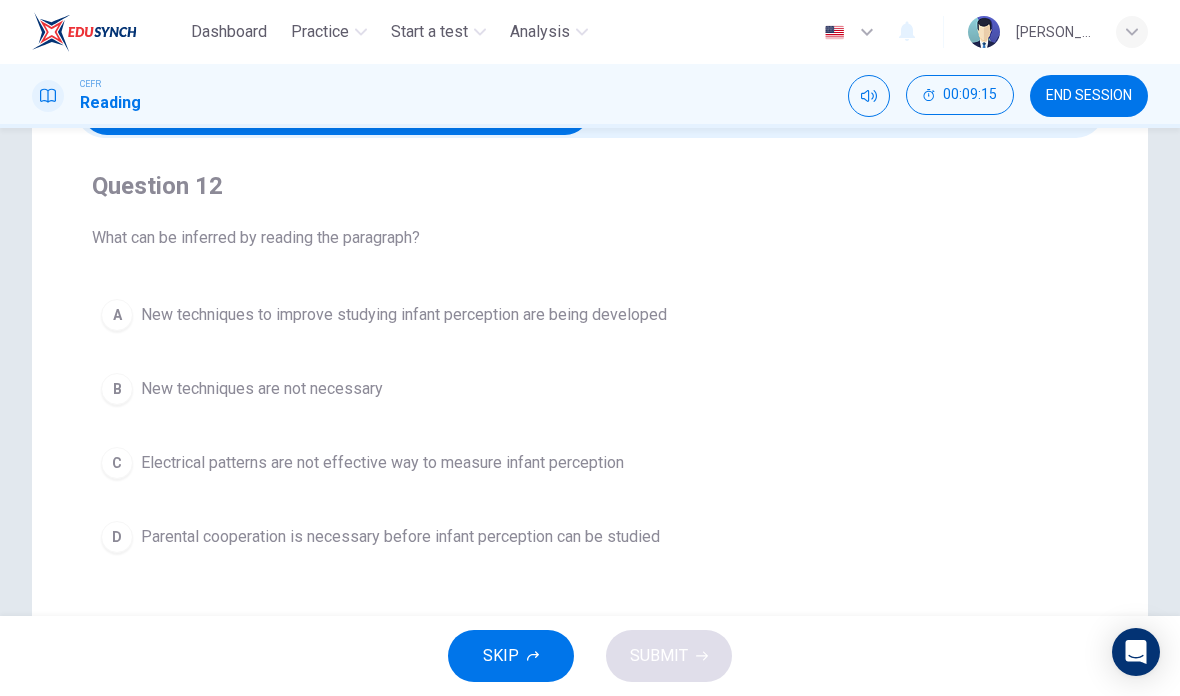 scroll, scrollTop: 131, scrollLeft: 0, axis: vertical 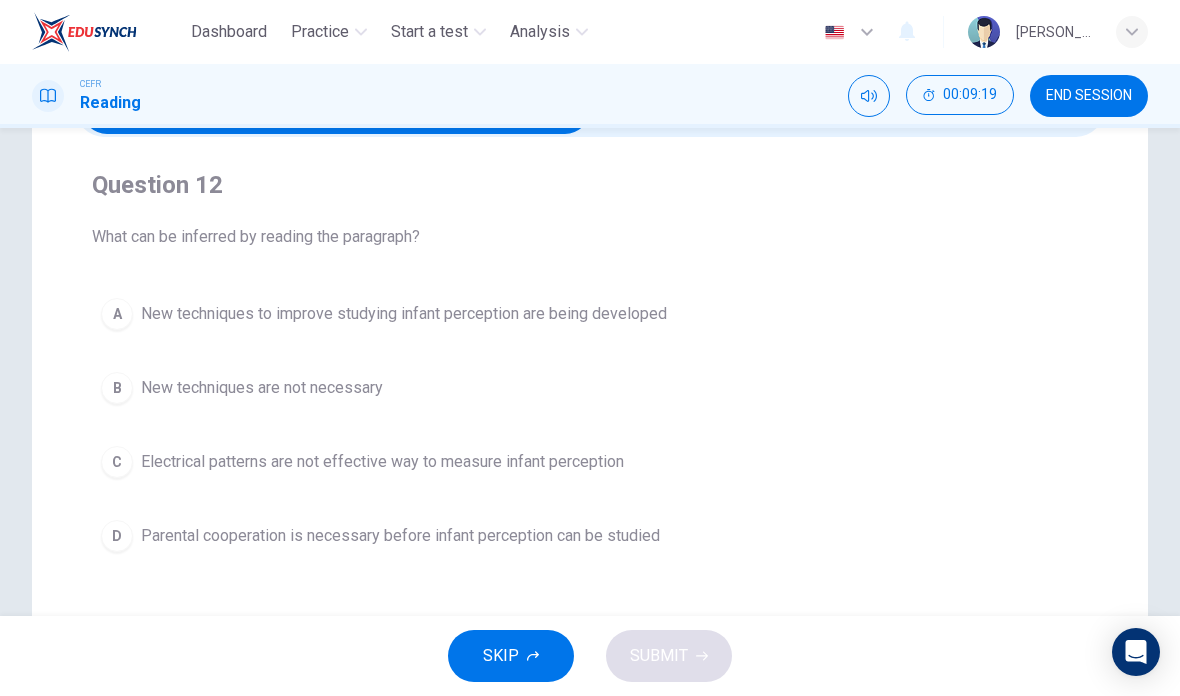 click on "Question 12 What can be inferred by reading the paragraph? A New techniques to improve studying infant perception are being developed B New techniques are not necessary C Electrical patterns are not effective way to measure infant perception D Parental cooperation is necessary before infant perception can be studied" at bounding box center [590, 365] 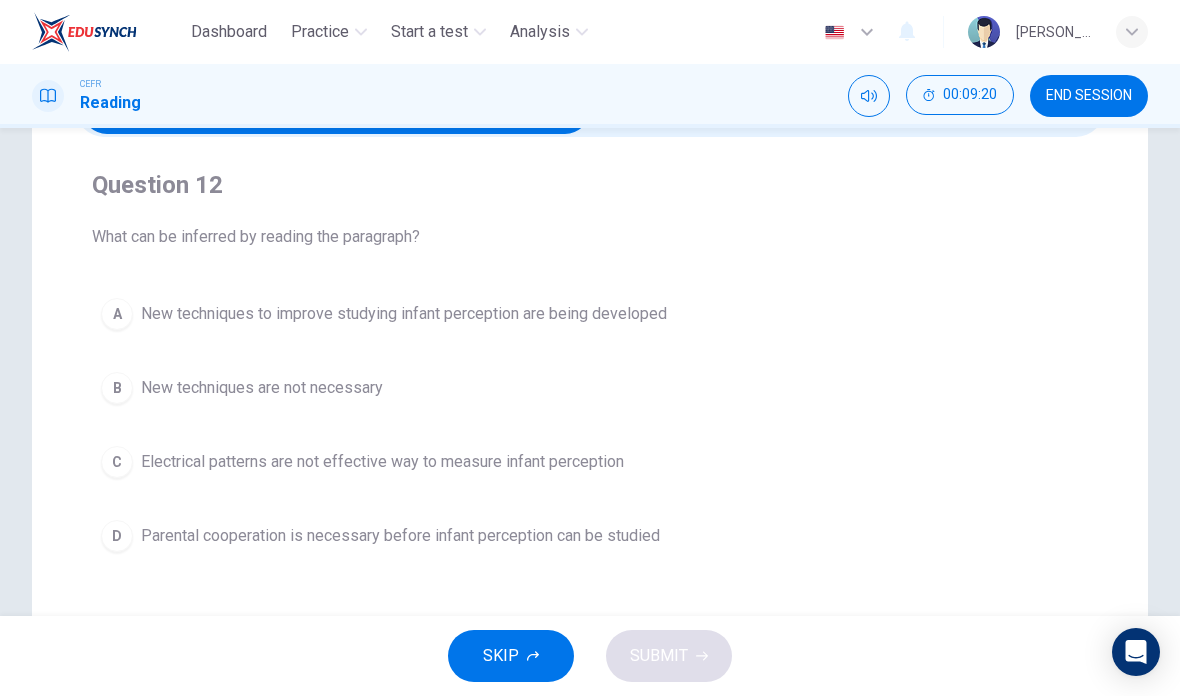 click on "Question 12 What can be inferred by reading the paragraph? A New techniques to improve studying infant perception are being developed B New techniques are not necessary C Electrical patterns are not effective way to measure infant perception D Parental cooperation is necessary before infant perception can be studied" at bounding box center (590, 365) 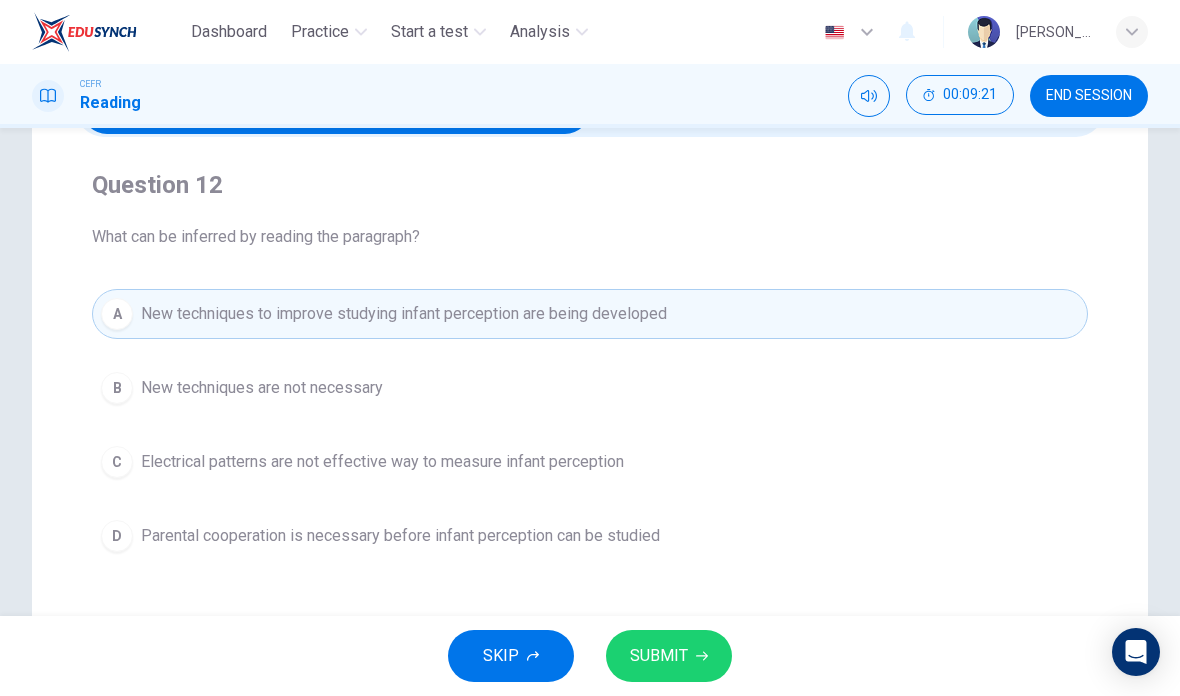 click on "SUBMIT" at bounding box center (659, 656) 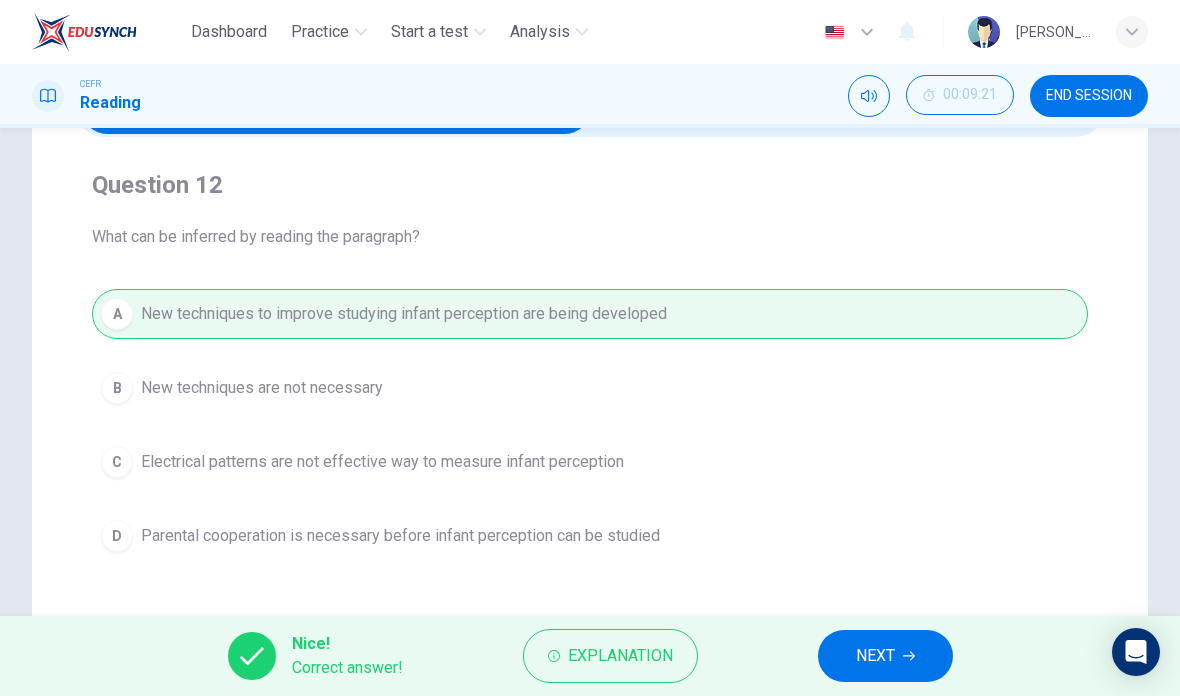 click on "NEXT" at bounding box center (885, 656) 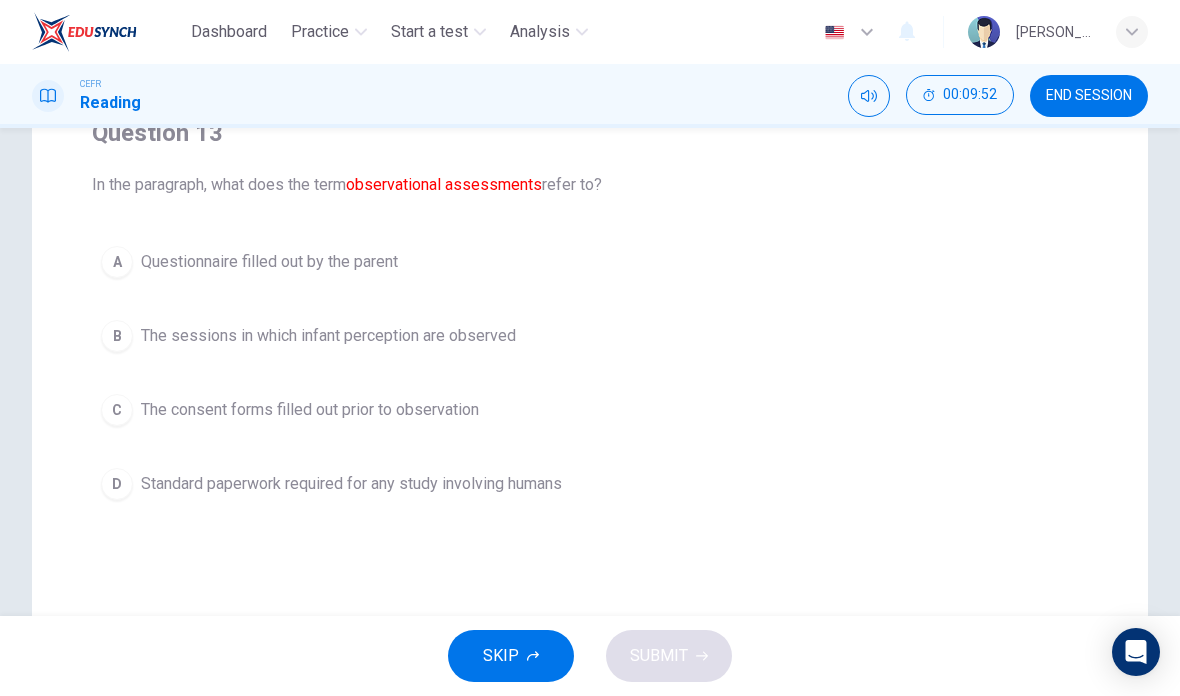 scroll, scrollTop: 185, scrollLeft: 0, axis: vertical 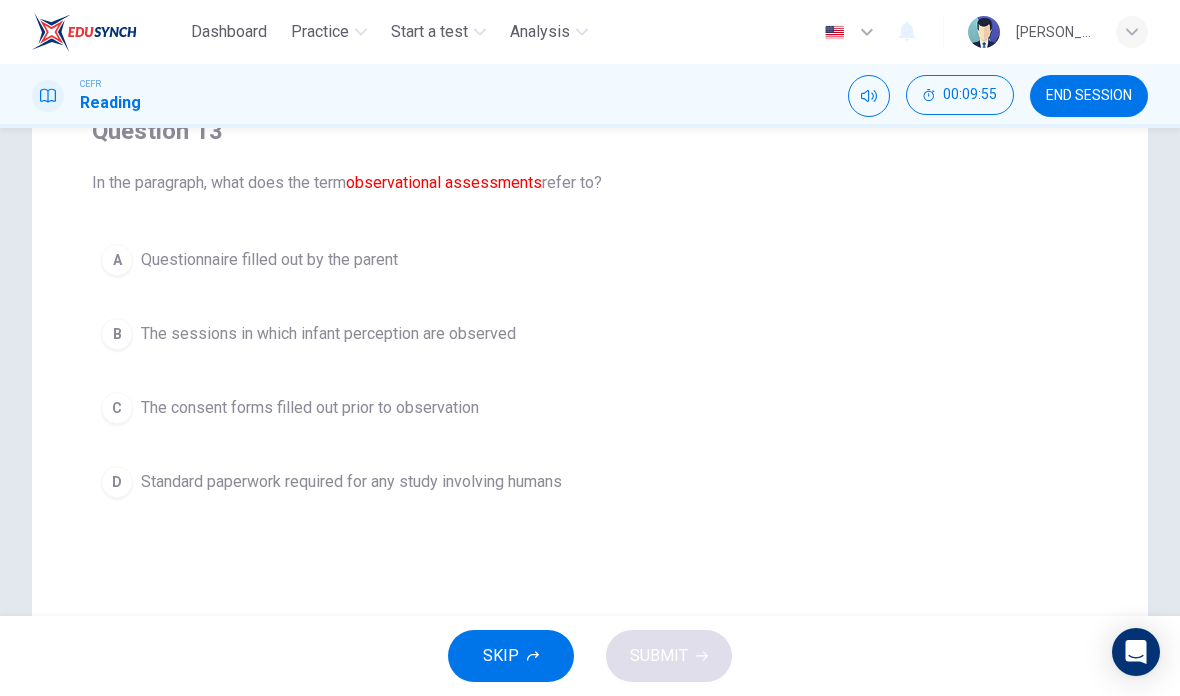 click on "B The sessions in which infant perception are observed" at bounding box center [590, 334] 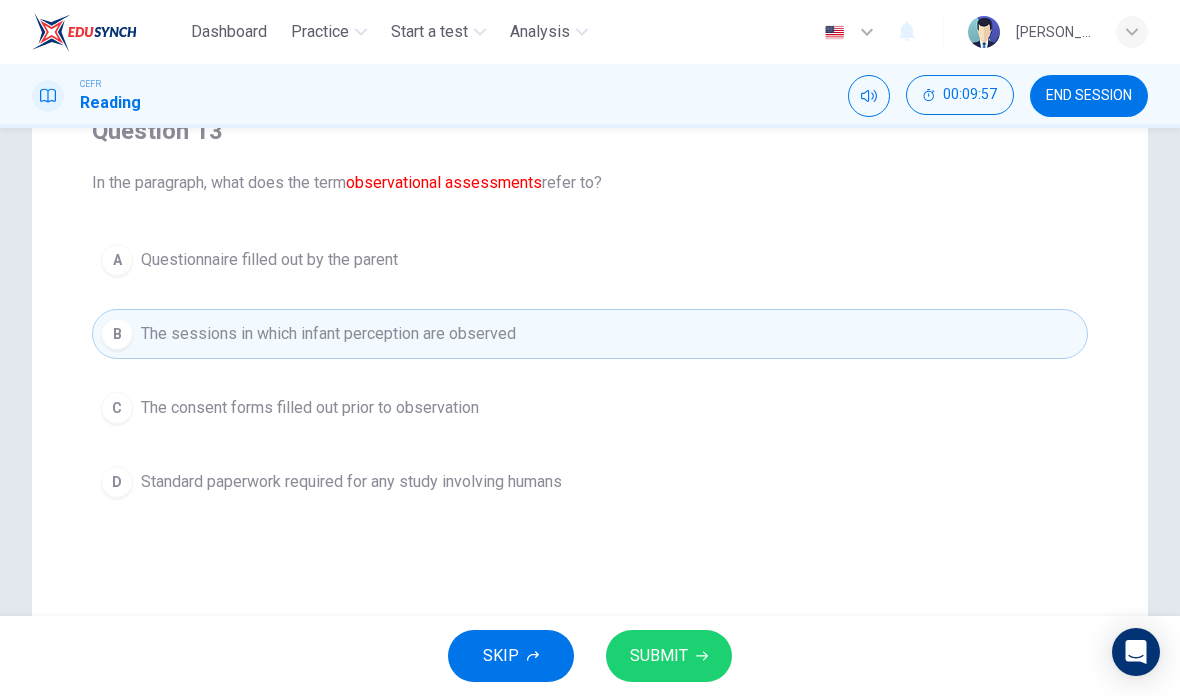 click on "SUBMIT" at bounding box center (659, 656) 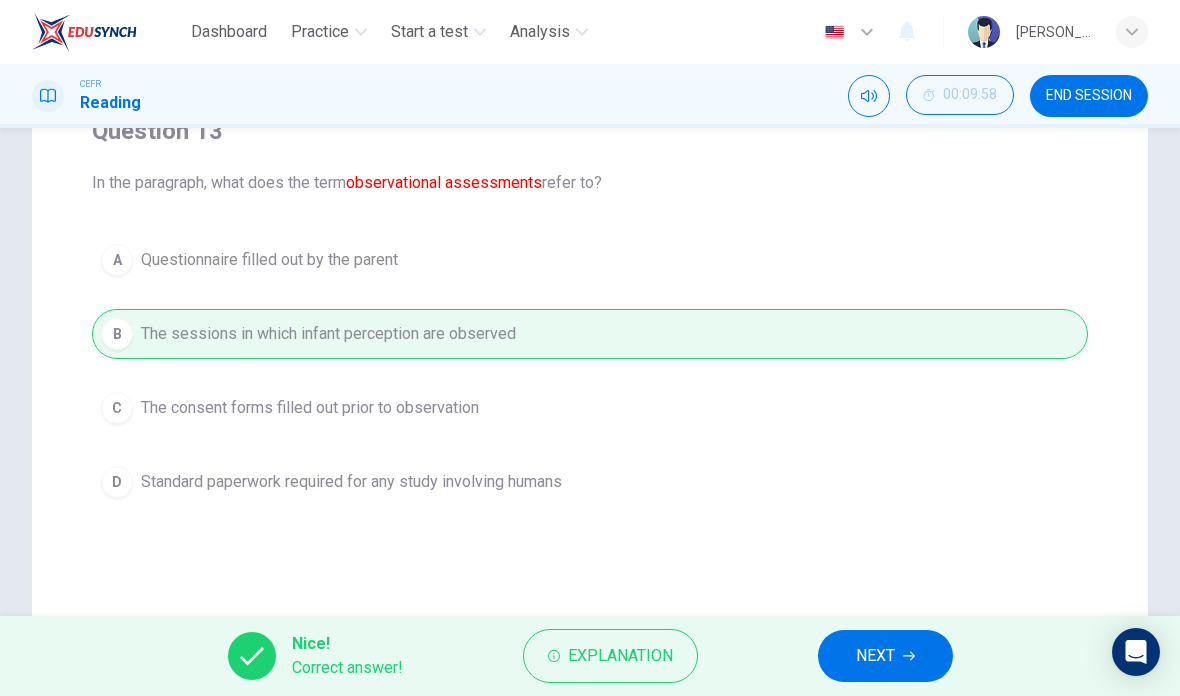 click on "NEXT" at bounding box center (885, 656) 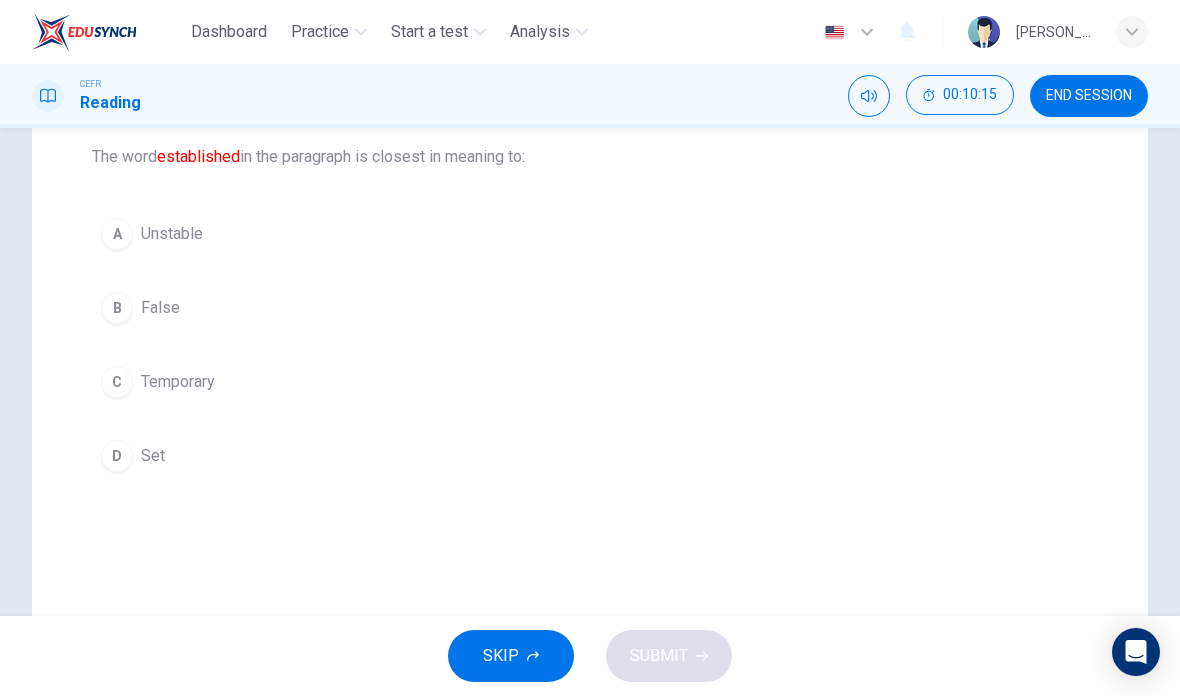 scroll, scrollTop: 211, scrollLeft: 0, axis: vertical 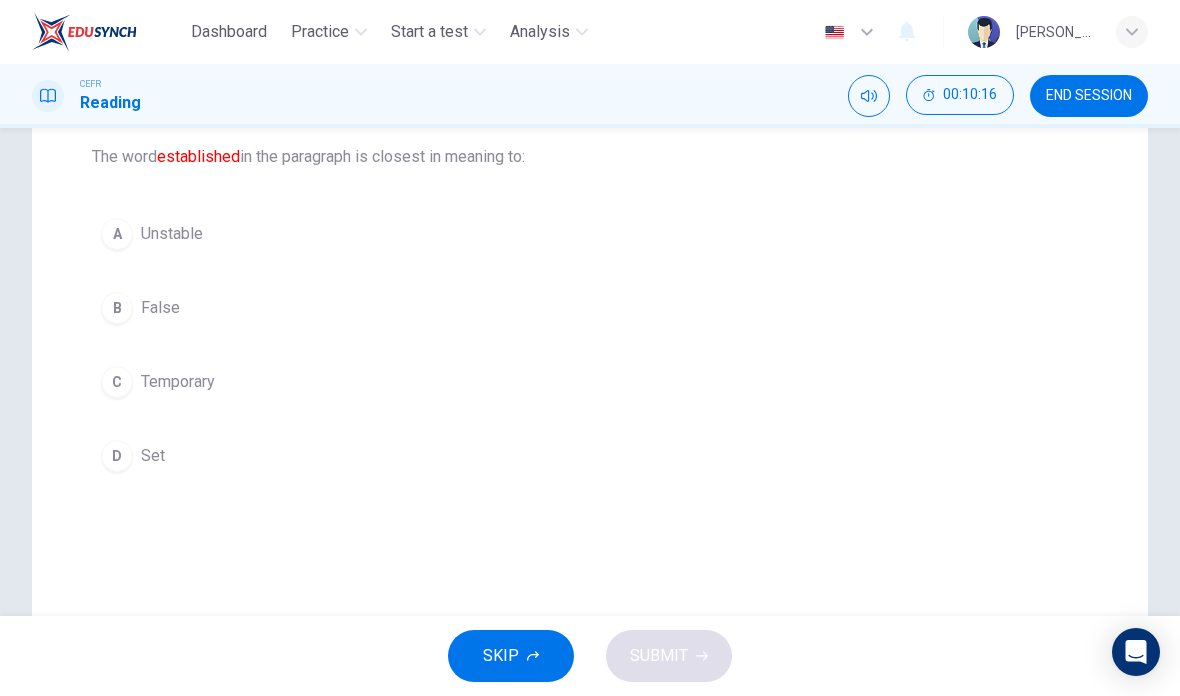 click on "D Set" at bounding box center [590, 456] 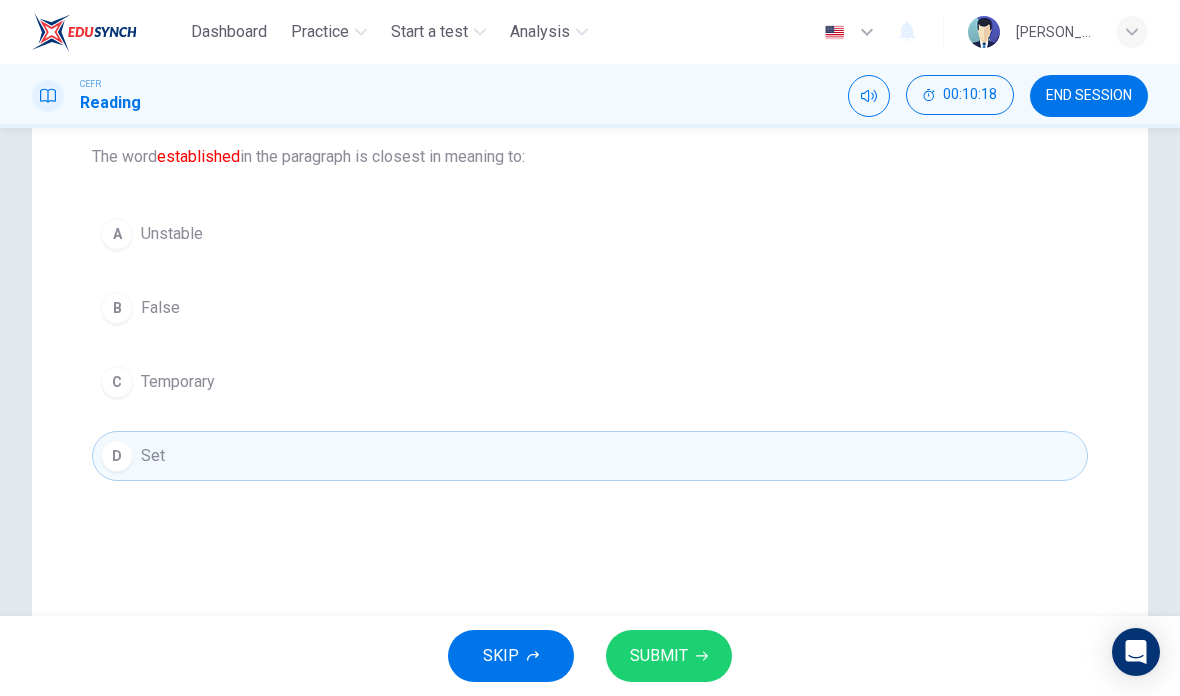 click on "SUBMIT" at bounding box center (659, 656) 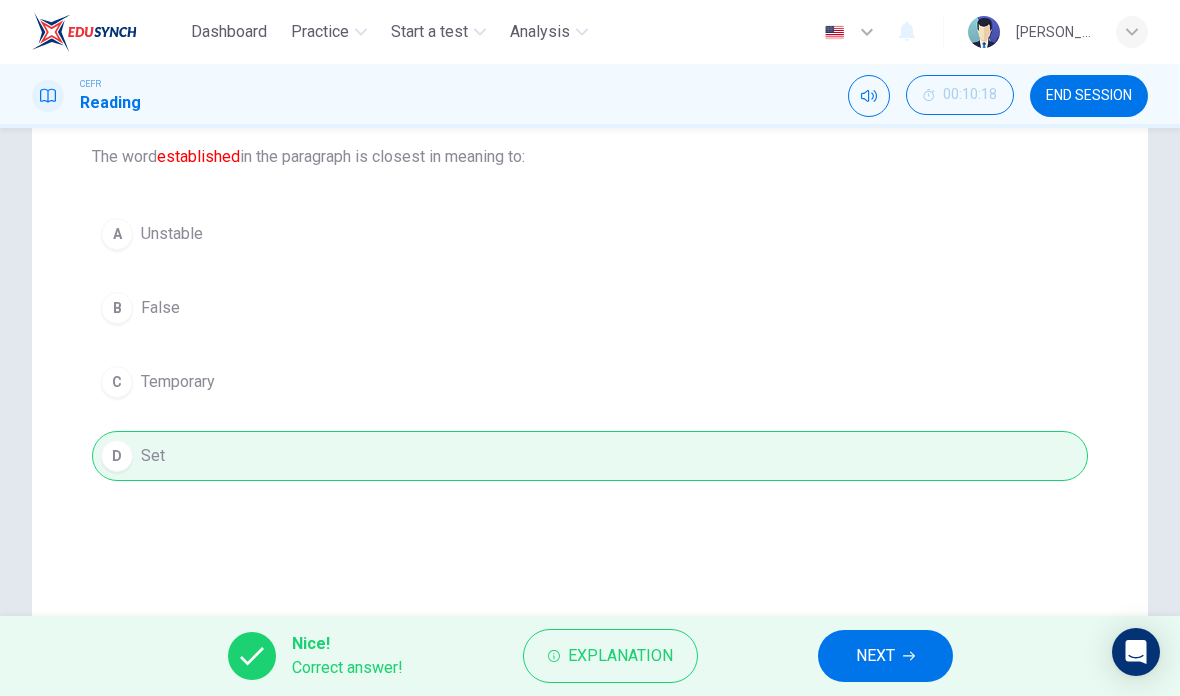 click on "NEXT" at bounding box center [875, 656] 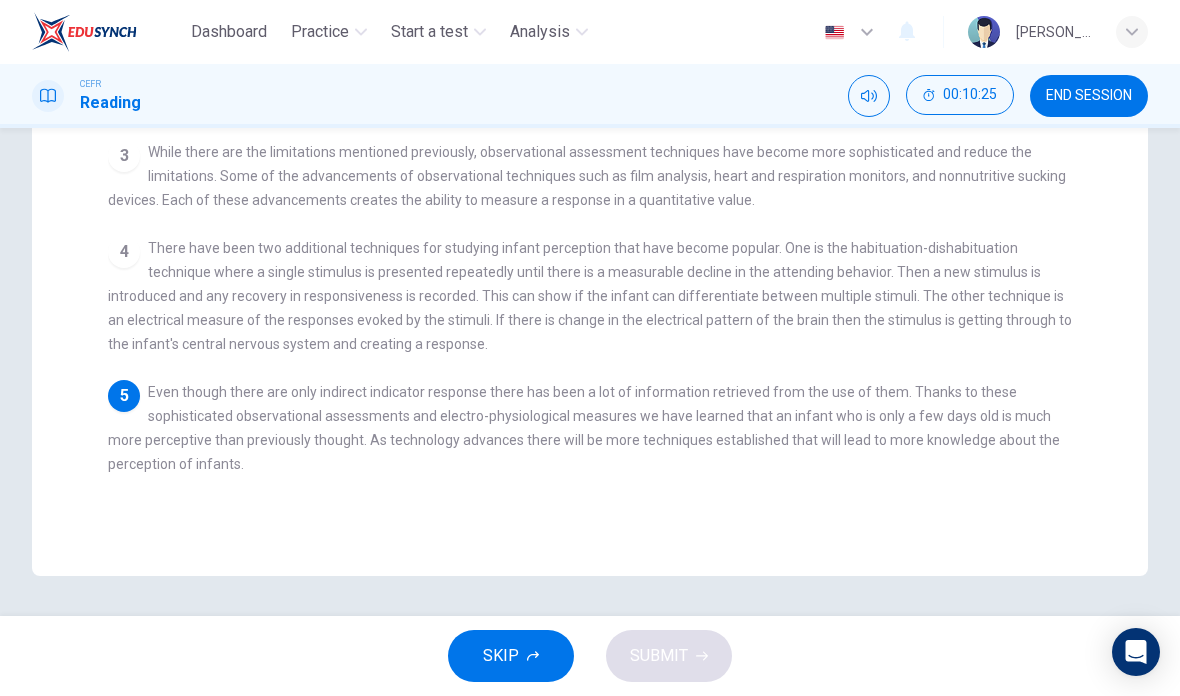scroll, scrollTop: 501, scrollLeft: 0, axis: vertical 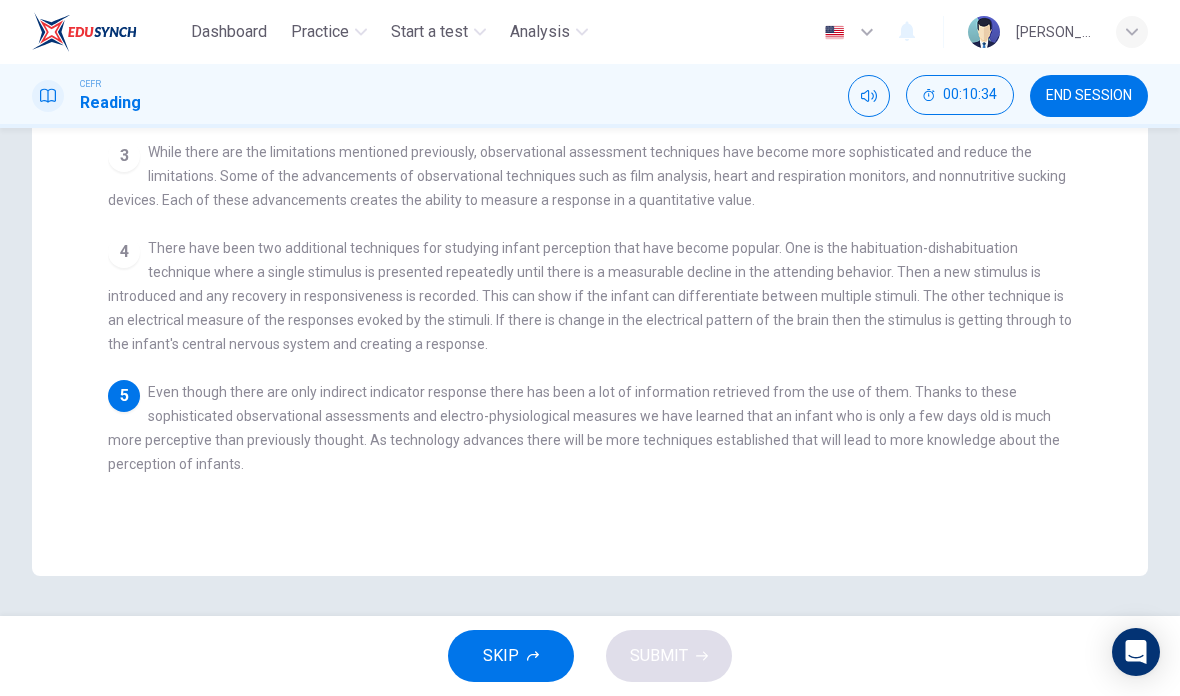 checkbox on "false" 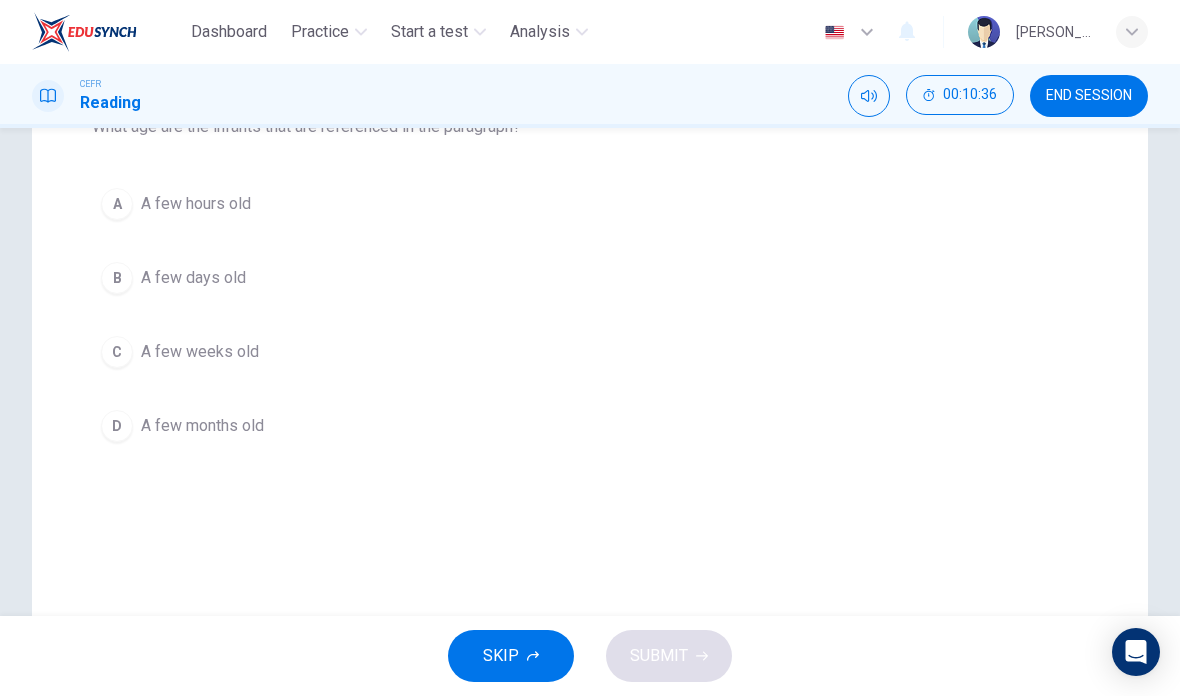 scroll, scrollTop: 242, scrollLeft: 0, axis: vertical 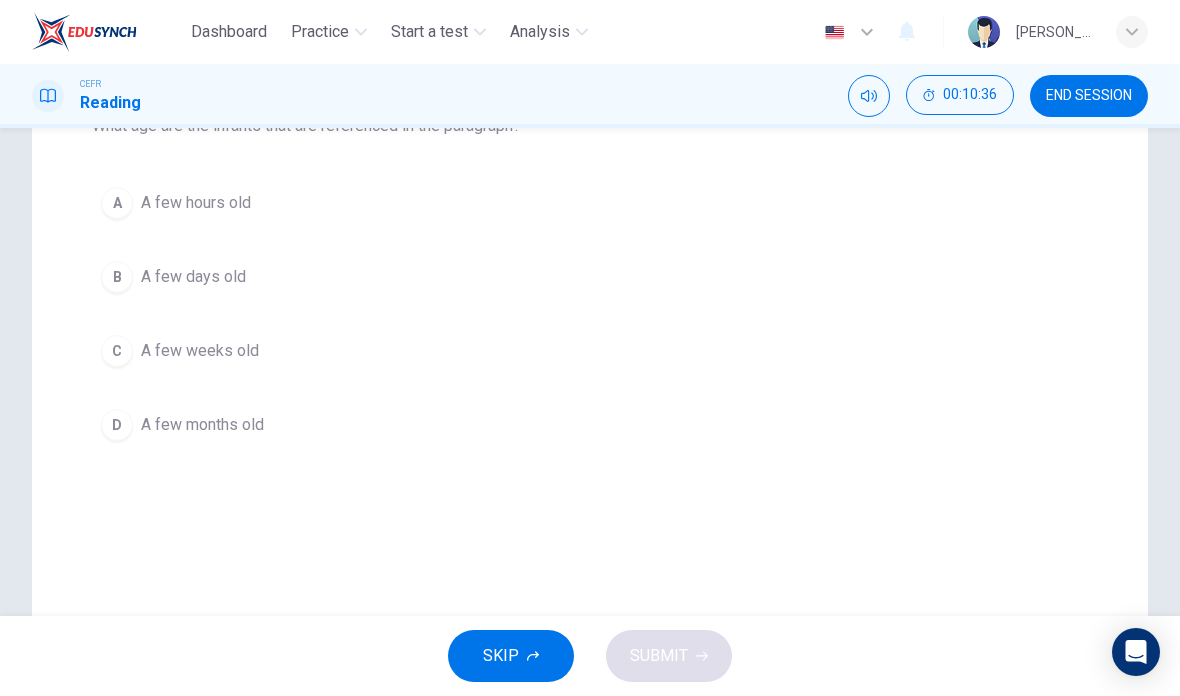 click on "B A few days old" at bounding box center (590, 277) 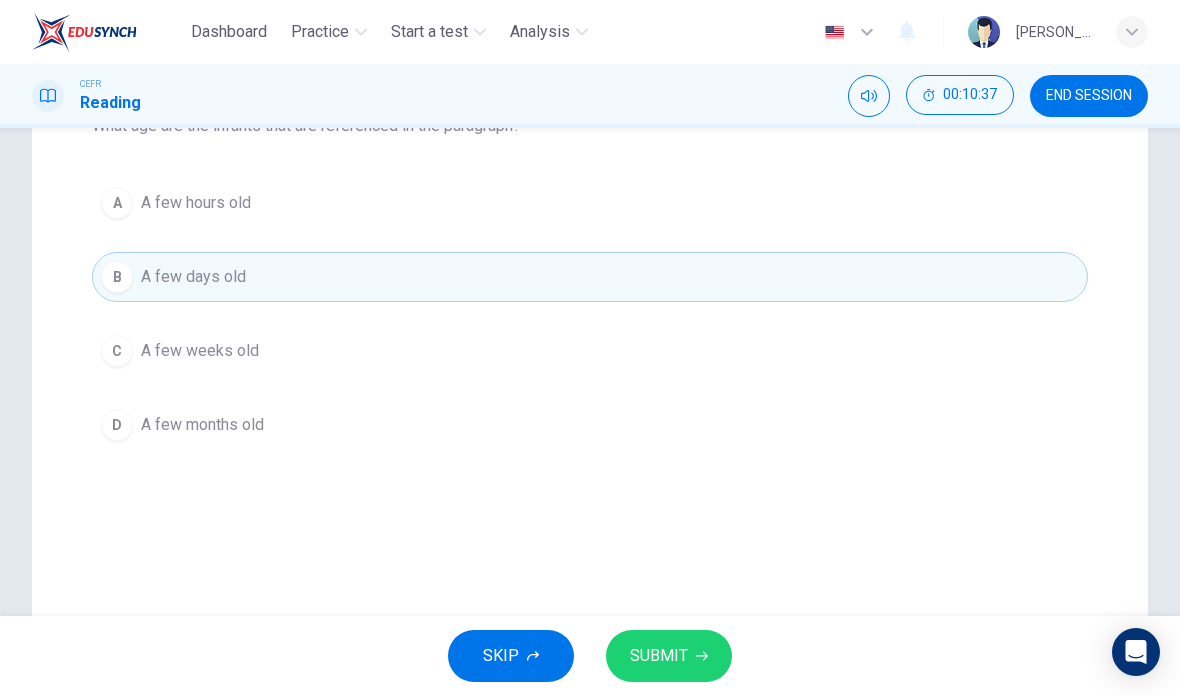 click on "SUBMIT" at bounding box center (669, 656) 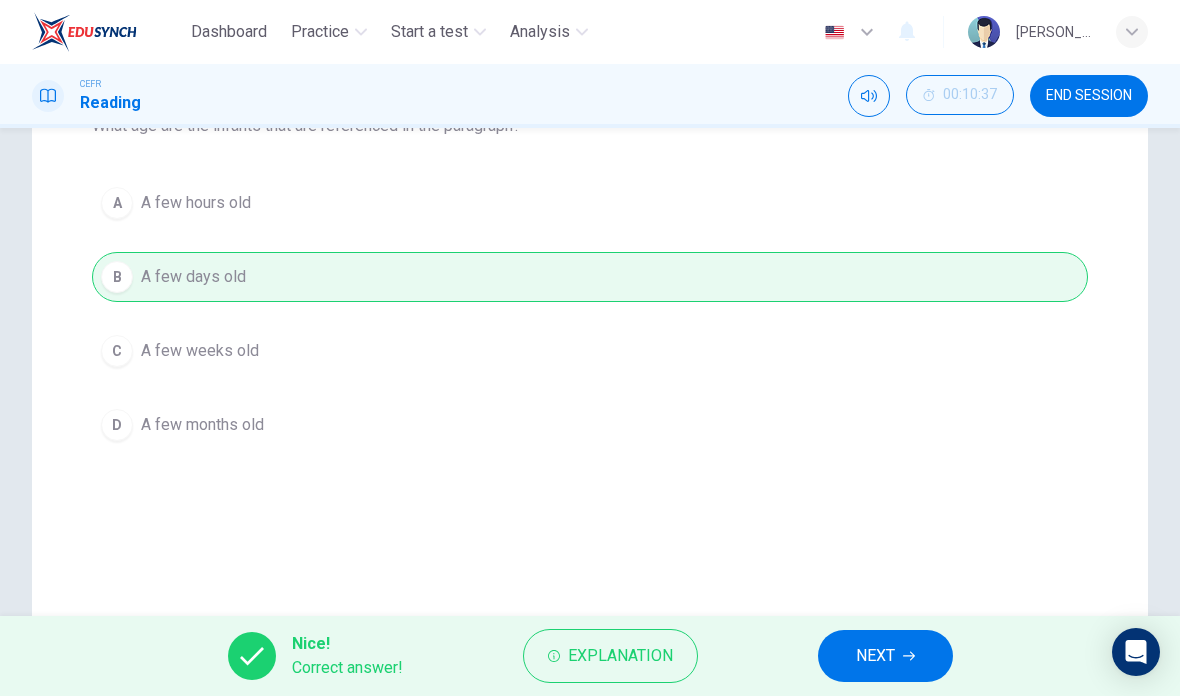 click on "NEXT" at bounding box center [885, 656] 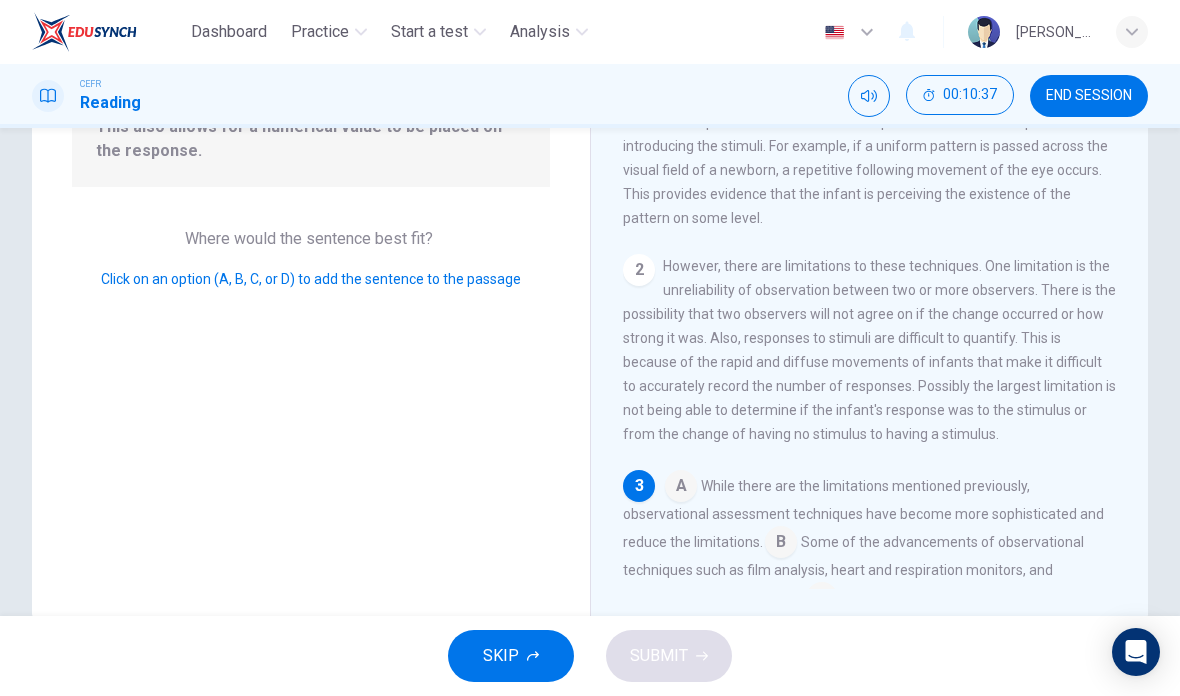 scroll, scrollTop: 274, scrollLeft: 0, axis: vertical 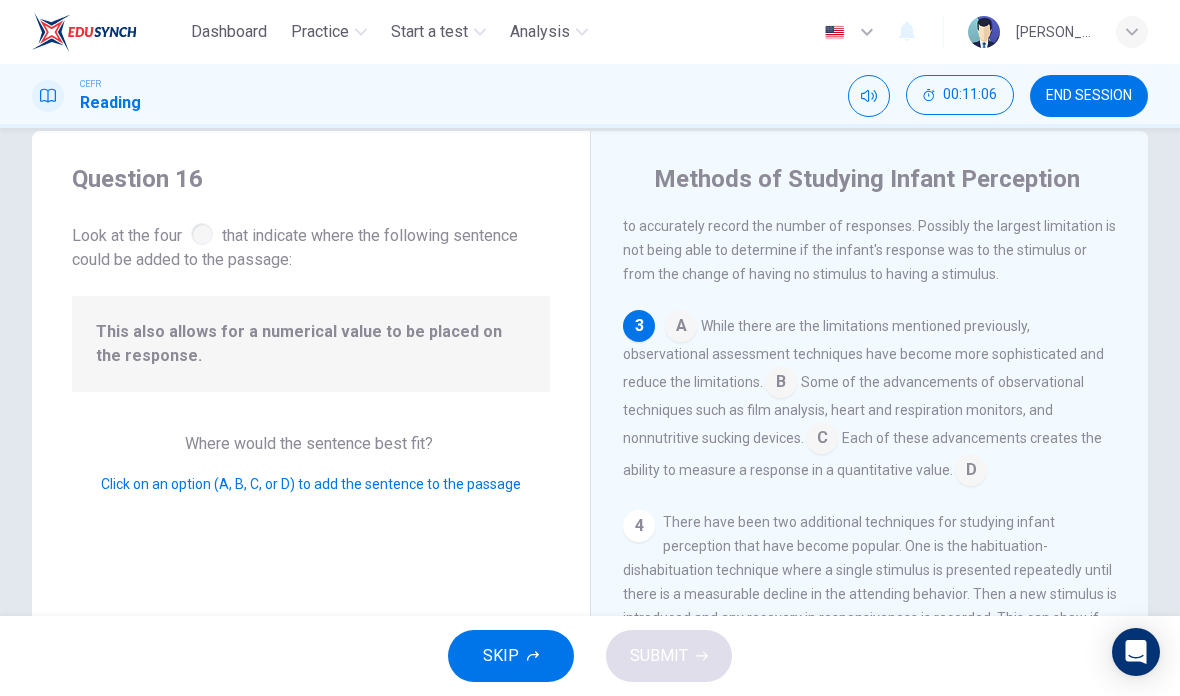 click at bounding box center (971, 472) 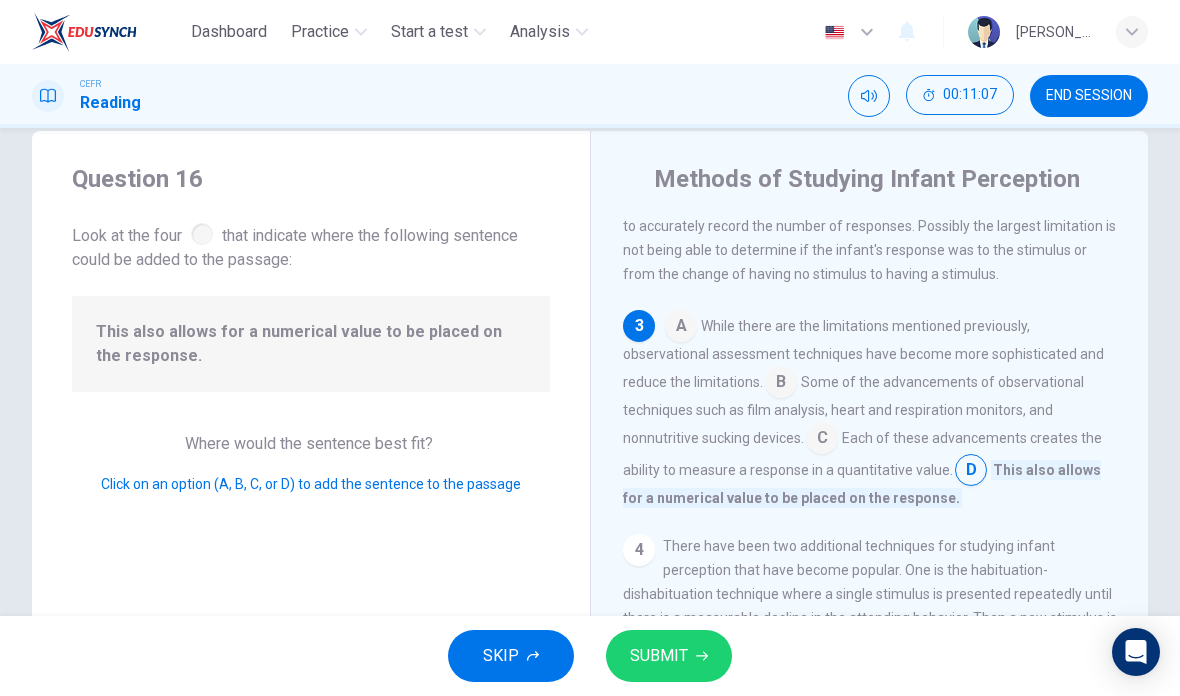 click on "SUBMIT" at bounding box center (669, 656) 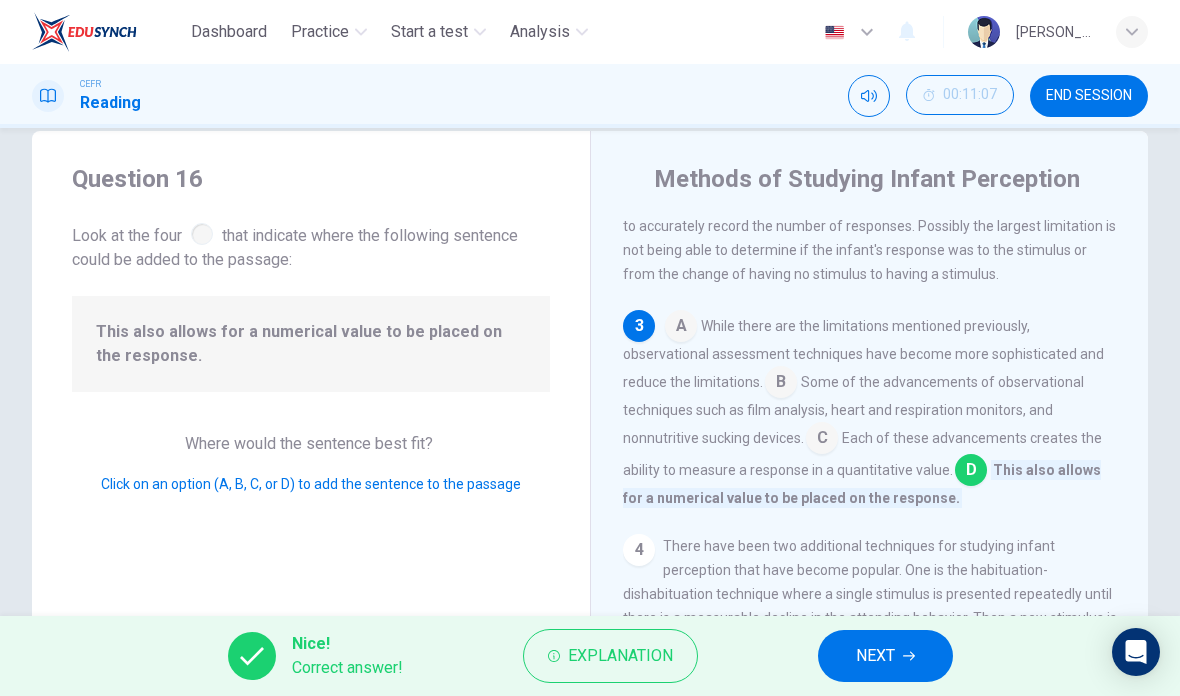 click on "NEXT" at bounding box center (885, 656) 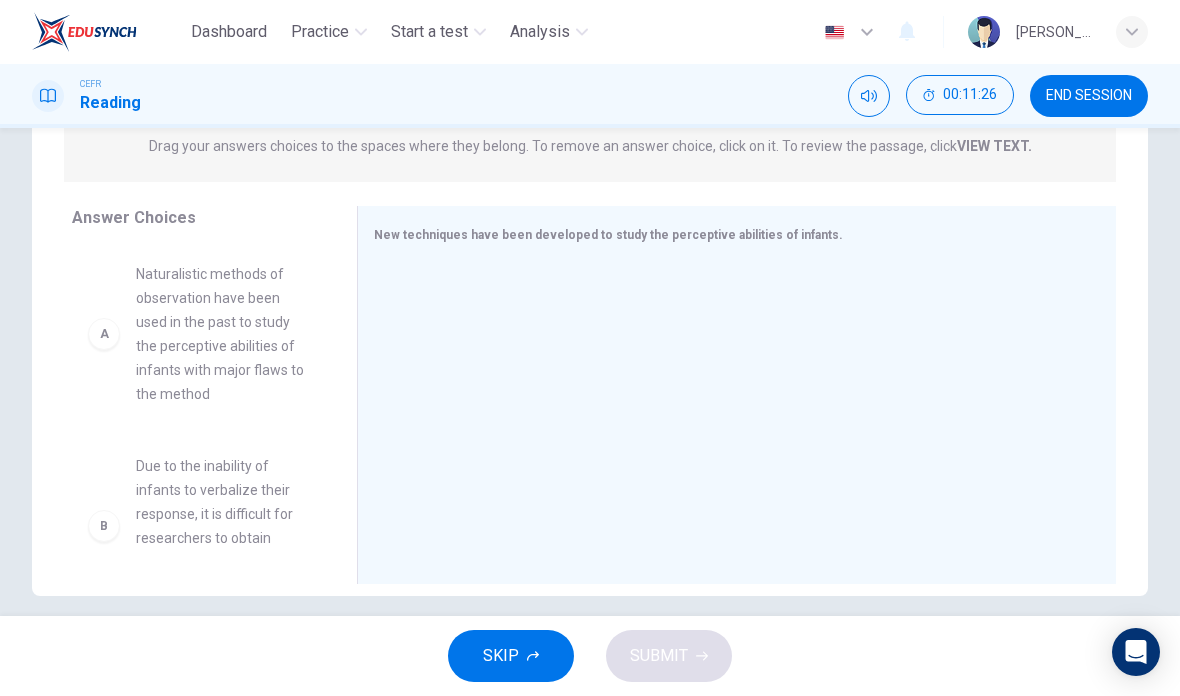 scroll, scrollTop: 268, scrollLeft: 0, axis: vertical 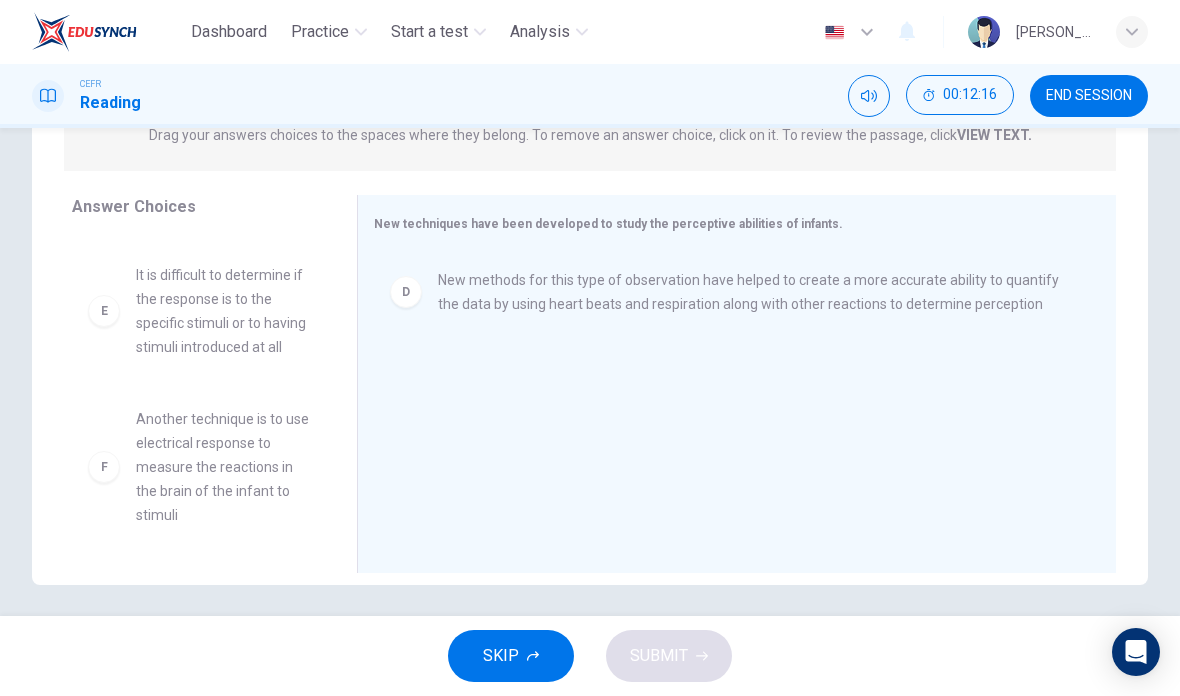 click on "F Another technique is to use electrical response to measure the reactions in the brain of the infant to stimuli" at bounding box center (198, 467) 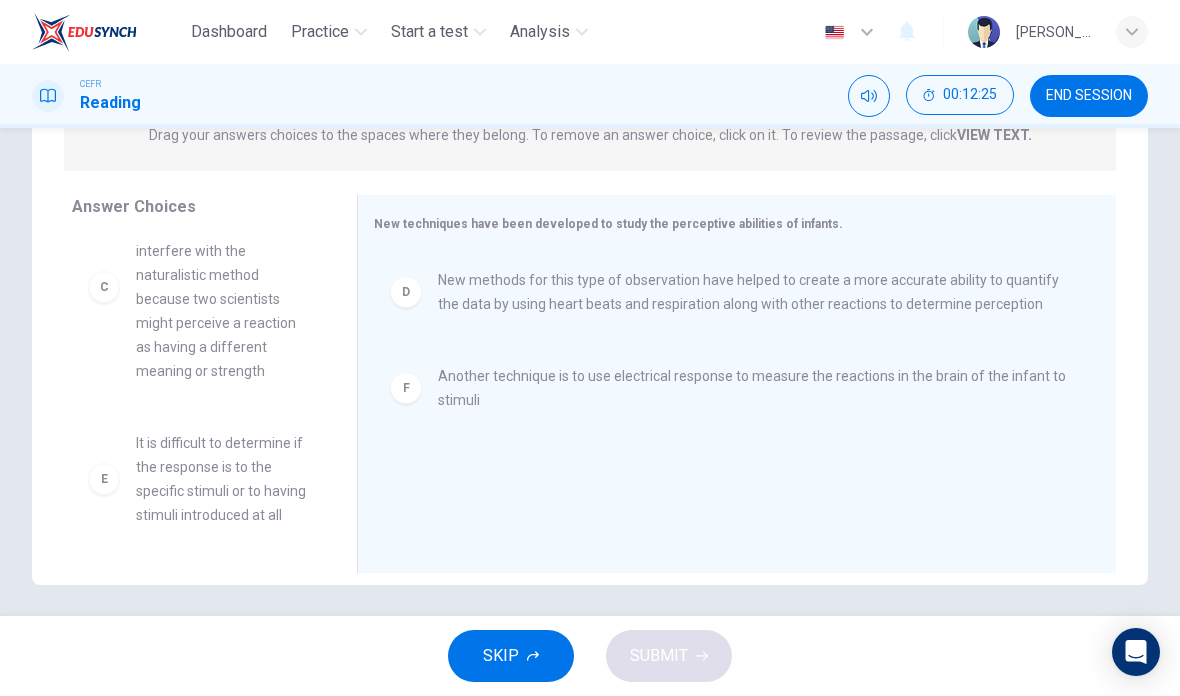 scroll, scrollTop: 444, scrollLeft: 0, axis: vertical 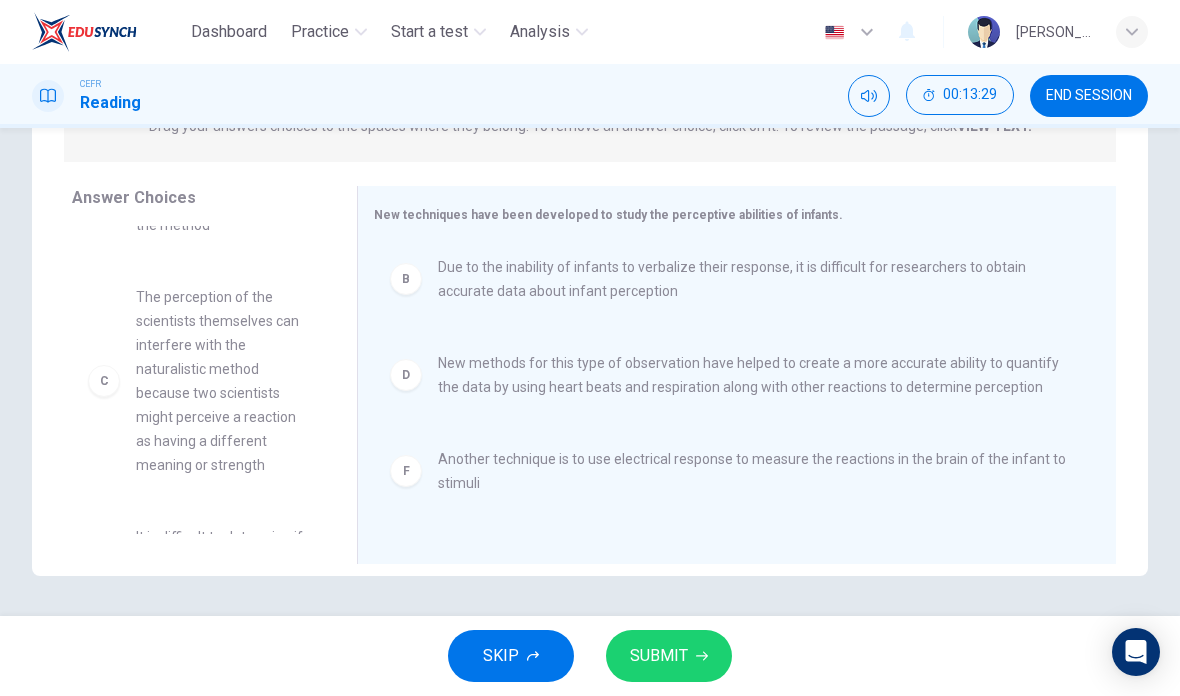 click on "SUBMIT" at bounding box center [669, 656] 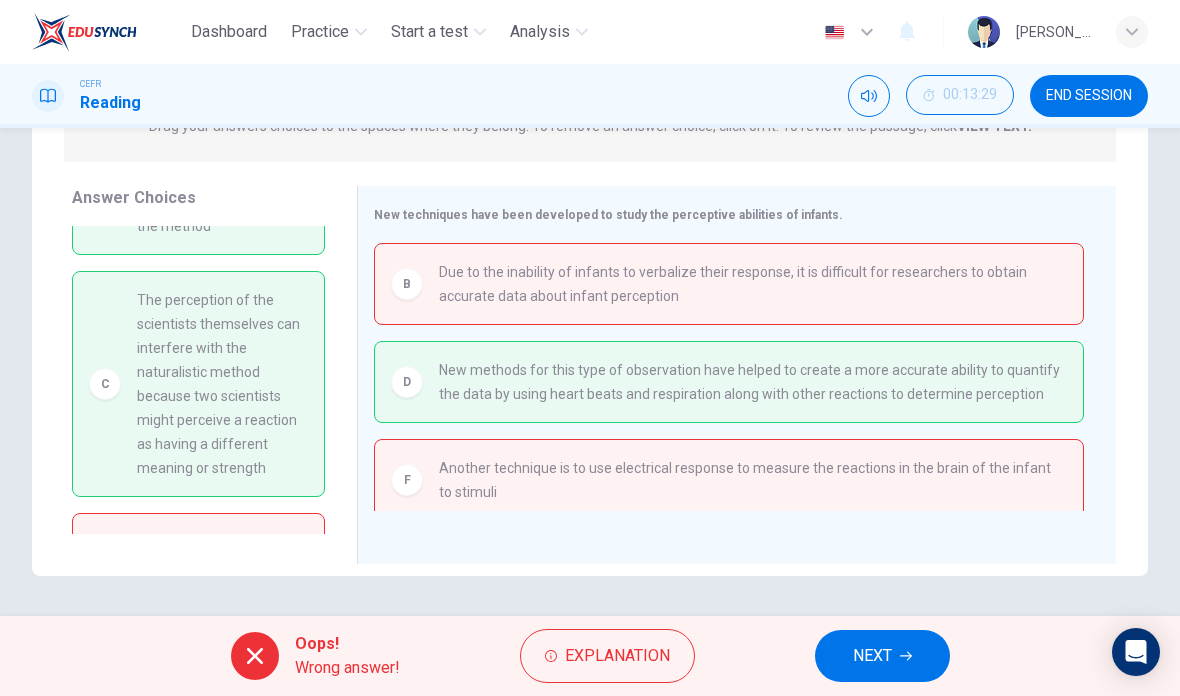 scroll, scrollTop: 0, scrollLeft: 0, axis: both 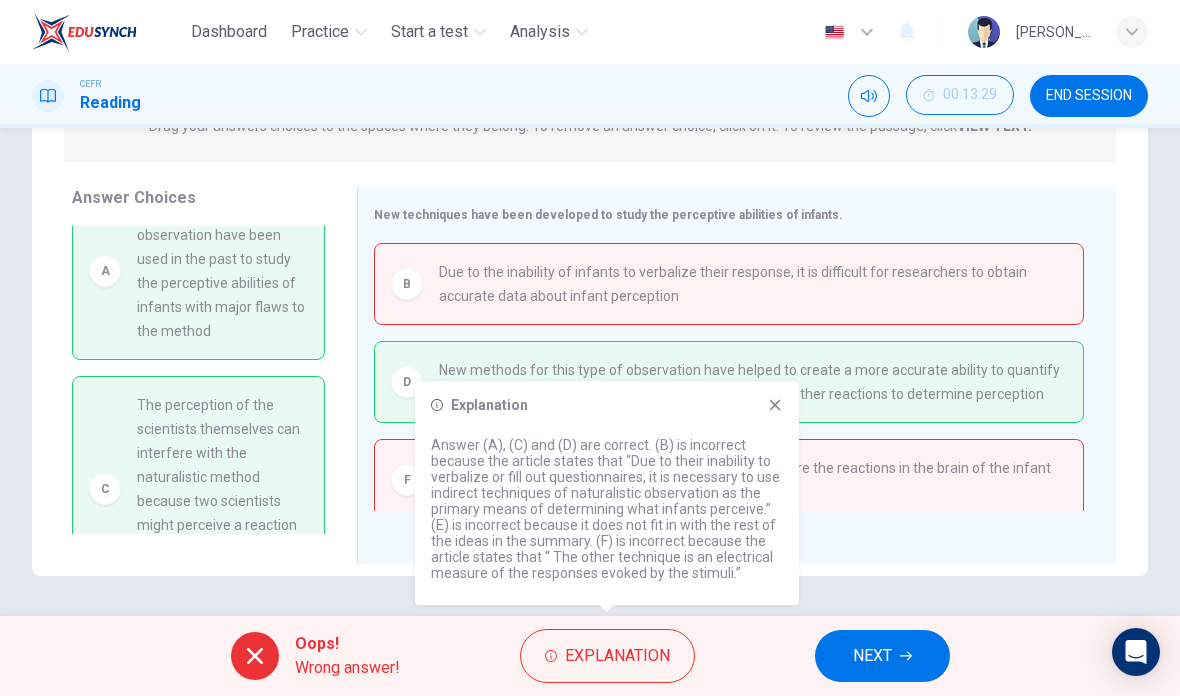 click on "NEXT" at bounding box center [882, 656] 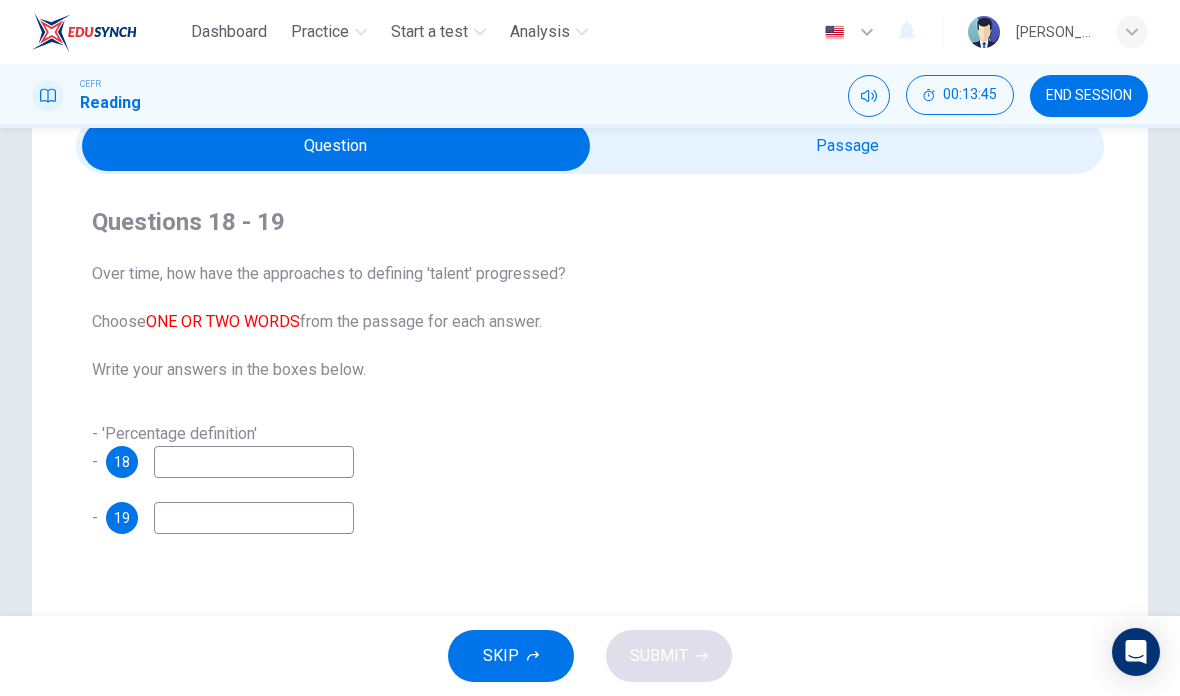 scroll, scrollTop: 95, scrollLeft: 0, axis: vertical 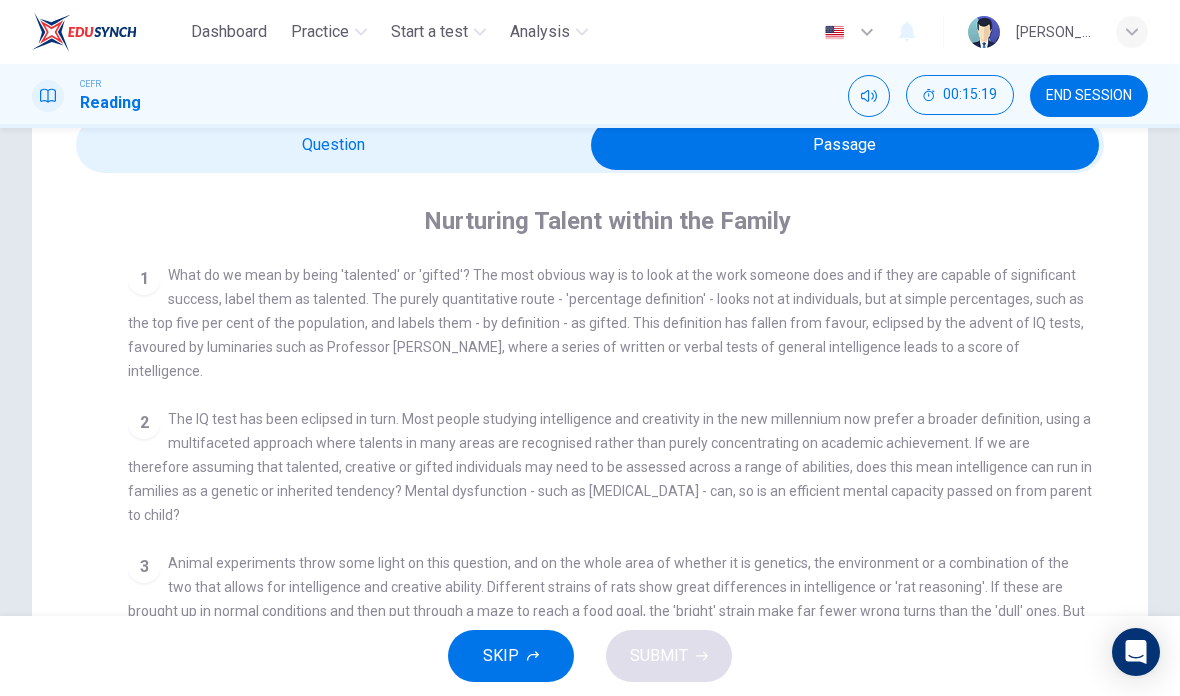 checkbox on "false" 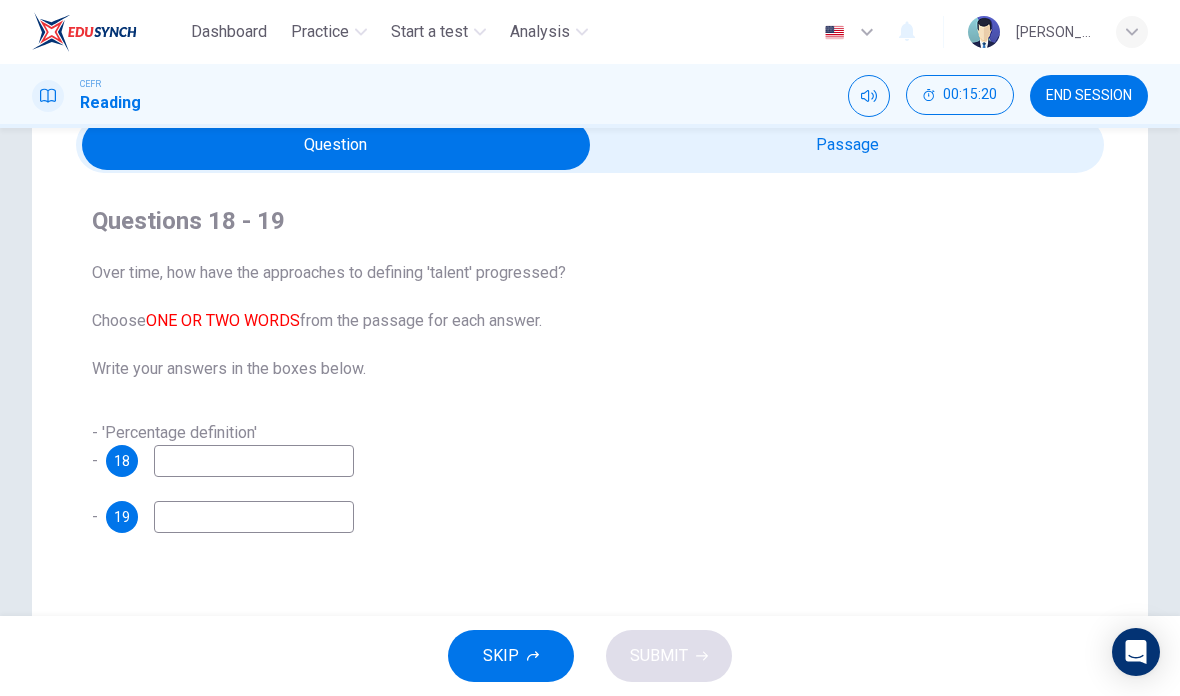 click at bounding box center (254, 461) 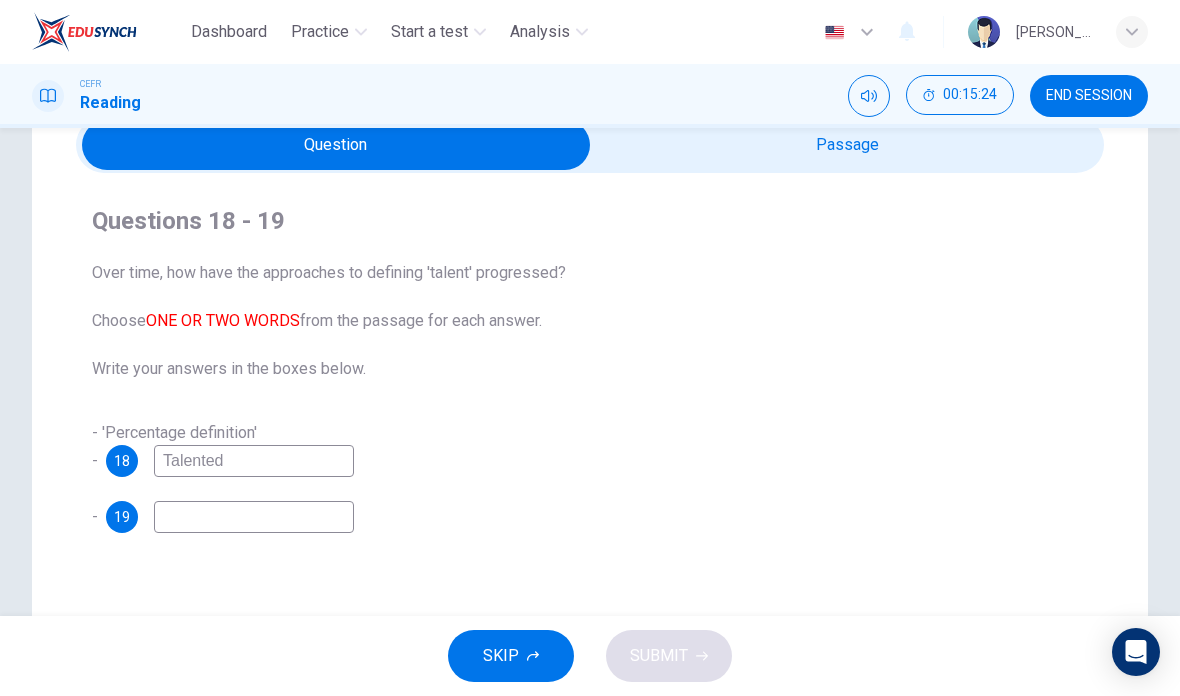 type on "Talented" 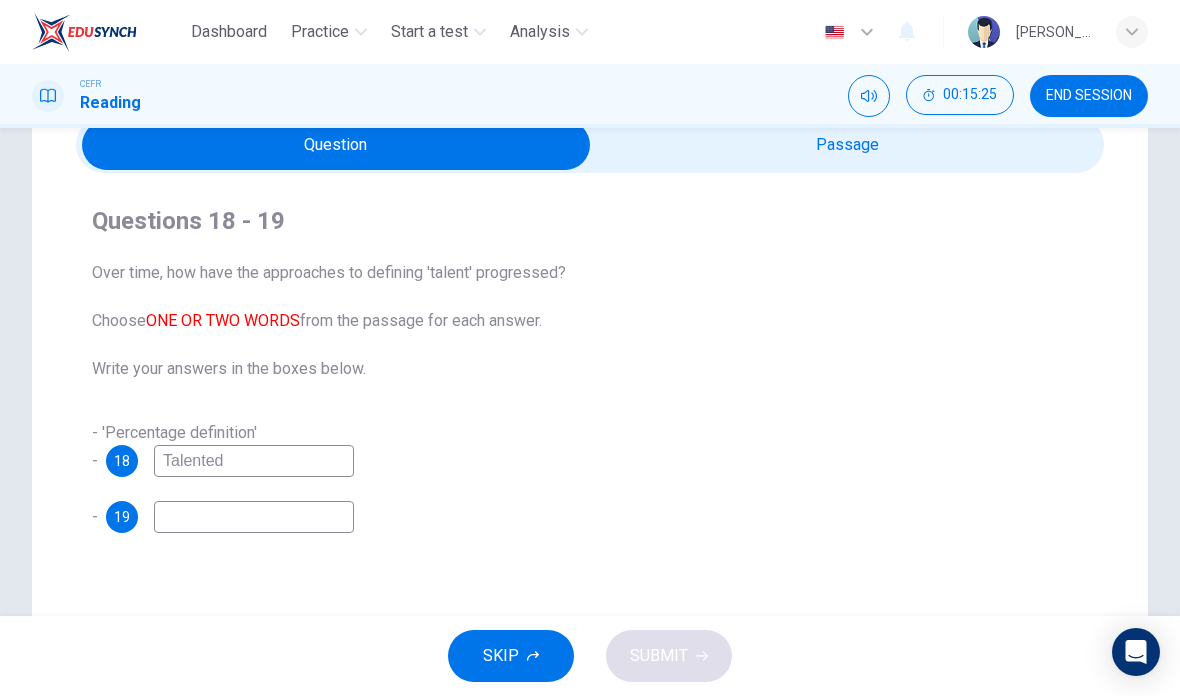 click at bounding box center (254, 517) 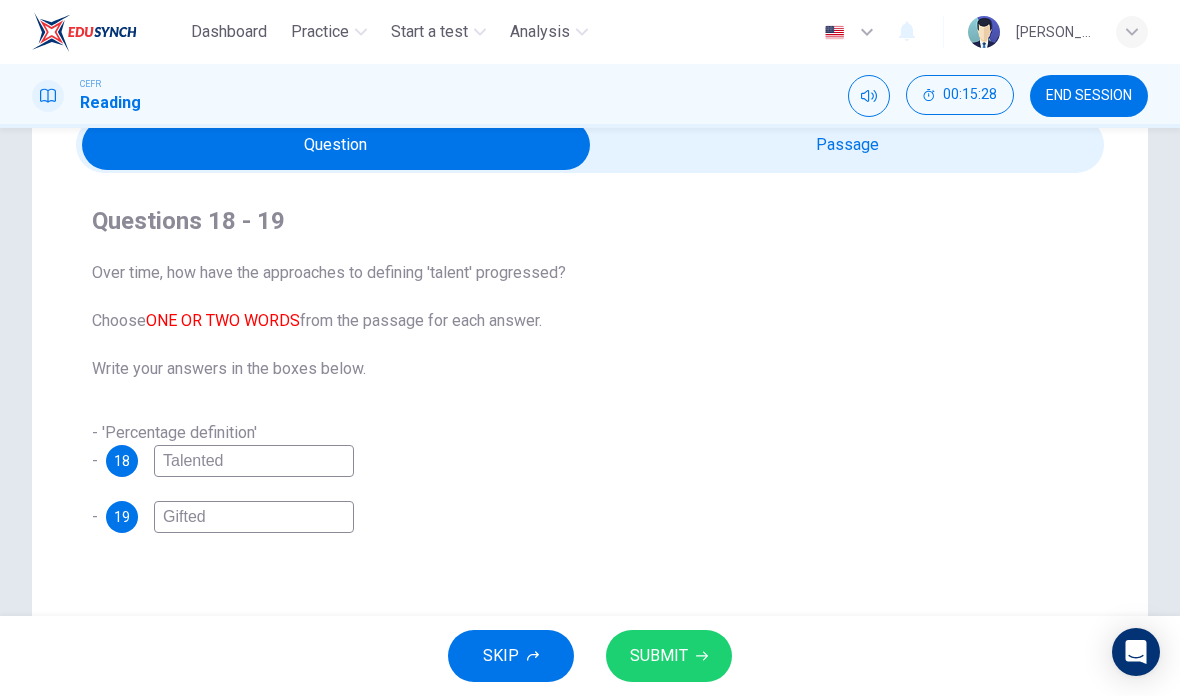 type on "Gifted" 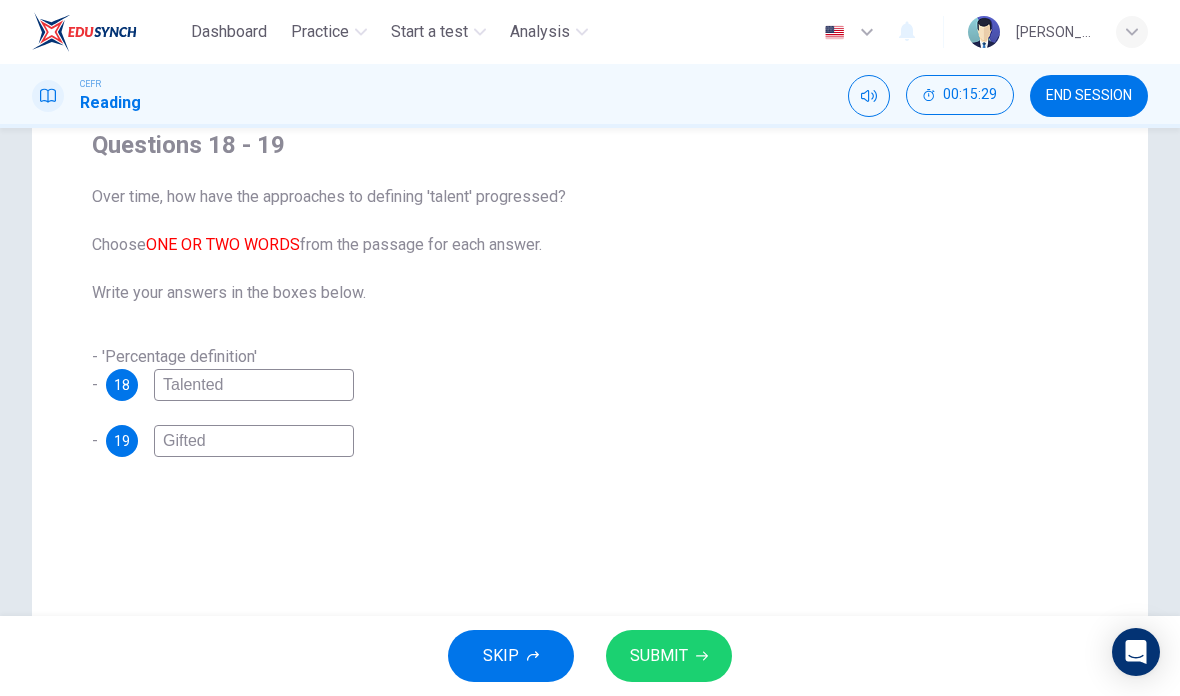 scroll, scrollTop: 175, scrollLeft: 0, axis: vertical 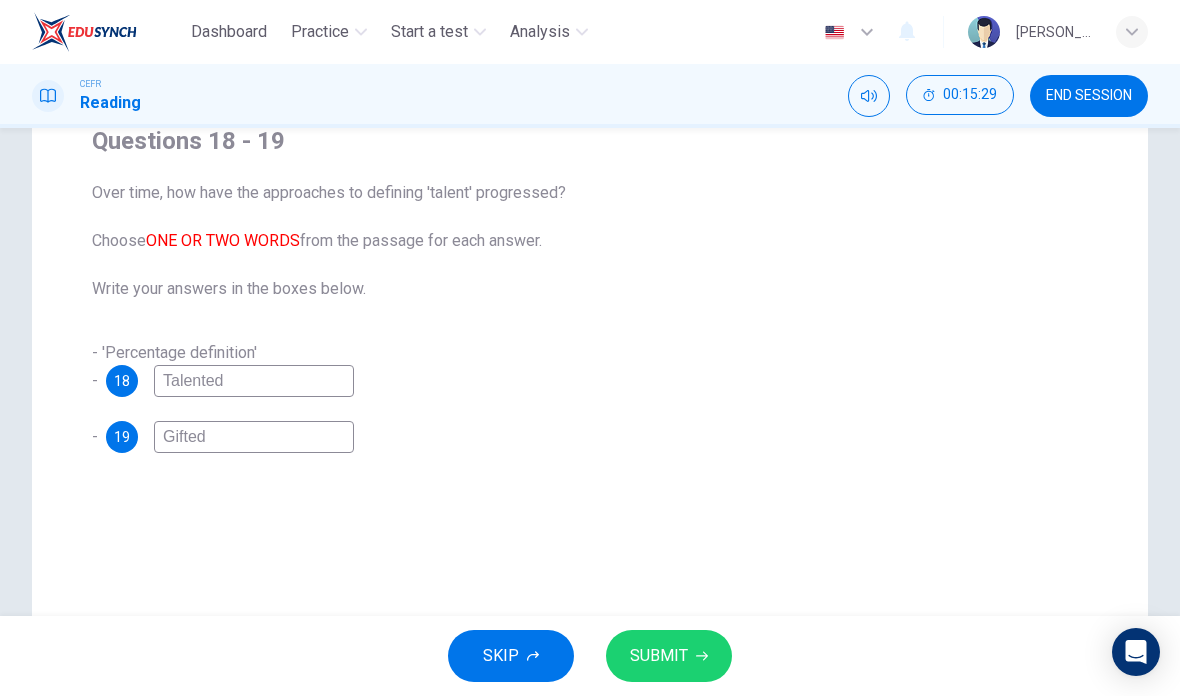 click on "SUBMIT" at bounding box center (669, 656) 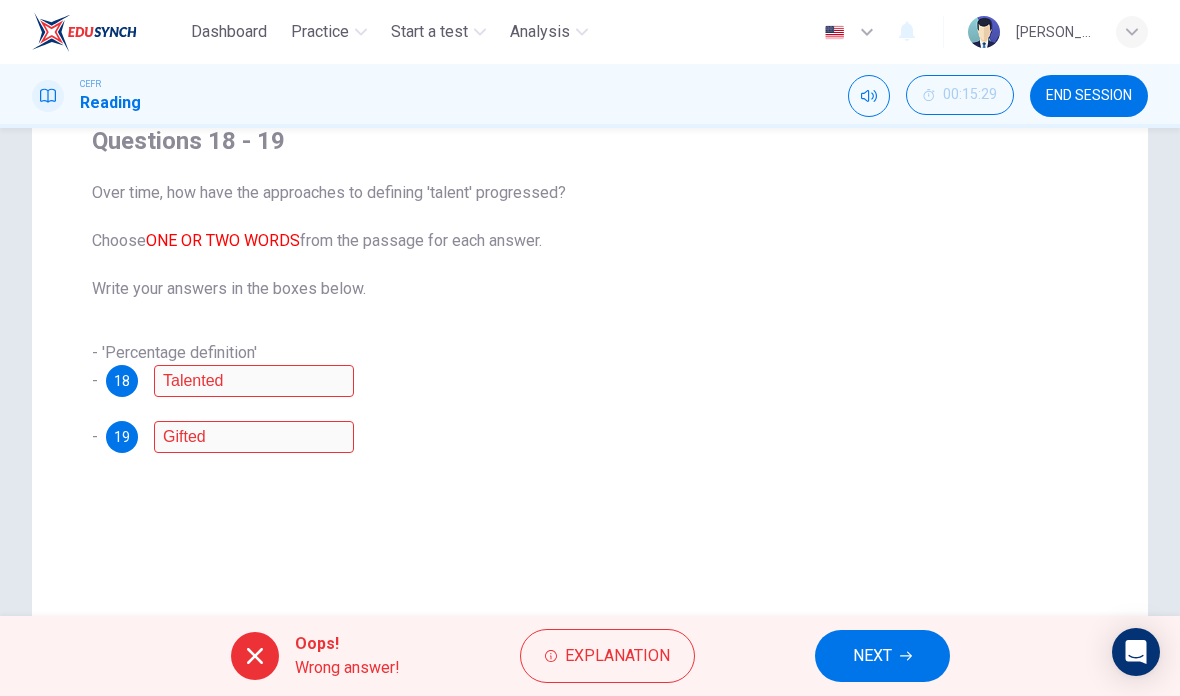 click on "Explanation" at bounding box center (617, 656) 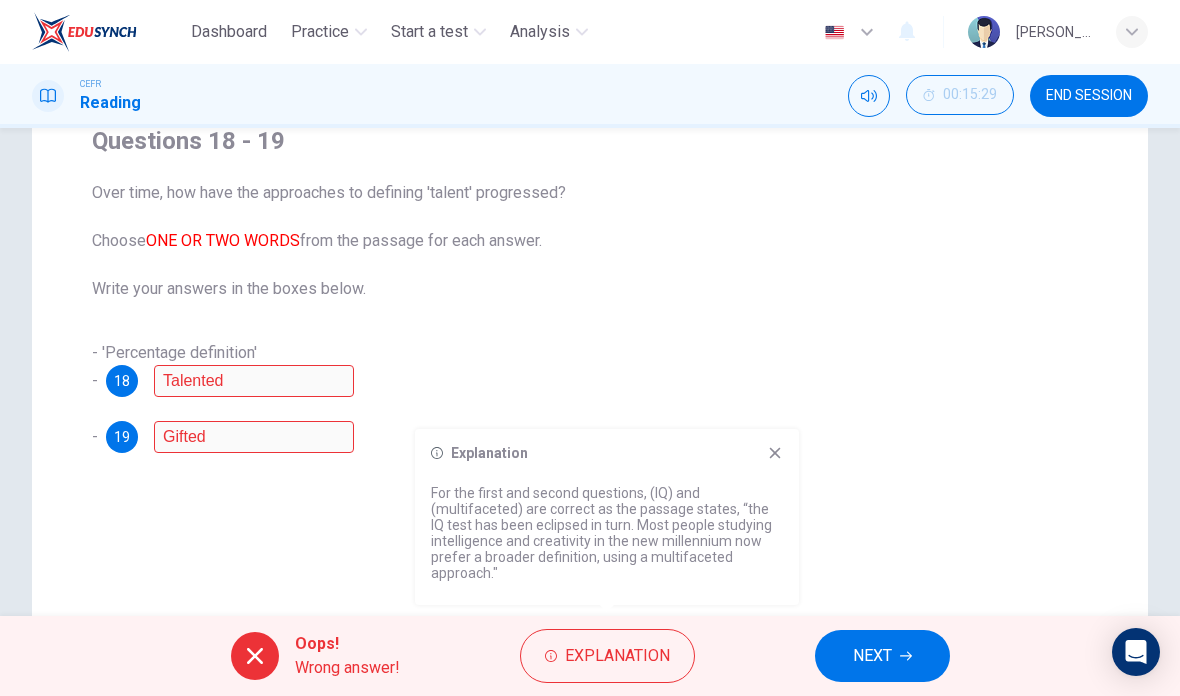 click on "NEXT" at bounding box center [872, 656] 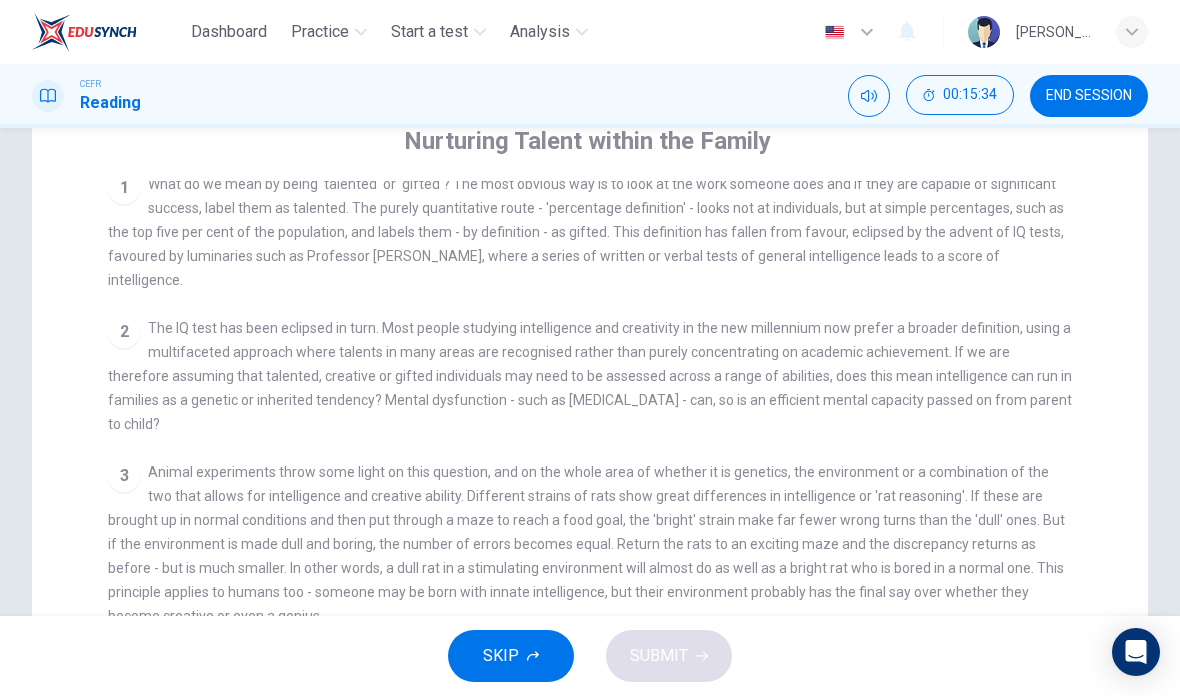 scroll, scrollTop: 344, scrollLeft: 0, axis: vertical 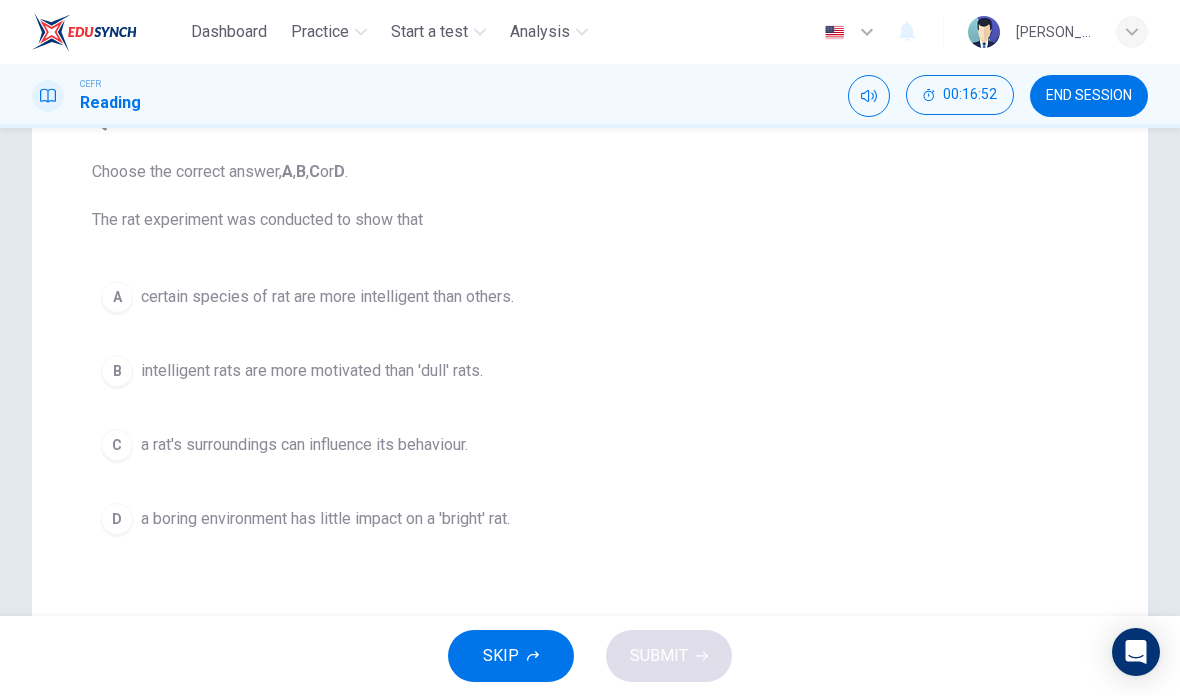 click on "C a rat's surroundings can influence its behaviour." at bounding box center (590, 445) 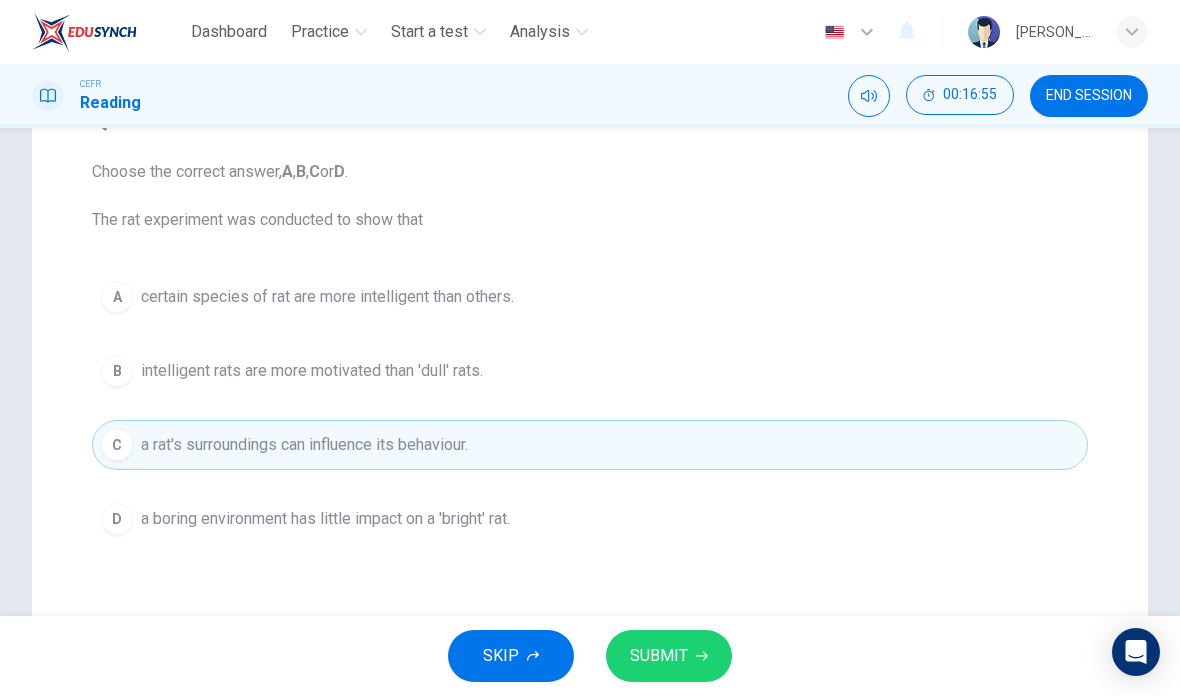 click on "SUBMIT" at bounding box center (669, 656) 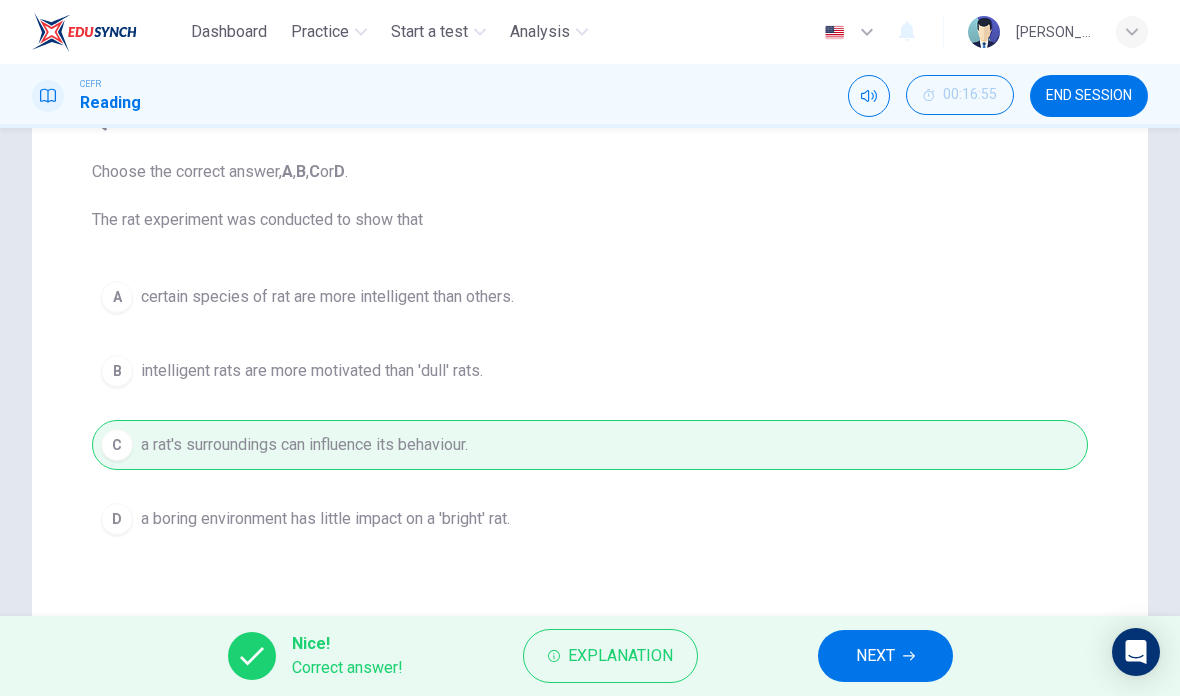 click on "NEXT" at bounding box center (885, 656) 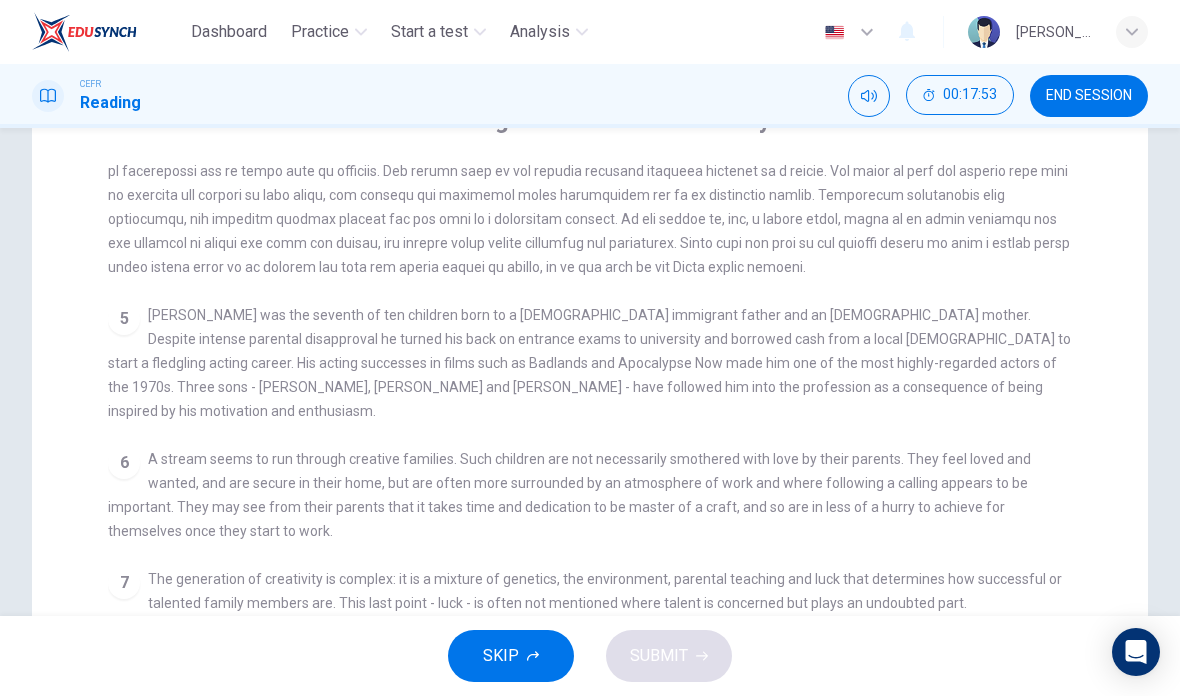 scroll, scrollTop: 961, scrollLeft: 0, axis: vertical 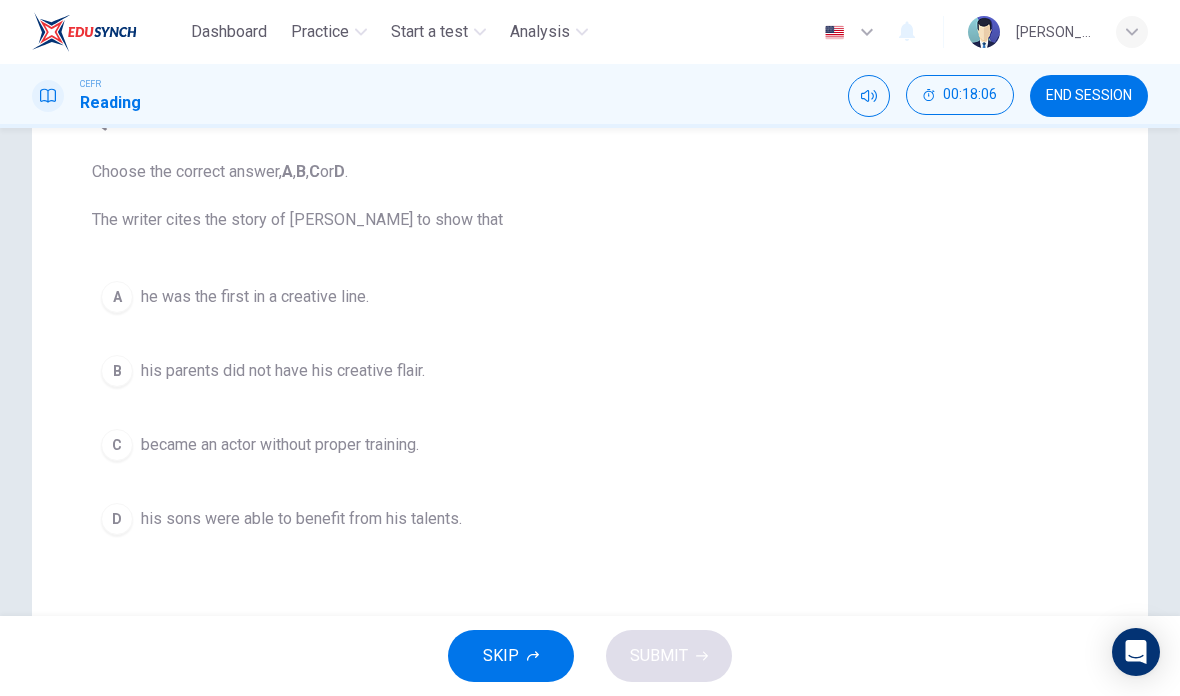 click on "A he was the first in a creative line." at bounding box center [590, 297] 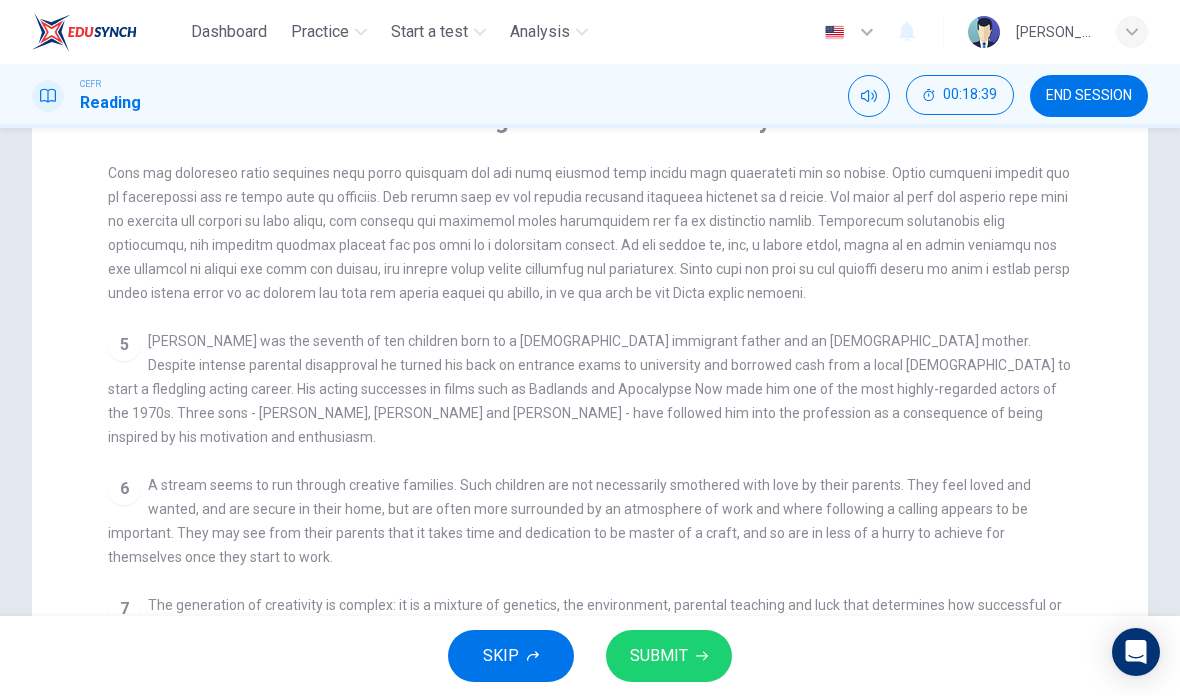 scroll, scrollTop: 940, scrollLeft: 0, axis: vertical 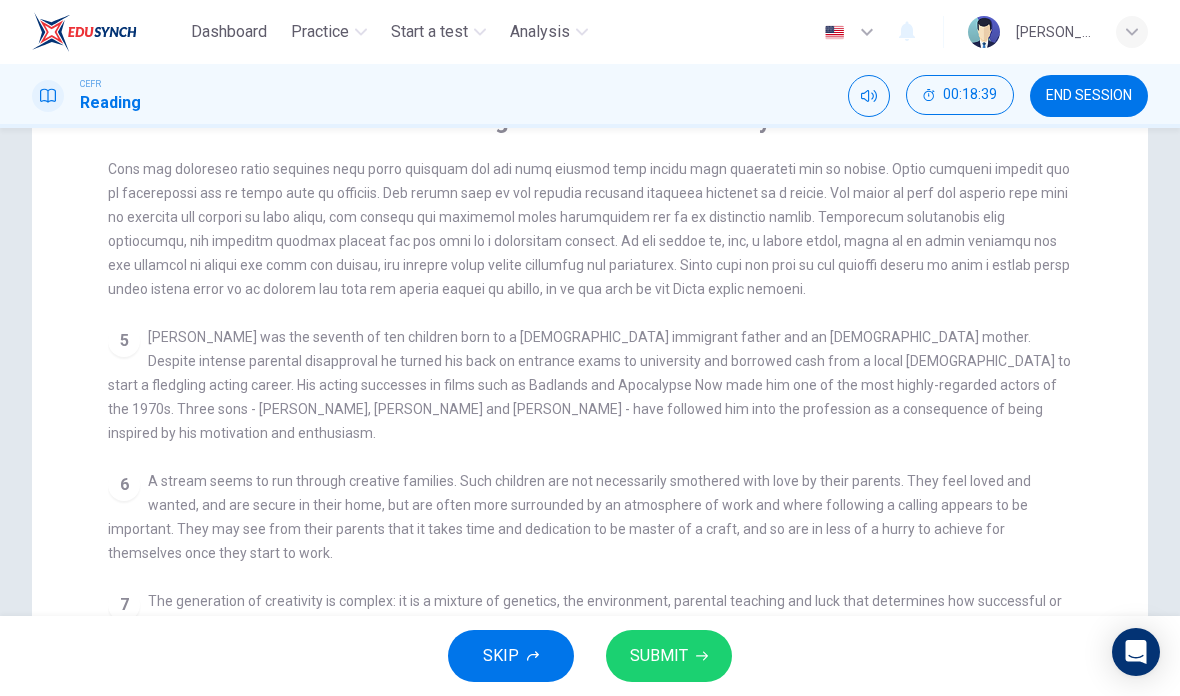 checkbox on "false" 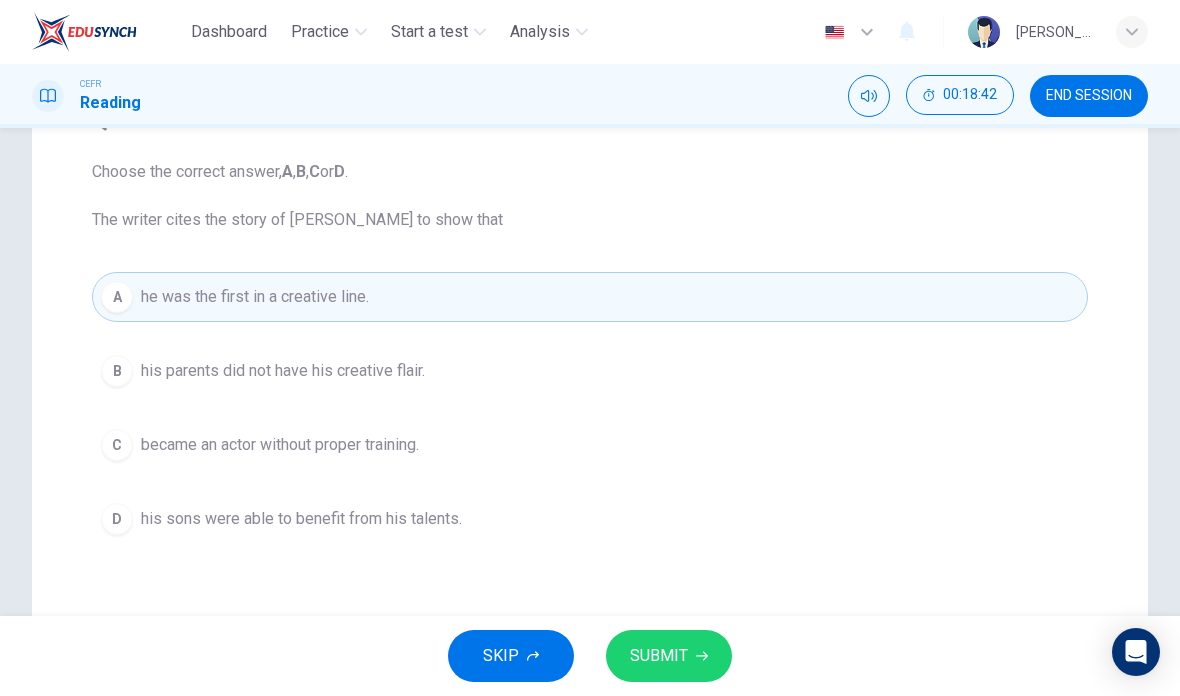 click on "SUBMIT" at bounding box center [669, 656] 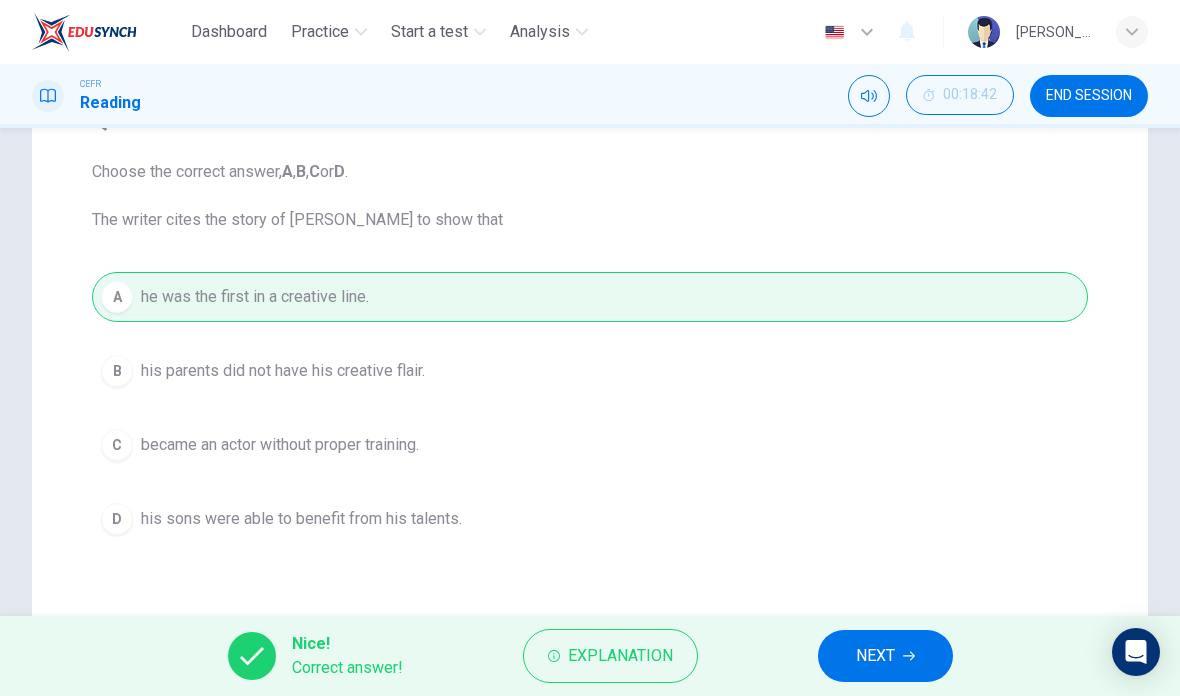 click on "NEXT" at bounding box center [875, 656] 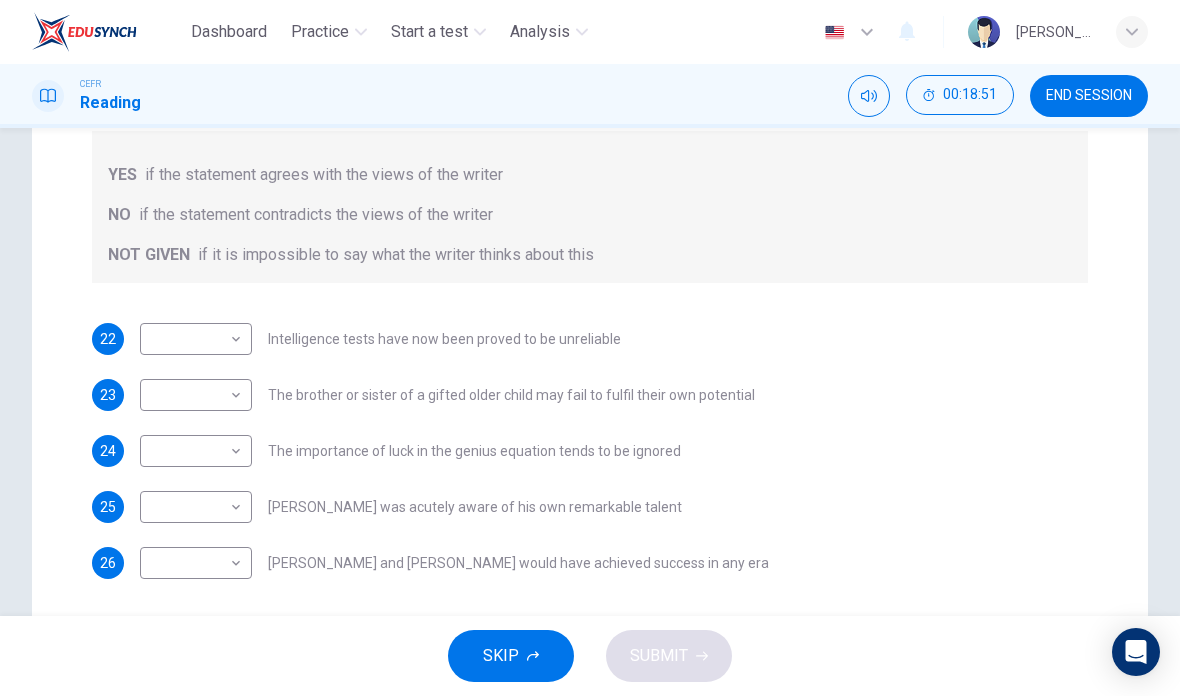 scroll, scrollTop: 316, scrollLeft: 0, axis: vertical 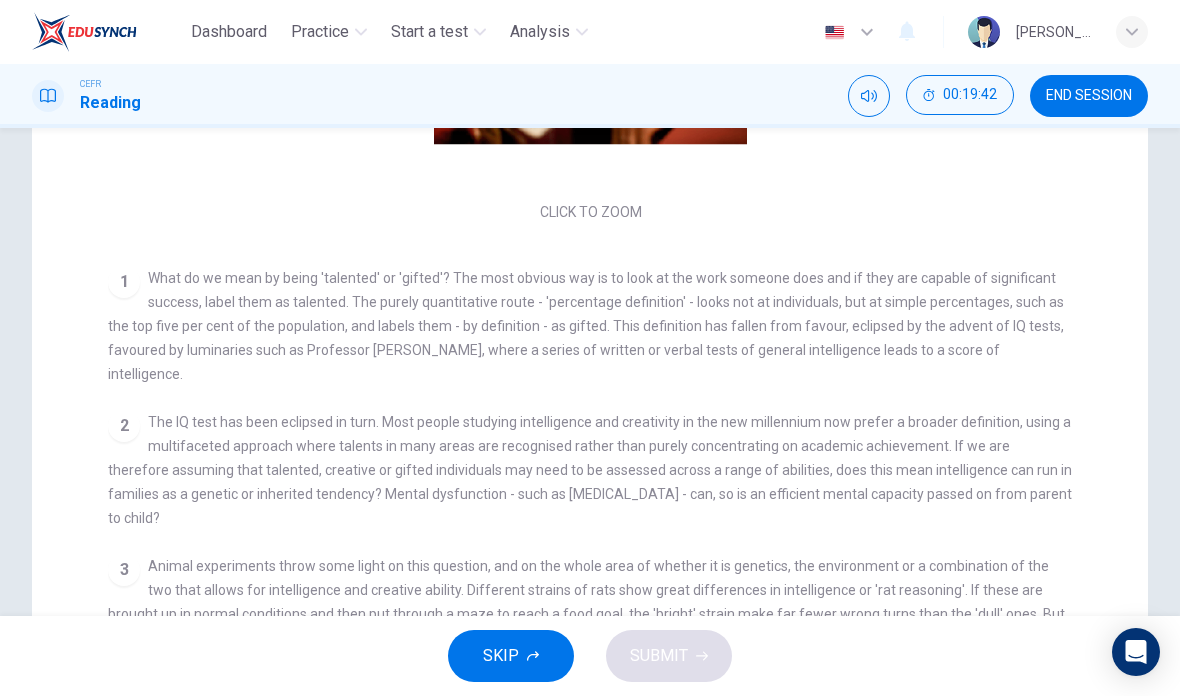 checkbox on "false" 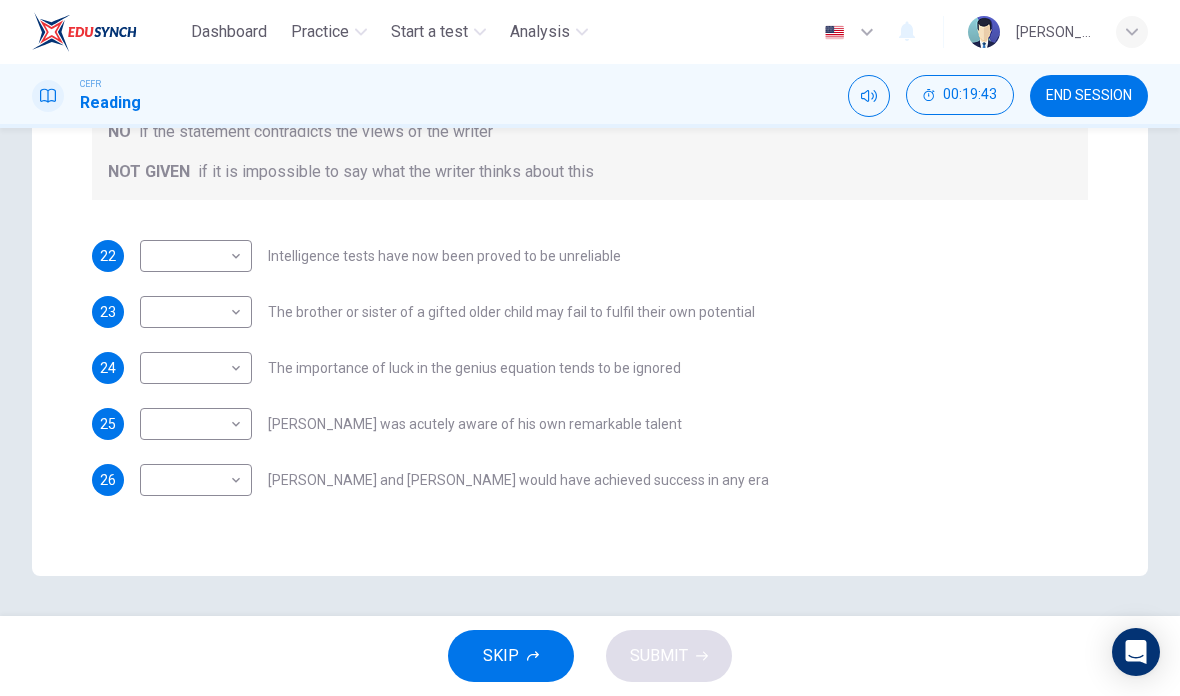 click on "Dashboard Practice Start a test Analysis English en ​ [PERSON_NAME] ZOOL [PERSON_NAME] Reading 00:19:43 END SESSION Question Passage Questions 22 - 26 Do the following statements agree with the claims of the writer in the Reading Passage?
In the boxes below write YES if the statement agrees with the views of the writer NO if the statement contradicts the views of the writer NOT GIVEN if it is impossible to say what the writer thinks about this 22 ​ ​ Intelligence tests have now been proved to be unreliable 23 ​ ​ The brother or sister of a gifted older child may fail to fulfil their own potential 24 ​ ​ The importance of luck in the genius equation tends to be ignored 25 ​ ​ [PERSON_NAME] was acutely aware of his own remarkable talent 26 ​ ​ [PERSON_NAME] and [PERSON_NAME] would have achieved success in any era Nurturing Talent within the Family CLICK TO ZOOM Click to Zoom 1 2 3 4 5 6 7 8 SKIP SUBMIT EduSynch - Online Language Proficiency Testing
Dashboard Practice Start a test Analysis 2025" at bounding box center (590, 348) 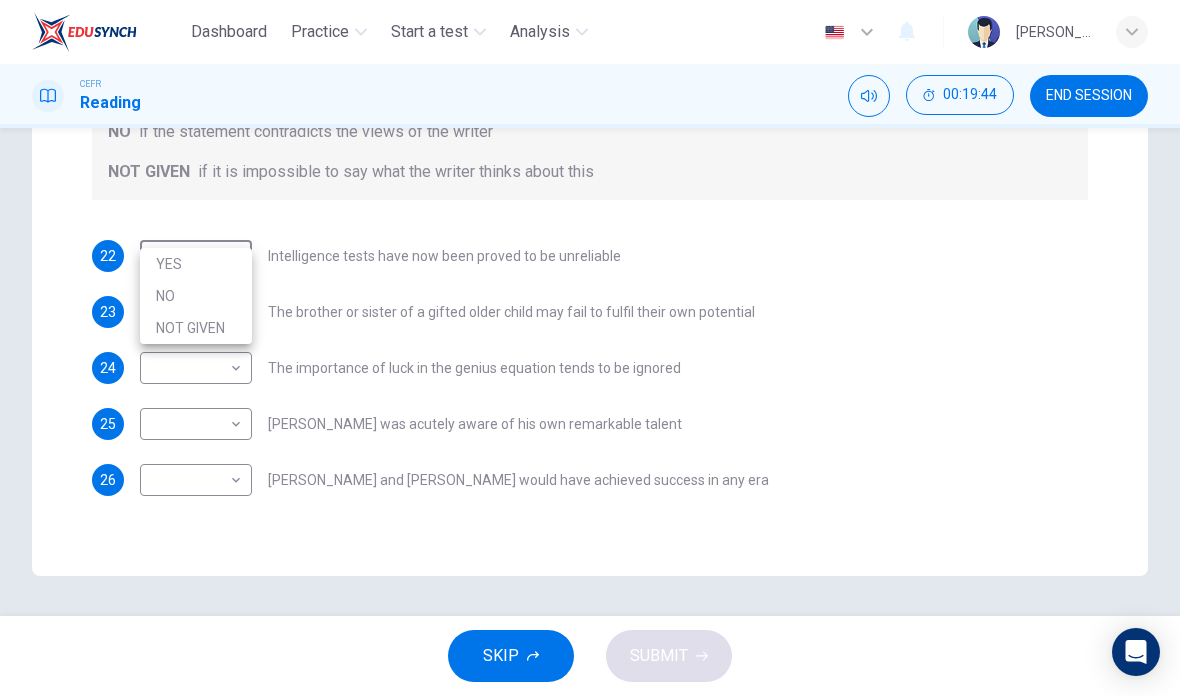 click on "NOT GIVEN" at bounding box center (196, 328) 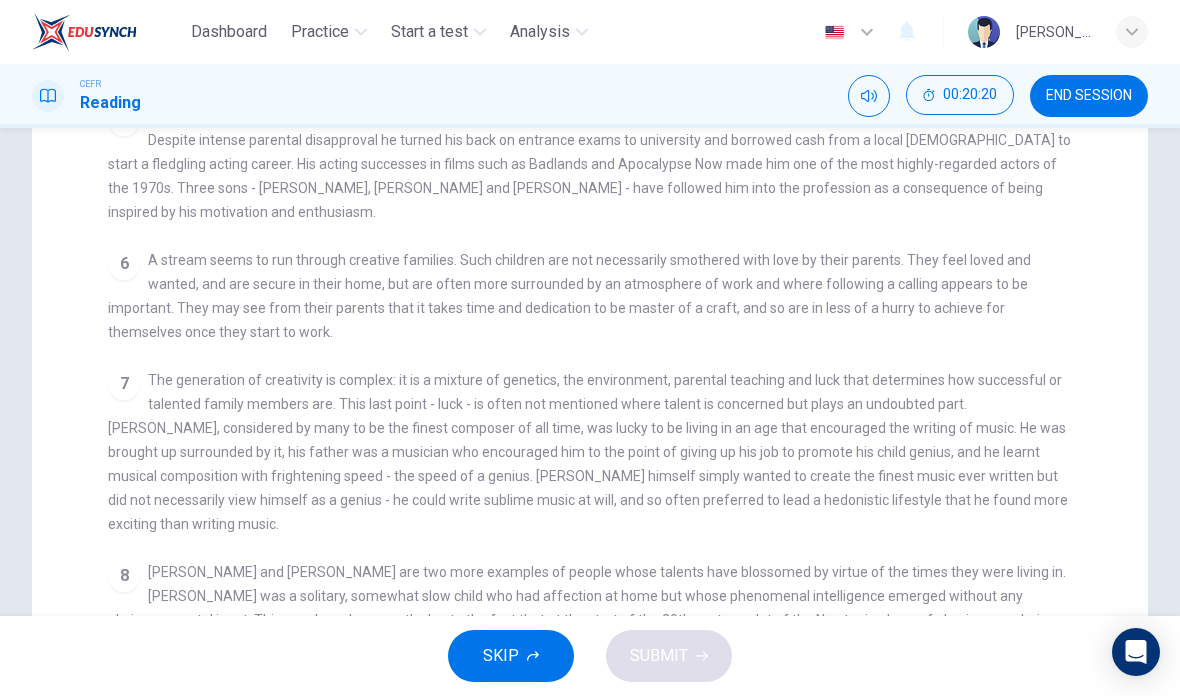 scroll, scrollTop: 961, scrollLeft: 0, axis: vertical 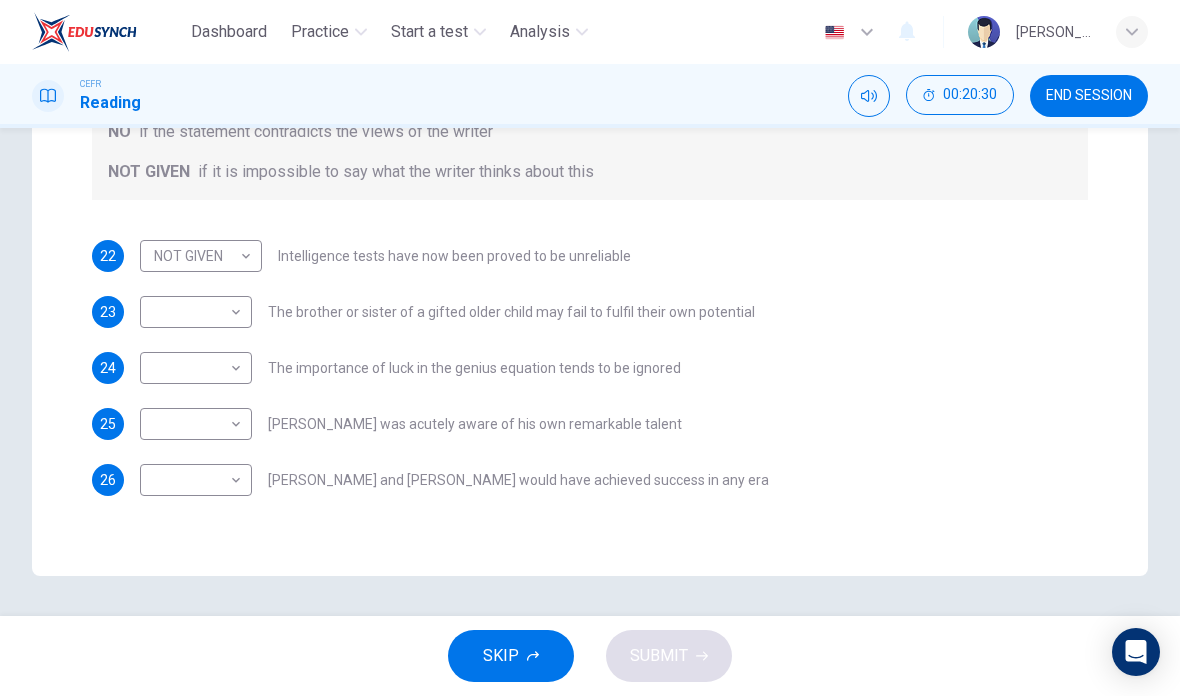 checkbox on "false" 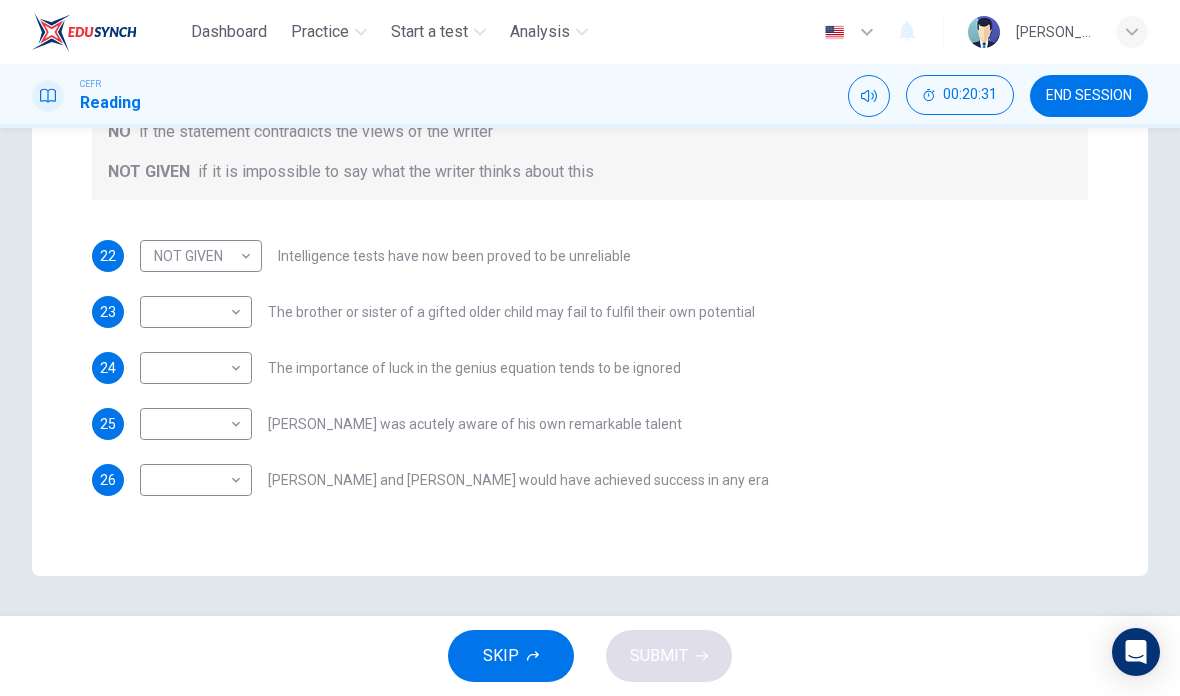 click on "Dashboard Practice Start a test Analysis English en ​ [PERSON_NAME] [PERSON_NAME] Reading 00:20:31 END SESSION Question Passage Questions 22 - 26 Do the following statements agree with the claims of the writer in the Reading Passage?
In the boxes below write YES if the statement agrees with the views of the writer NO if the statement contradicts the views of the writer NOT GIVEN if it is impossible to say what the writer thinks about this 22 NOT GIVEN NOT GIVEN ​ Intelligence tests have now been proved to be unreliable 23 ​ ​ The brother or sister of a gifted older child may fail to fulfil their own potential 24 ​ ​ The importance of luck in the genius equation tends to be ignored 25 ​ ​ [PERSON_NAME] was acutely aware of his own remarkable talent 26 ​ ​ [PERSON_NAME] and [PERSON_NAME] would have achieved success in any era Nurturing Talent within the Family CLICK TO ZOOM Click to Zoom 1 2 3 4 5 6 7 8 SKIP SUBMIT EduSynch - Online Language Proficiency Testing
Dashboard Practice Start a test" at bounding box center (590, 348) 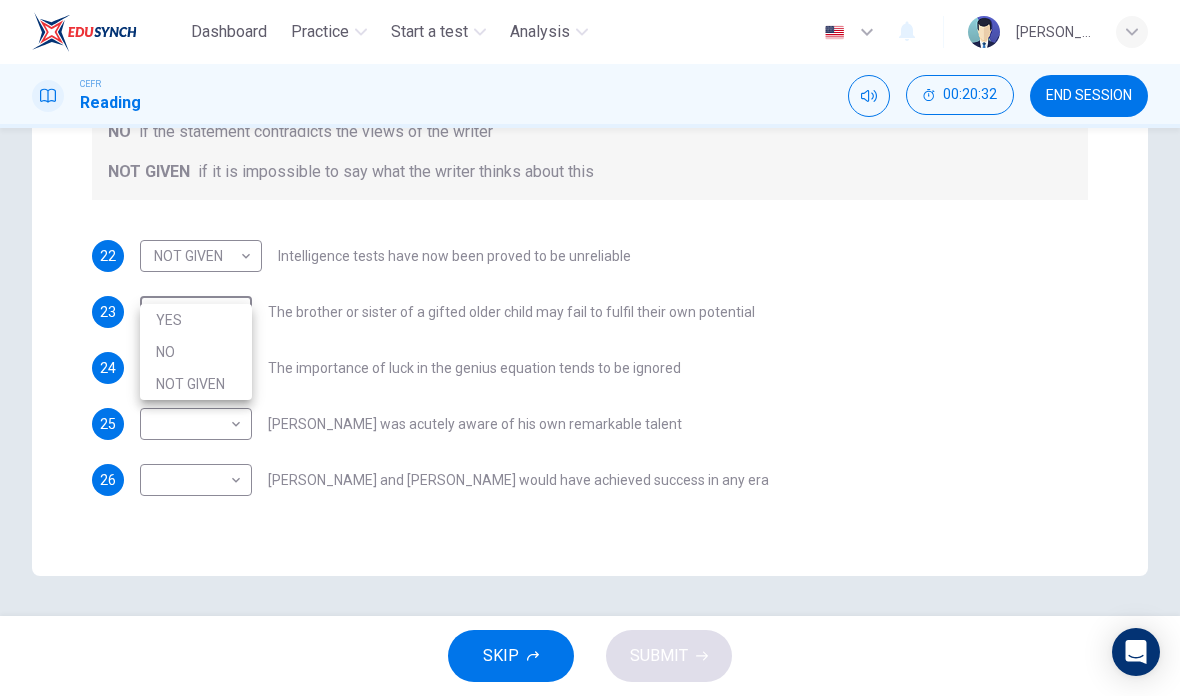 click on "NO" at bounding box center [196, 352] 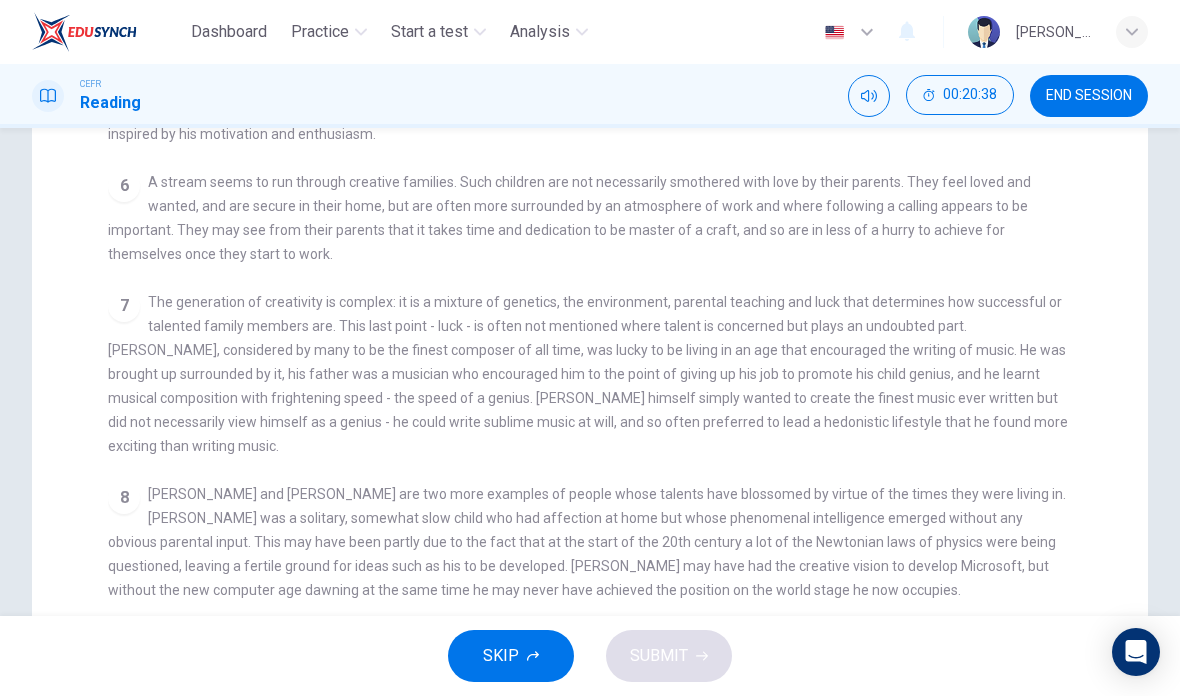 scroll, scrollTop: 475, scrollLeft: 0, axis: vertical 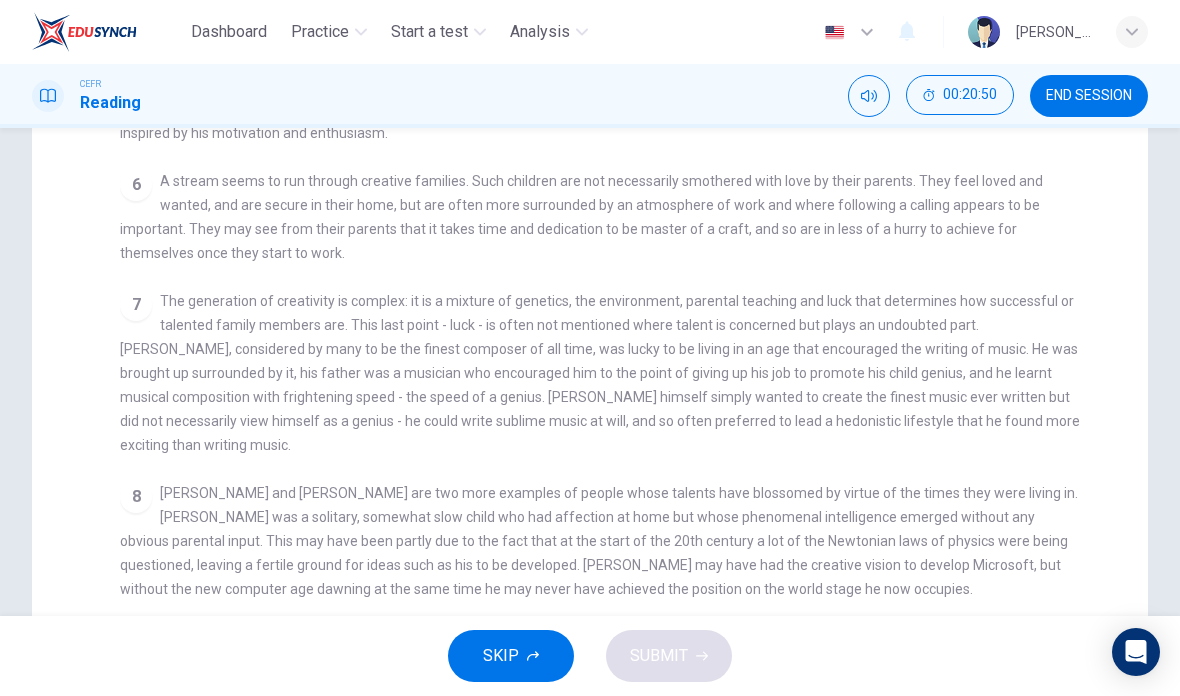 checkbox on "false" 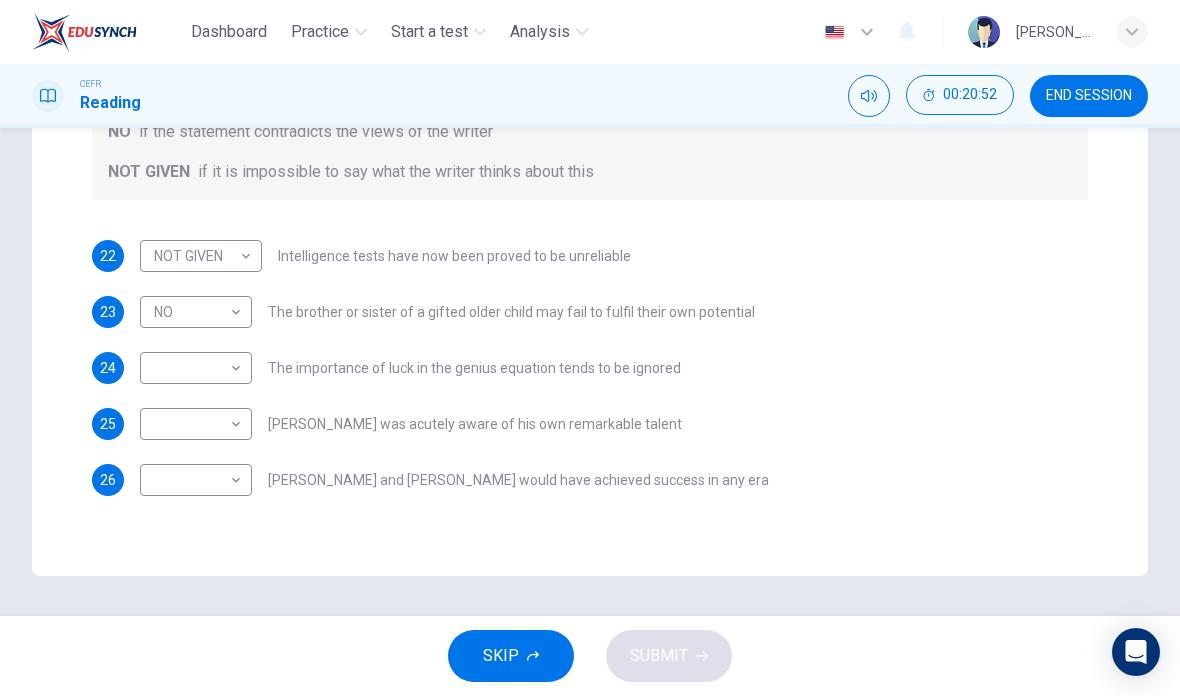 click on "Dashboard Practice Start a test Analysis English en ​ [PERSON_NAME] [PERSON_NAME] Reading 00:20:52 END SESSION Question Passage Questions 22 - 26 Do the following statements agree with the claims of the writer in the Reading Passage?
In the boxes below write YES if the statement agrees with the views of the writer NO if the statement contradicts the views of the writer NOT GIVEN if it is impossible to say what the writer thinks about this 22 NOT GIVEN NOT GIVEN ​ Intelligence tests have now been proved to be unreliable 23 NO NO ​ The brother or sister of a gifted older child may fail to fulfil their own potential 24 ​ ​ The importance of luck in the genius equation tends to be ignored 25 ​ ​ [PERSON_NAME] was acutely aware of his own remarkable talent 26 ​ ​ [PERSON_NAME] and [PERSON_NAME] would have achieved success in any era Nurturing Talent within the Family CLICK TO ZOOM Click to Zoom 1 2 3 4 5 6 7 8 SKIP SUBMIT EduSynch - Online Language Proficiency Testing
Dashboard Practice Start a test" at bounding box center [590, 348] 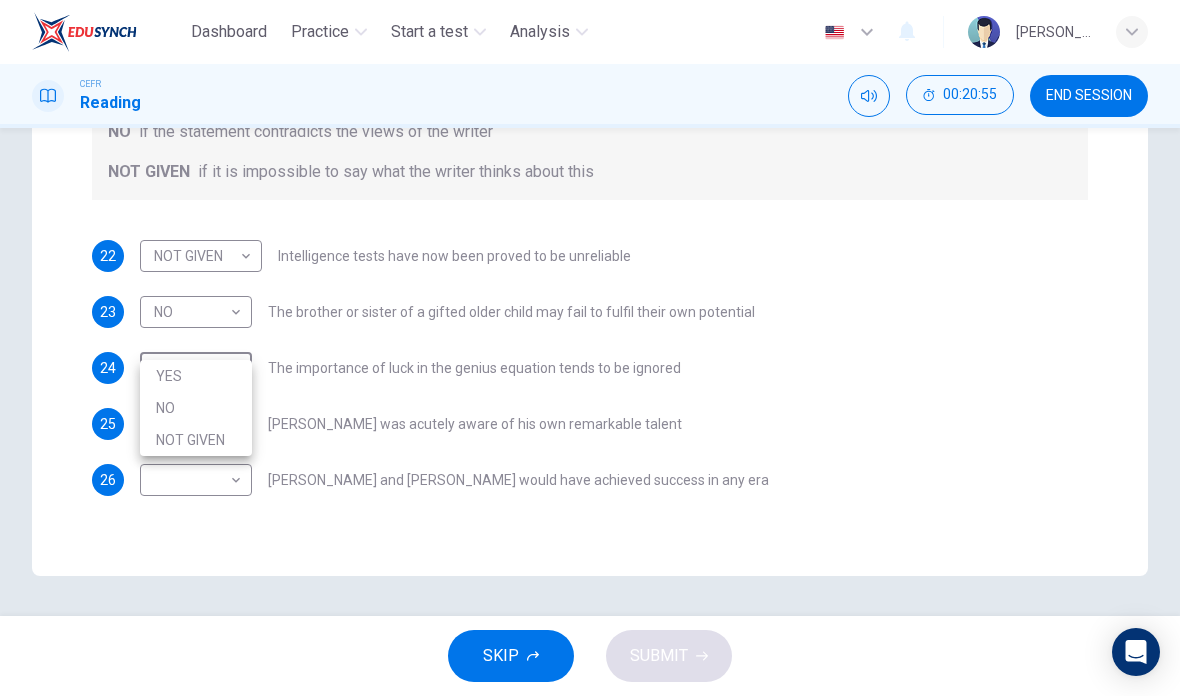 click on "YES" at bounding box center (196, 376) 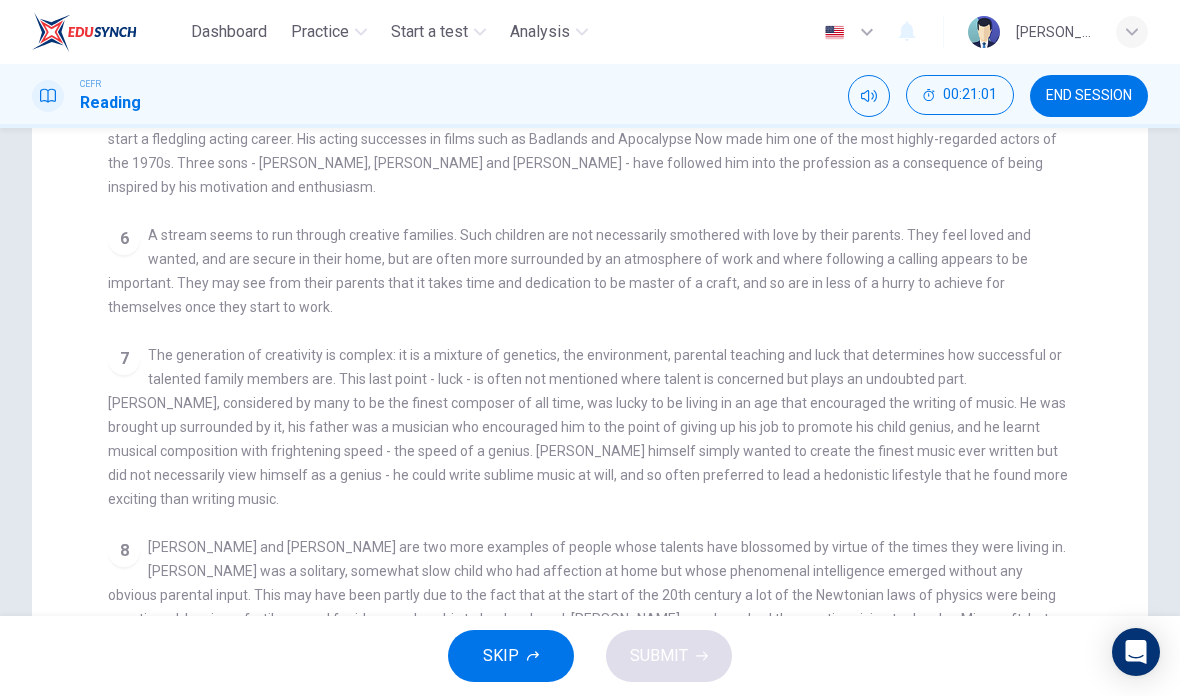 scroll, scrollTop: 425, scrollLeft: 0, axis: vertical 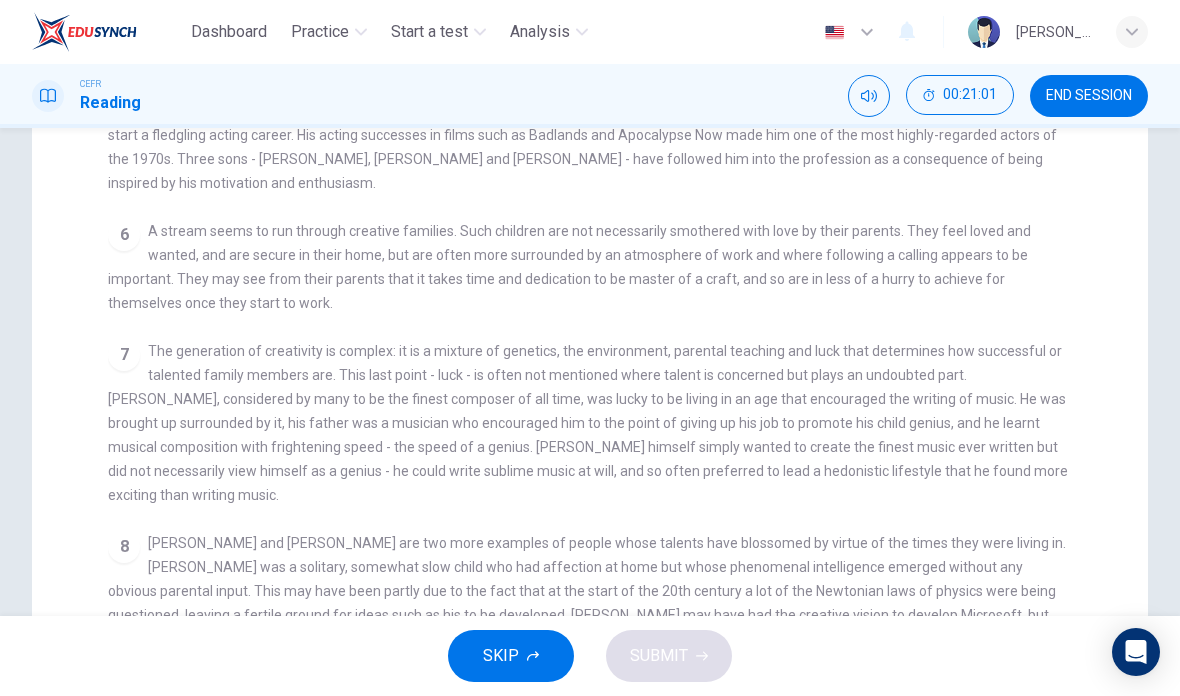 click on "[PERSON_NAME] and [PERSON_NAME] are two more examples of people whose talents have blossomed by virtue of the times they were living in. [PERSON_NAME] was a solitary, somewhat slow child who had affection at home but whose phenomenal intelligence emerged without any obvious parental input. This may have been partly due to the fact that at the start of the 20th century a lot of the Newtonian laws of physics were being questioned, leaving a fertile ground for ideas such as his to be developed. [PERSON_NAME] may have had the creative vision to develop Microsoft, but without the new computer age dawning at the same time he may never have achieved the position on the world stage he now occupies." at bounding box center [587, 591] 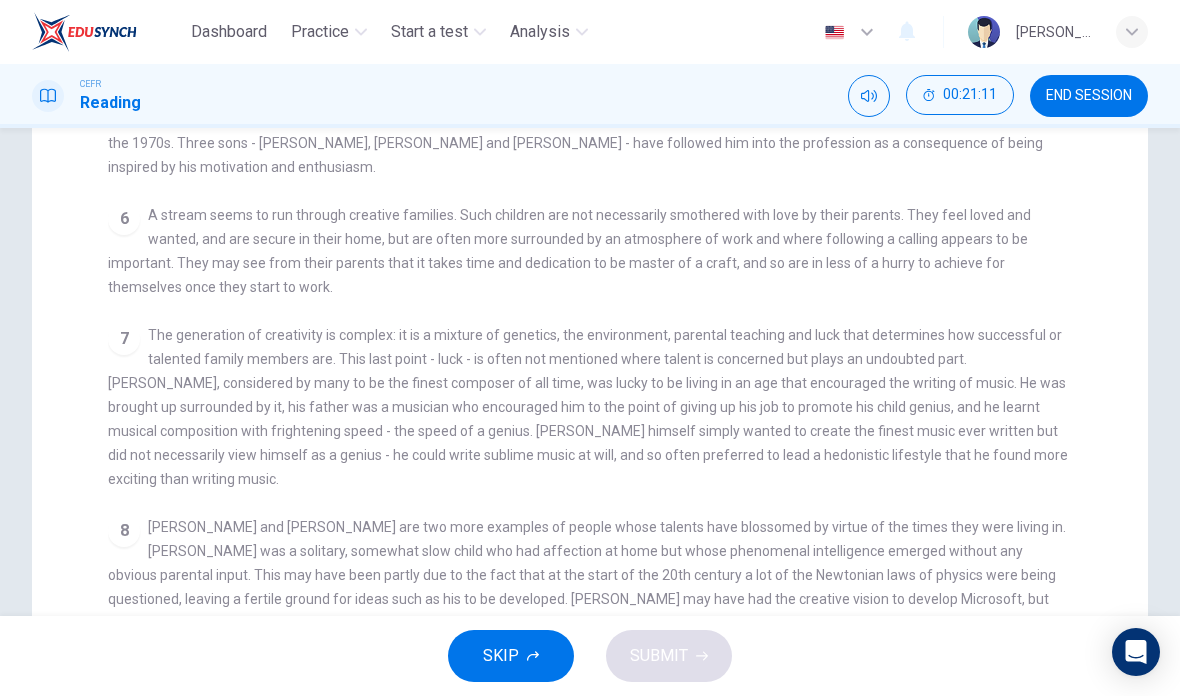 scroll, scrollTop: 446, scrollLeft: 0, axis: vertical 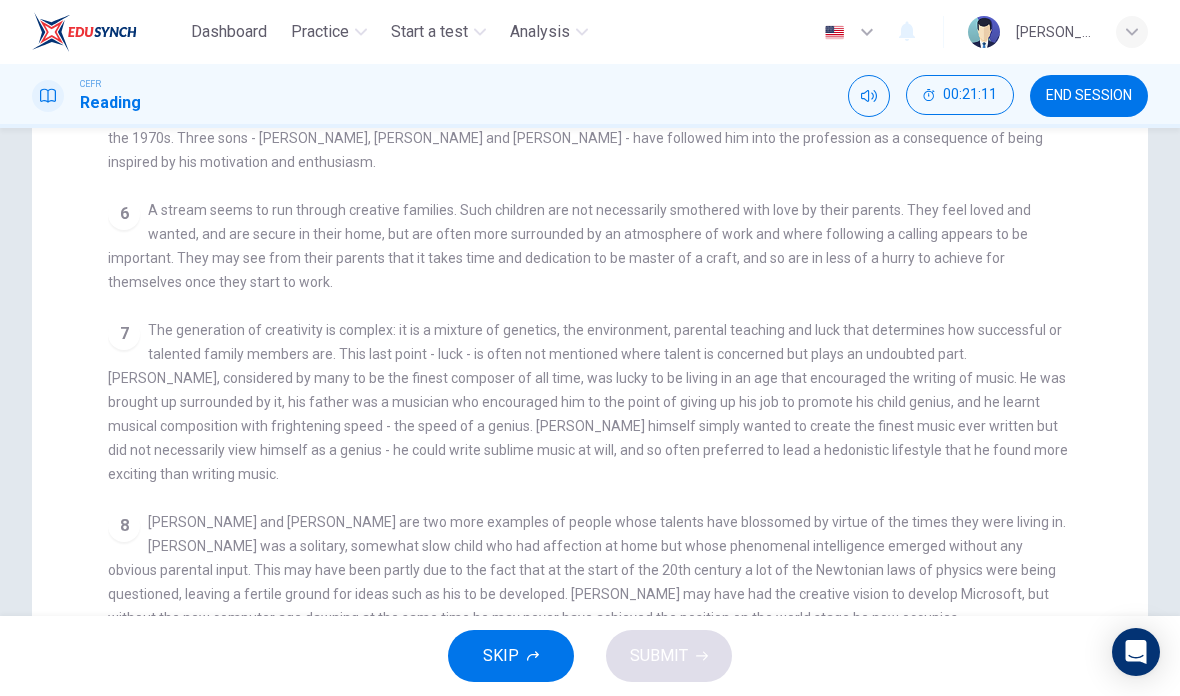 click on "[PERSON_NAME] and [PERSON_NAME] are two more examples of people whose talents have blossomed by virtue of the times they were living in. [PERSON_NAME] was a solitary, somewhat slow child who had affection at home but whose phenomenal intelligence emerged without any obvious parental input. This may have been partly due to the fact that at the start of the 20th century a lot of the Newtonian laws of physics were being questioned, leaving a fertile ground for ideas such as his to be developed. [PERSON_NAME] may have had the creative vision to develop Microsoft, but without the new computer age dawning at the same time he may never have achieved the position on the world stage he now occupies." at bounding box center (587, 570) 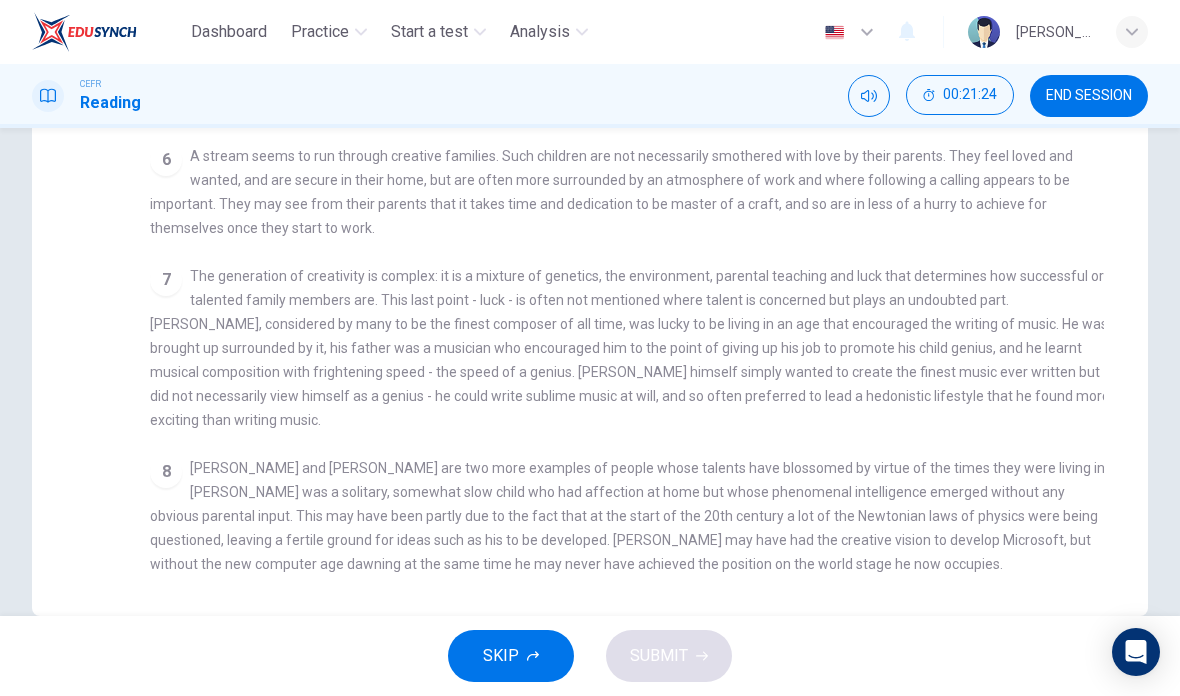checkbox on "false" 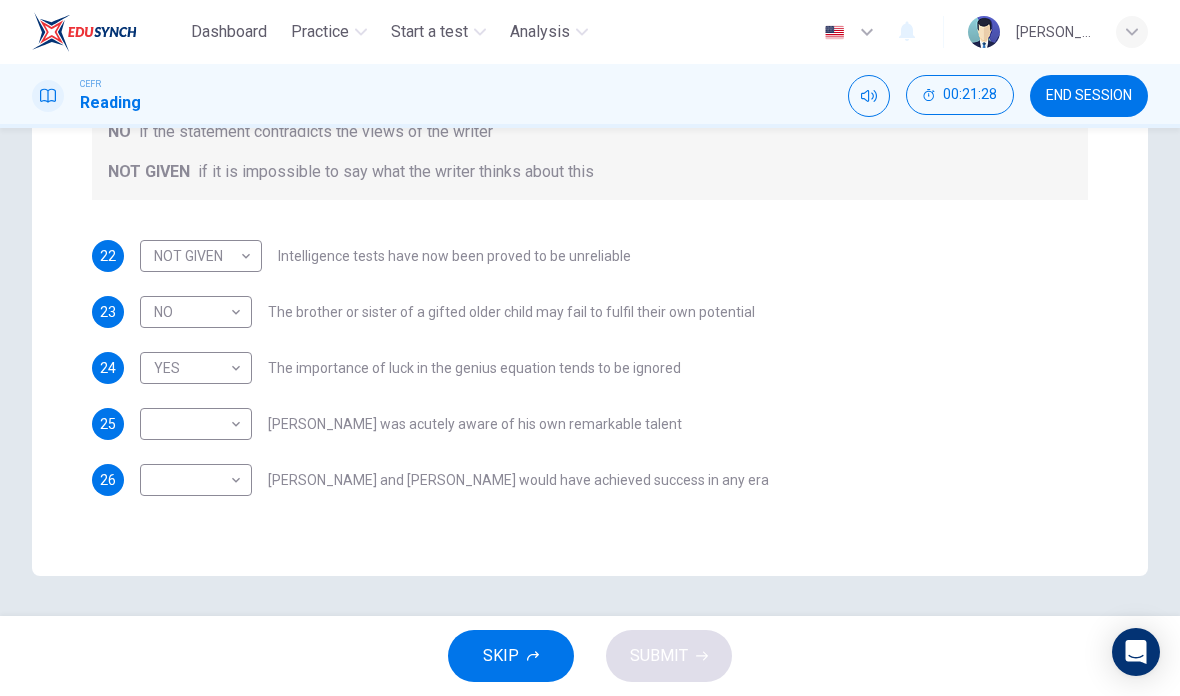 click on "Dashboard Practice Start a test Analysis English en ​ [PERSON_NAME] ZOOL [PERSON_NAME] Reading 00:21:28 END SESSION Question Passage Questions 22 - 26 Do the following statements agree with the claims of the writer in the Reading Passage?
In the boxes below write YES if the statement agrees with the views of the writer NO if the statement contradicts the views of the writer NOT GIVEN if it is impossible to say what the writer thinks about this 22 NOT GIVEN NOT GIVEN ​ Intelligence tests have now been proved to be unreliable 23 NO NO ​ The brother or sister of a gifted older child may fail to fulfil their own potential 24 YES YES ​ The importance of luck in the genius equation tends to be ignored 25 ​ ​ [PERSON_NAME] was acutely aware of his own remarkable talent 26 ​ ​ [PERSON_NAME] and [PERSON_NAME] would have achieved success in any era Nurturing Talent within the Family CLICK TO ZOOM Click to Zoom 1 2 3 4 5 6 7 8 SKIP SUBMIT EduSynch - Online Language Proficiency Testing
Dashboard Practice Analysis" at bounding box center [590, 348] 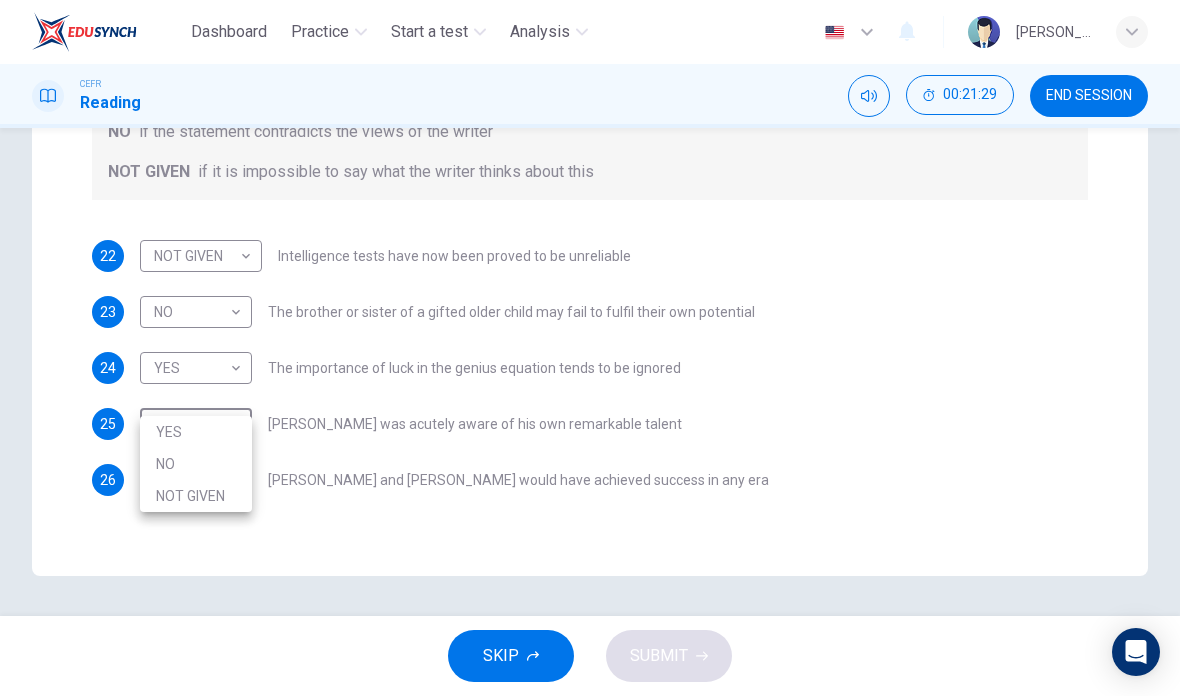 click on "NO" at bounding box center (196, 464) 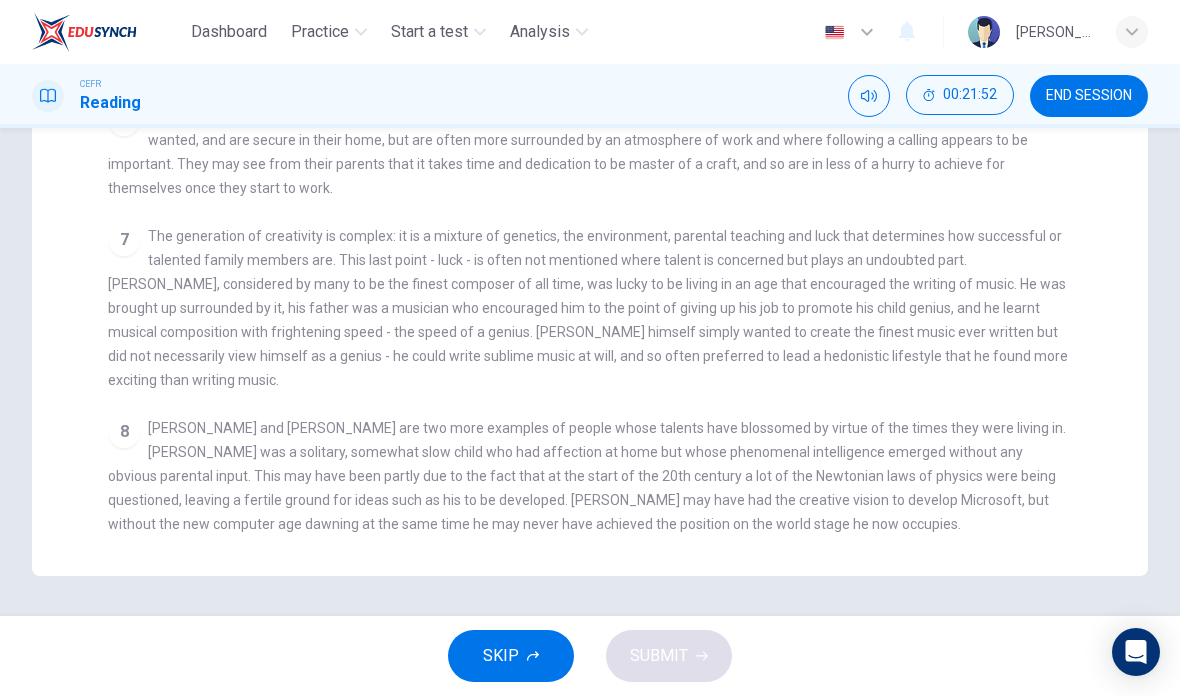 scroll, scrollTop: 540, scrollLeft: 0, axis: vertical 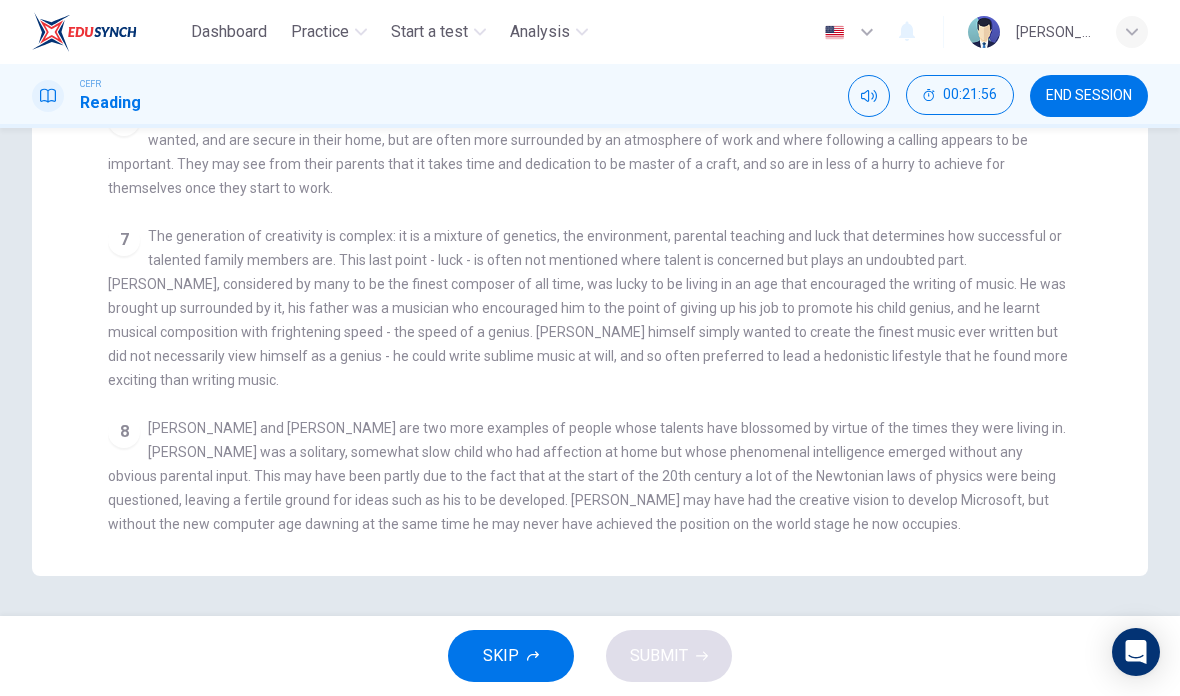 checkbox on "false" 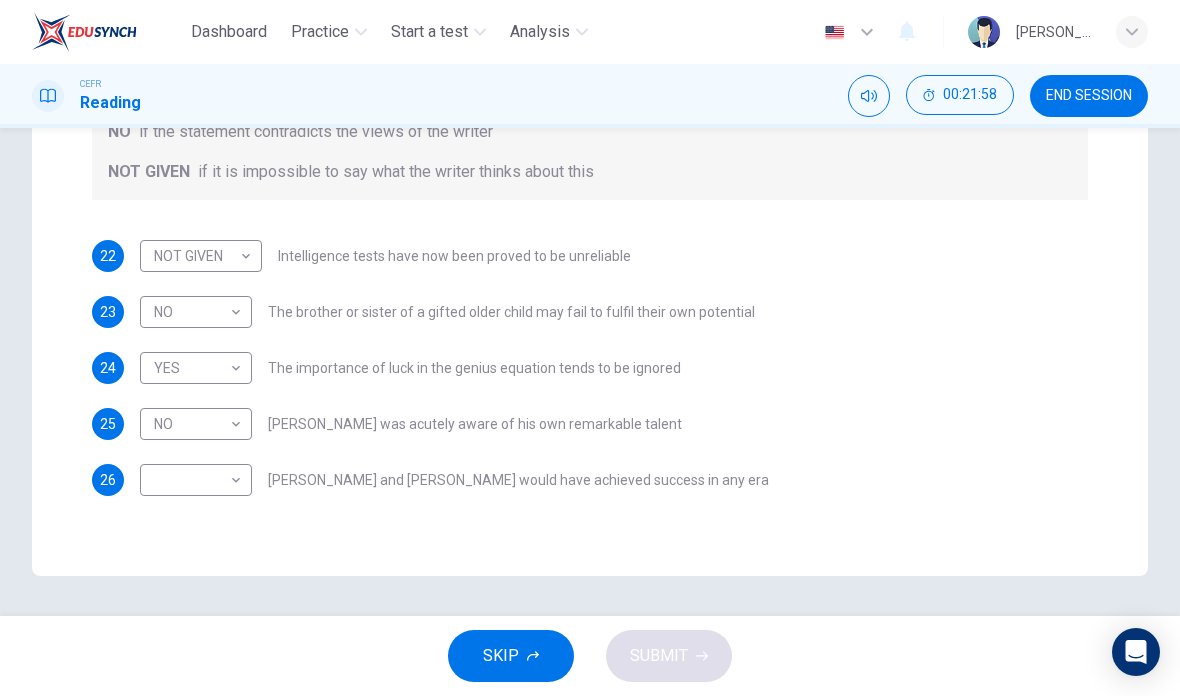 click on "Dashboard Practice Start a test Analysis English en ​ [PERSON_NAME] ZOOL [PERSON_NAME] Reading 00:21:58 END SESSION Question Passage Questions 22 - 26 Do the following statements agree with the claims of the writer in the Reading Passage?
In the boxes below write YES if the statement agrees with the views of the writer NO if the statement contradicts the views of the writer NOT GIVEN if it is impossible to say what the writer thinks about this 22 NOT GIVEN NOT GIVEN ​ Intelligence tests have now been proved to be unreliable 23 NO NO ​ The brother or sister of a gifted older child may fail to fulfil their own potential 24 YES YES ​ The importance of luck in the genius equation tends to be ignored 25 NO NO ​ [PERSON_NAME] was acutely aware of his own remarkable talent 26 ​ ​ [PERSON_NAME] and [PERSON_NAME] would have achieved success in any era Nurturing Talent within the Family CLICK TO ZOOM Click to Zoom 1 2 3 4 5 6 7 8 SKIP SUBMIT EduSynch - Online Language Proficiency Testing
Dashboard Practice 2025" at bounding box center [590, 348] 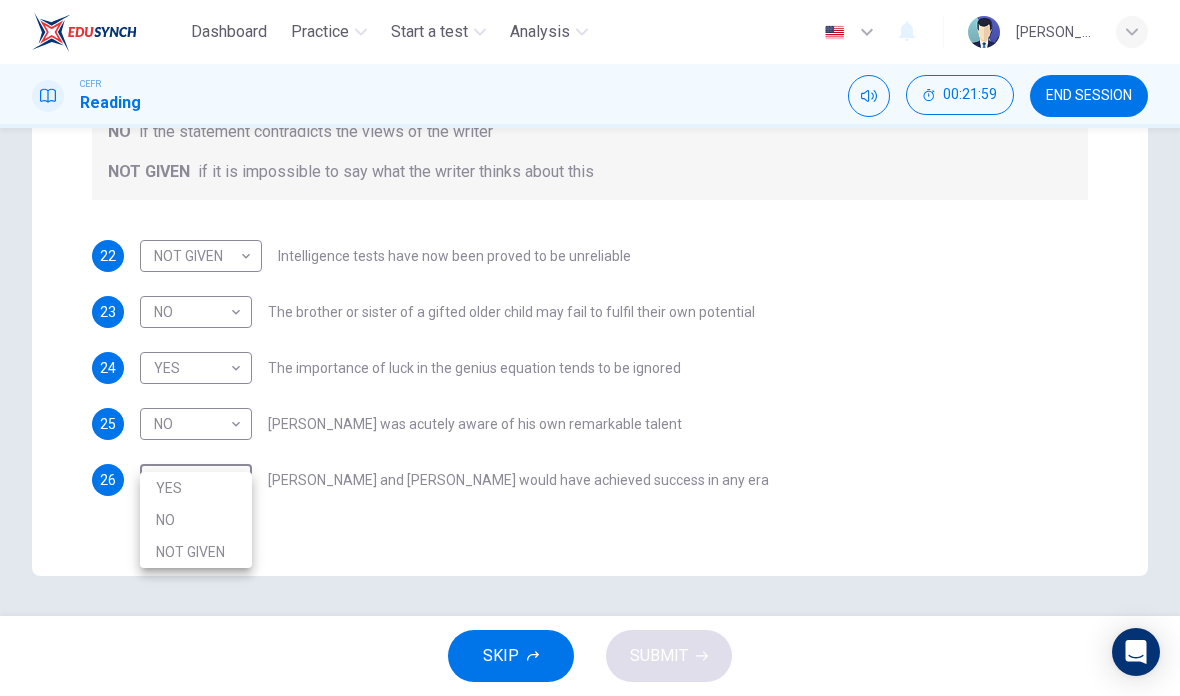 click on "NO" at bounding box center [196, 520] 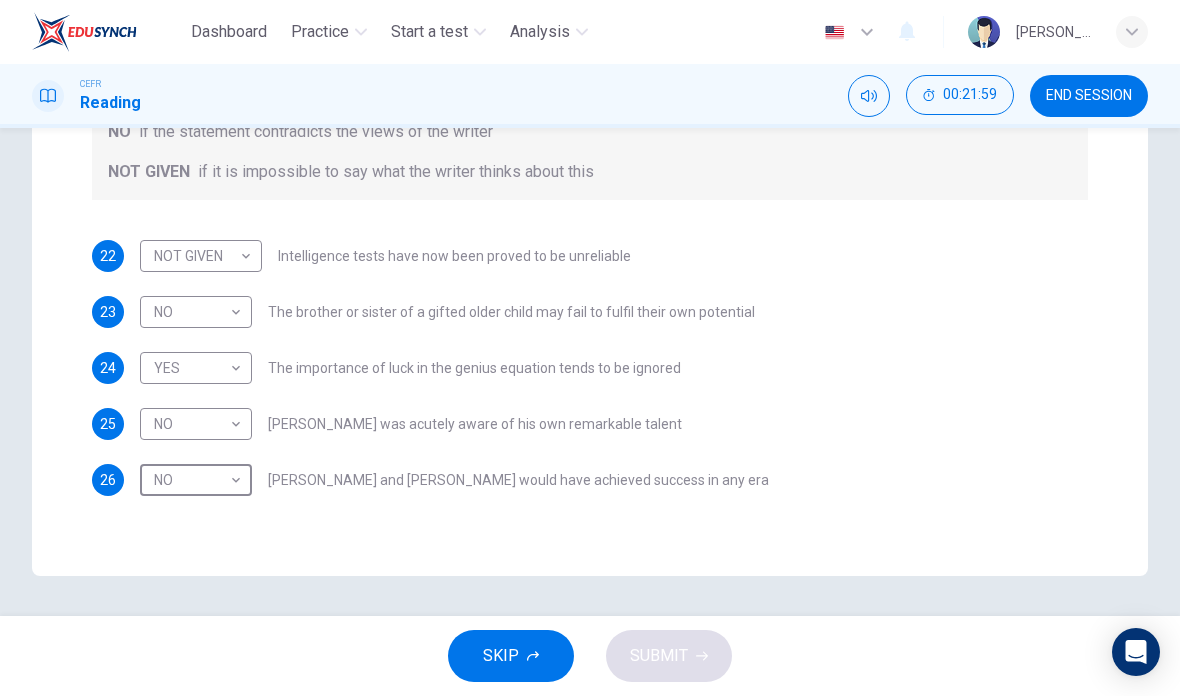 type on "NO" 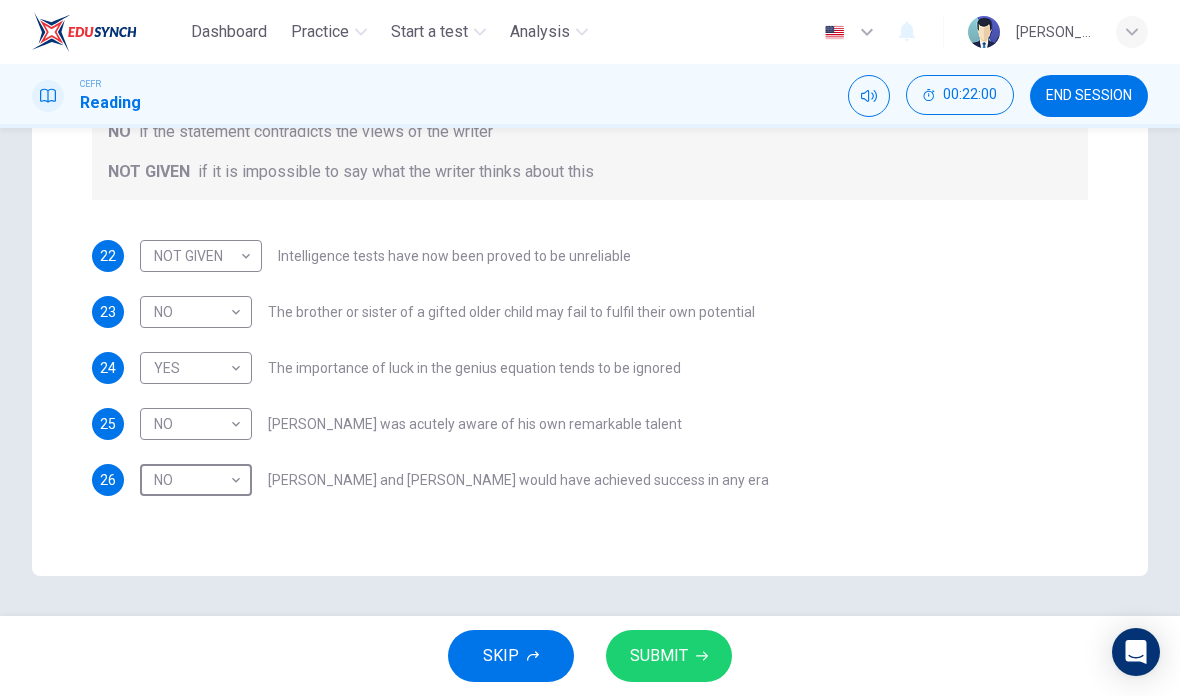 click on "SUBMIT" at bounding box center [669, 656] 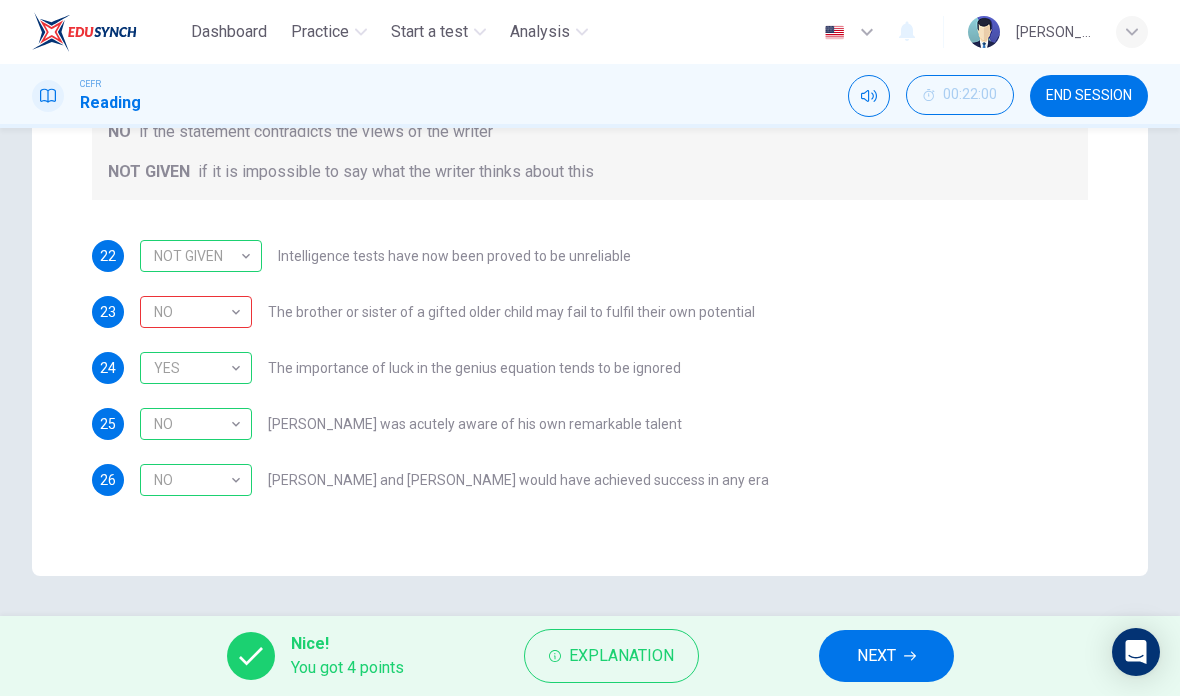click on "Explanation" at bounding box center (621, 656) 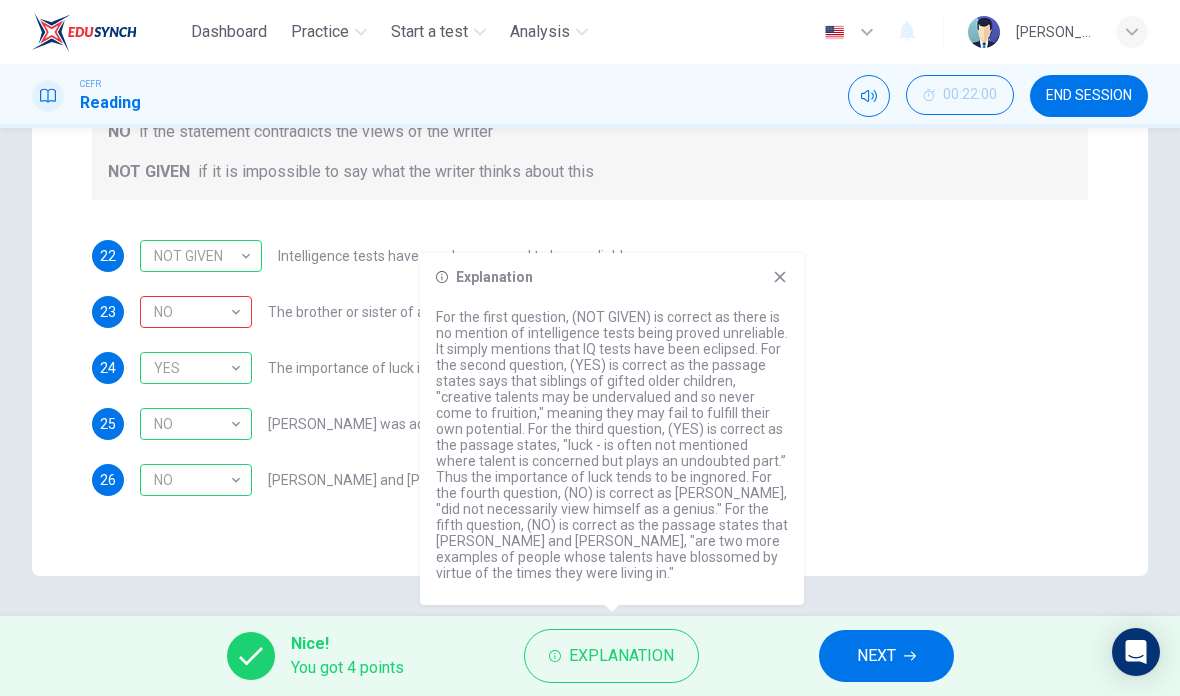 click 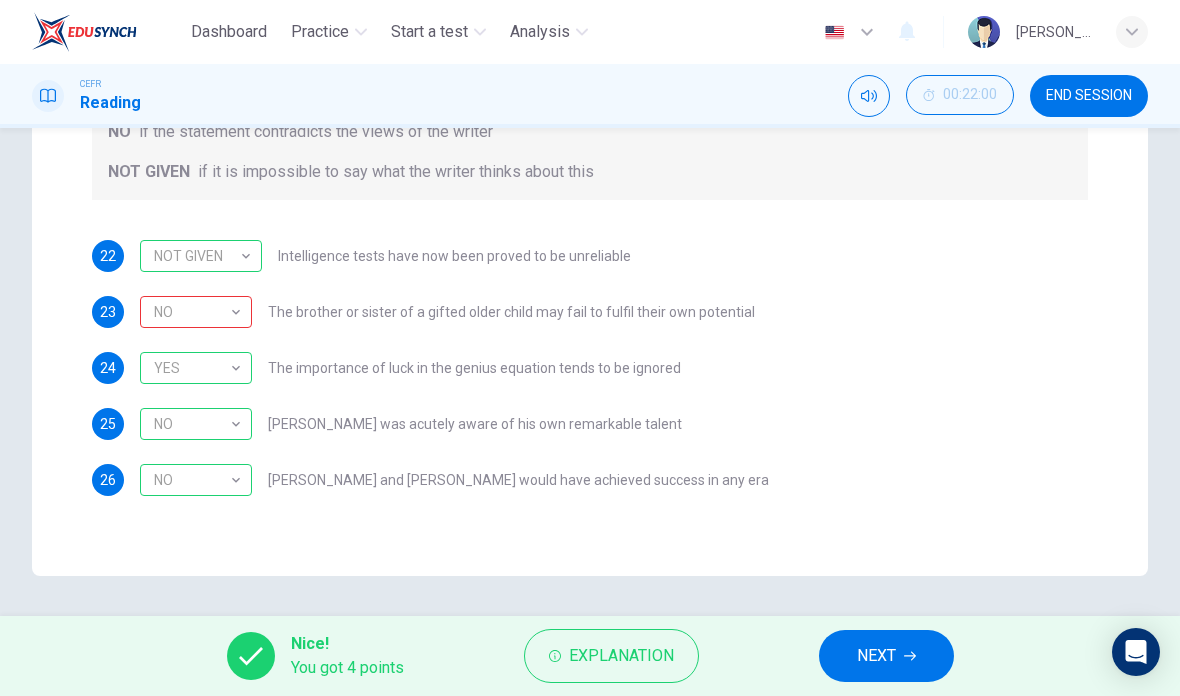 click on "NEXT" at bounding box center (886, 656) 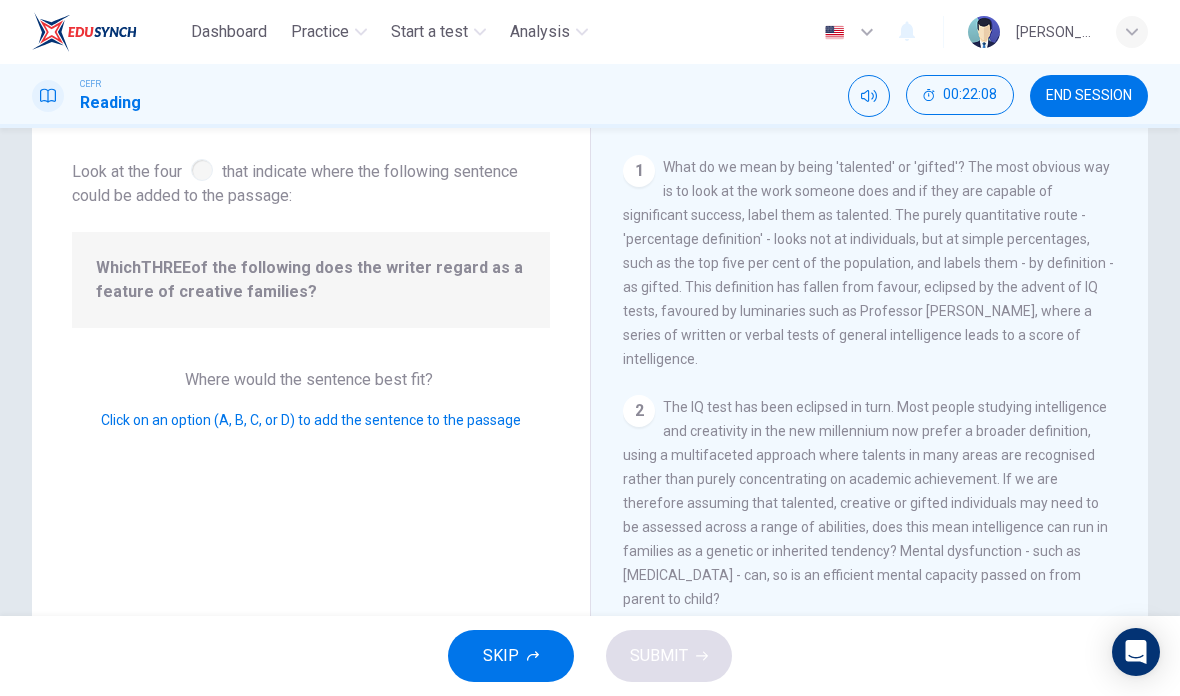 scroll, scrollTop: 91, scrollLeft: 0, axis: vertical 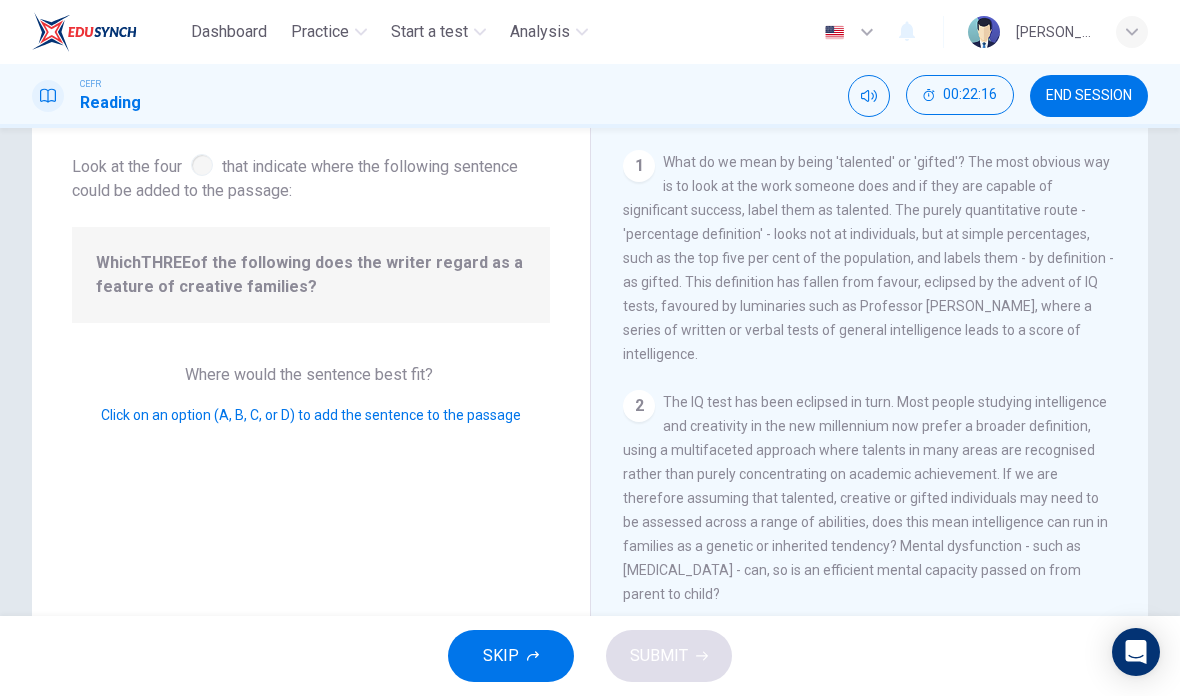 click on "2" at bounding box center (639, 406) 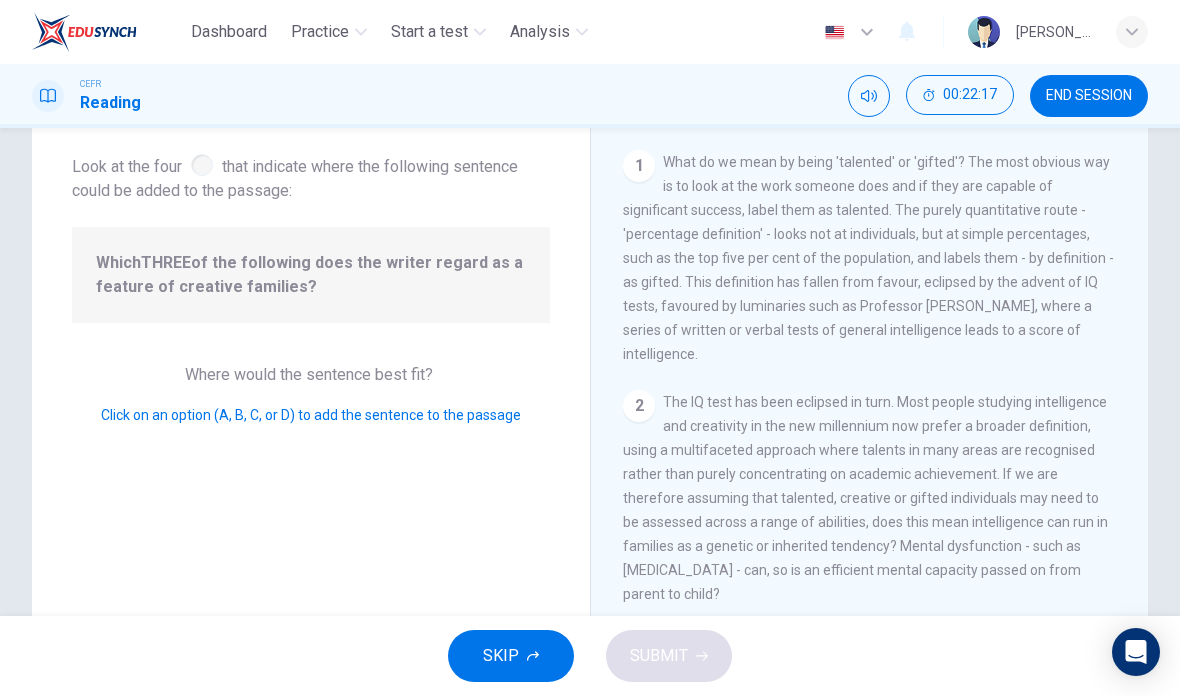 click on "What do we mean by being 'talented' or 'gifted'? The most obvious way is to look at the work someone does and if they are capable of significant success, label them as talented. The purely quantitative route - 'percentage definition' - looks not at individuals, but at simple percentages, such as the top five per cent of the population, and labels them - by definition - as gifted. This definition has fallen from favour, eclipsed by the advent of IQ tests, favoured by luminaries such as Professor [PERSON_NAME], where a series of written or verbal tests of general intelligence leads to a score of intelligence." at bounding box center (868, 258) 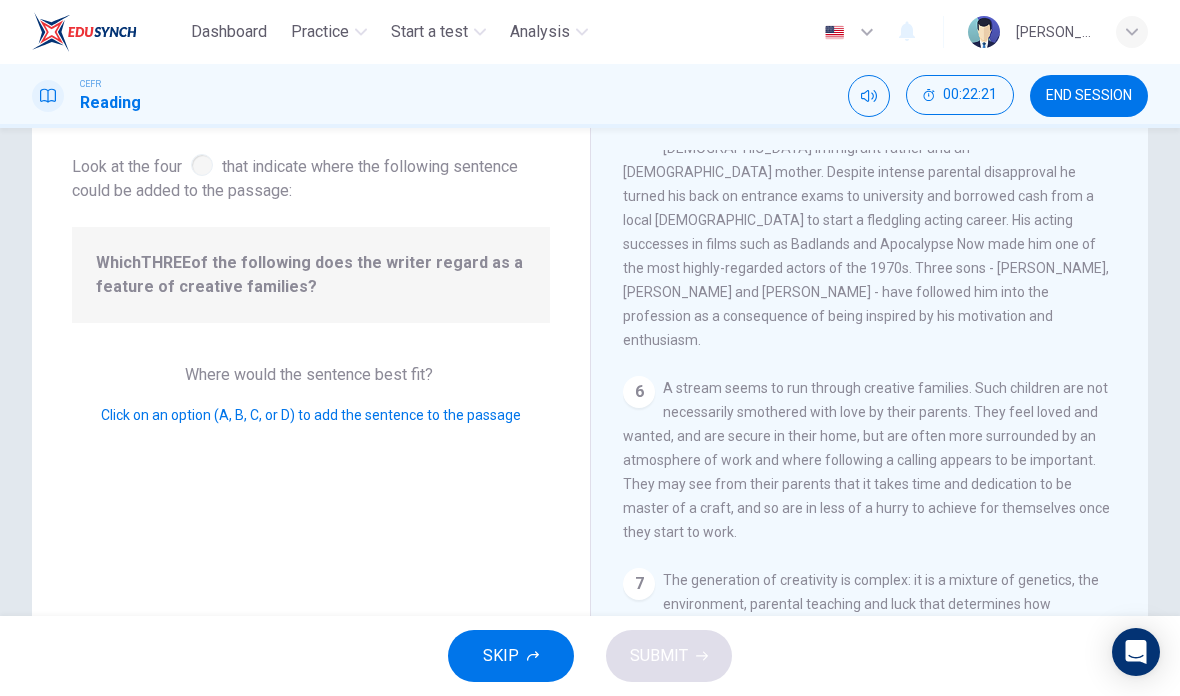 scroll, scrollTop: 1309, scrollLeft: 0, axis: vertical 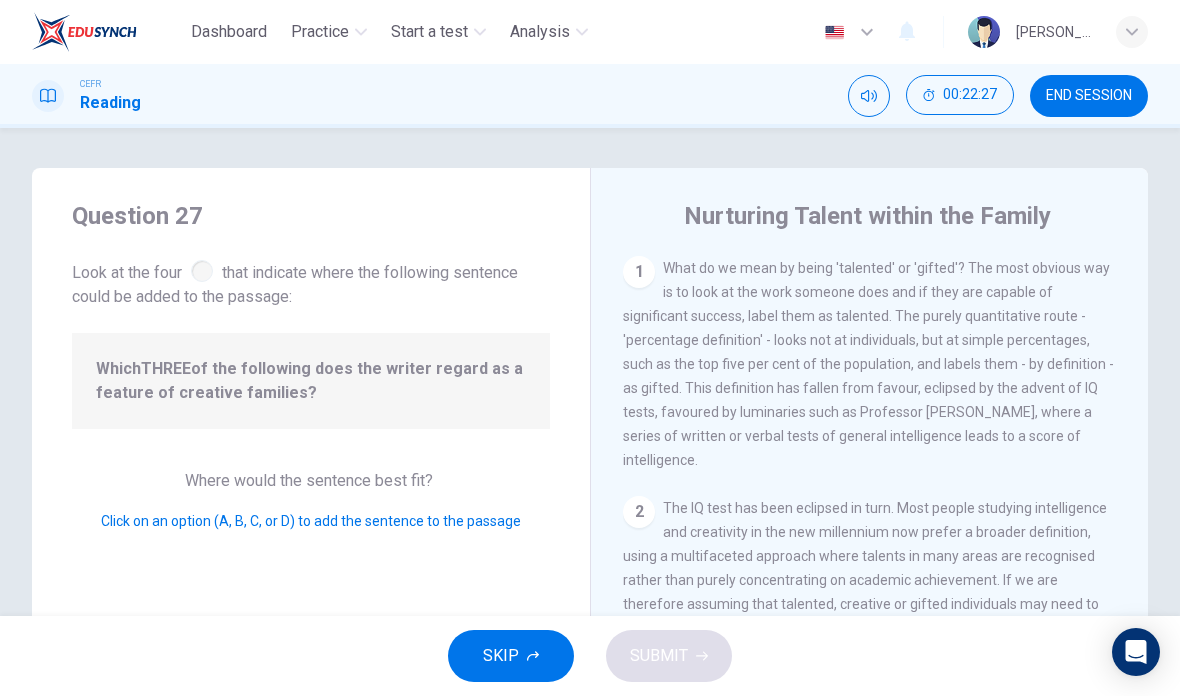 click on "Click on an option (A, B, C, or D) to add the sentence to the passage" at bounding box center [311, 521] 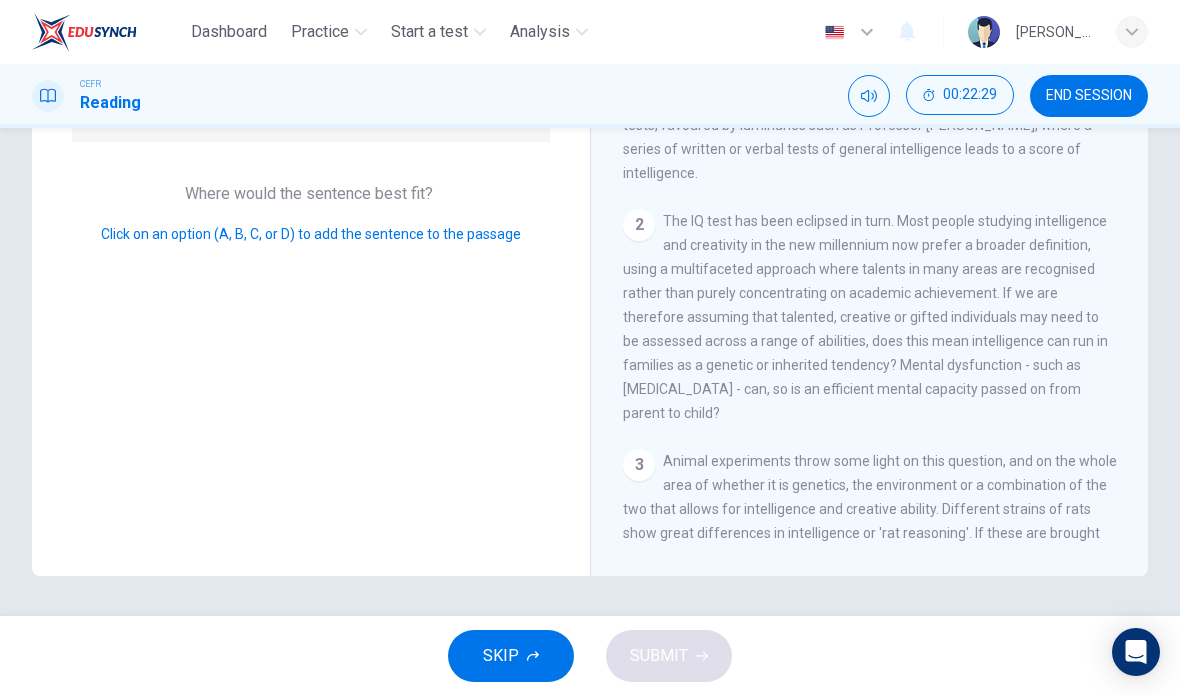 click on "3" at bounding box center (639, 465) 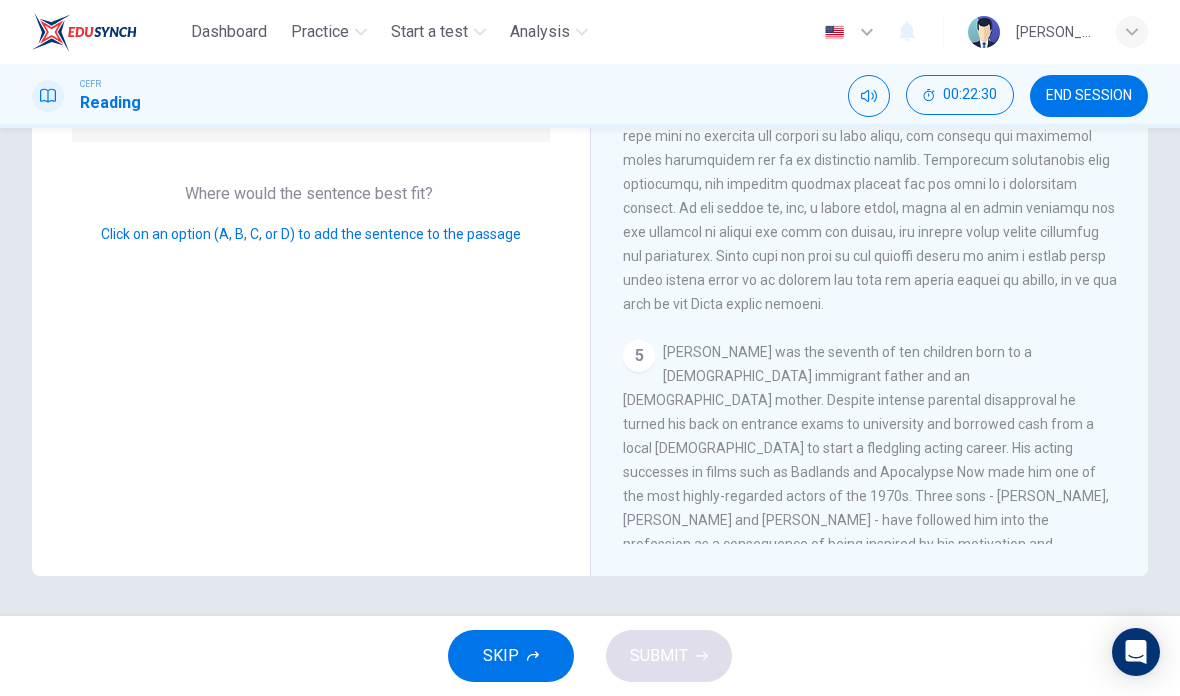 click on "5" at bounding box center [639, 356] 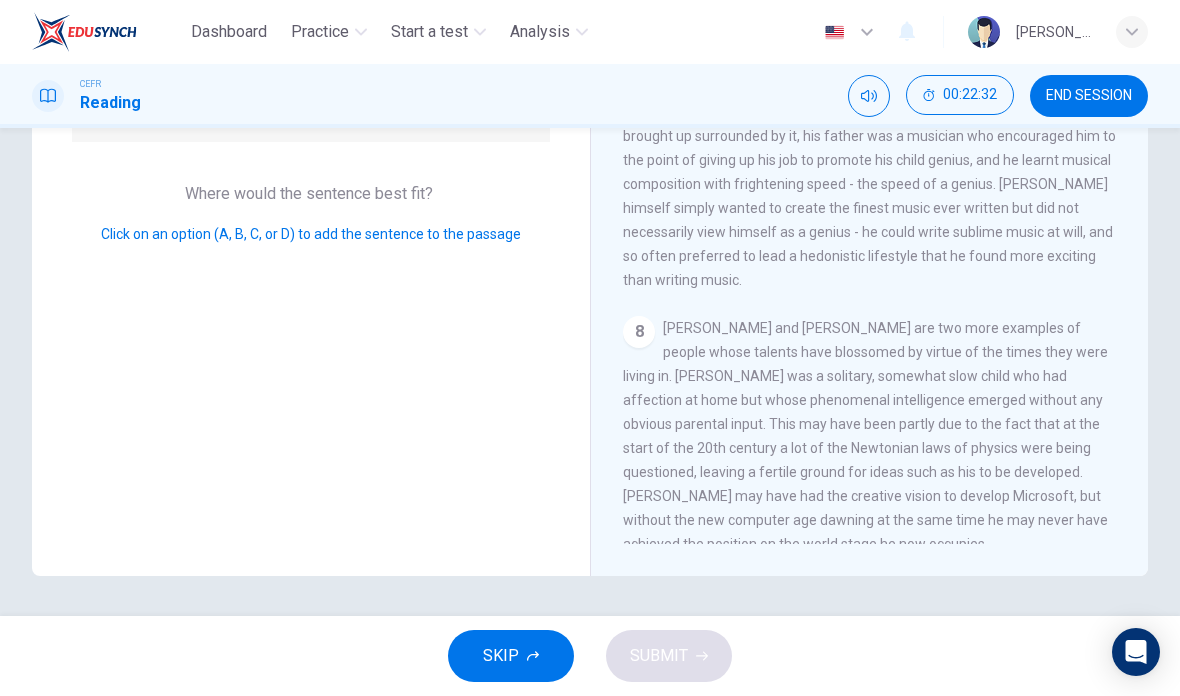 click on "SKIP" at bounding box center (511, 656) 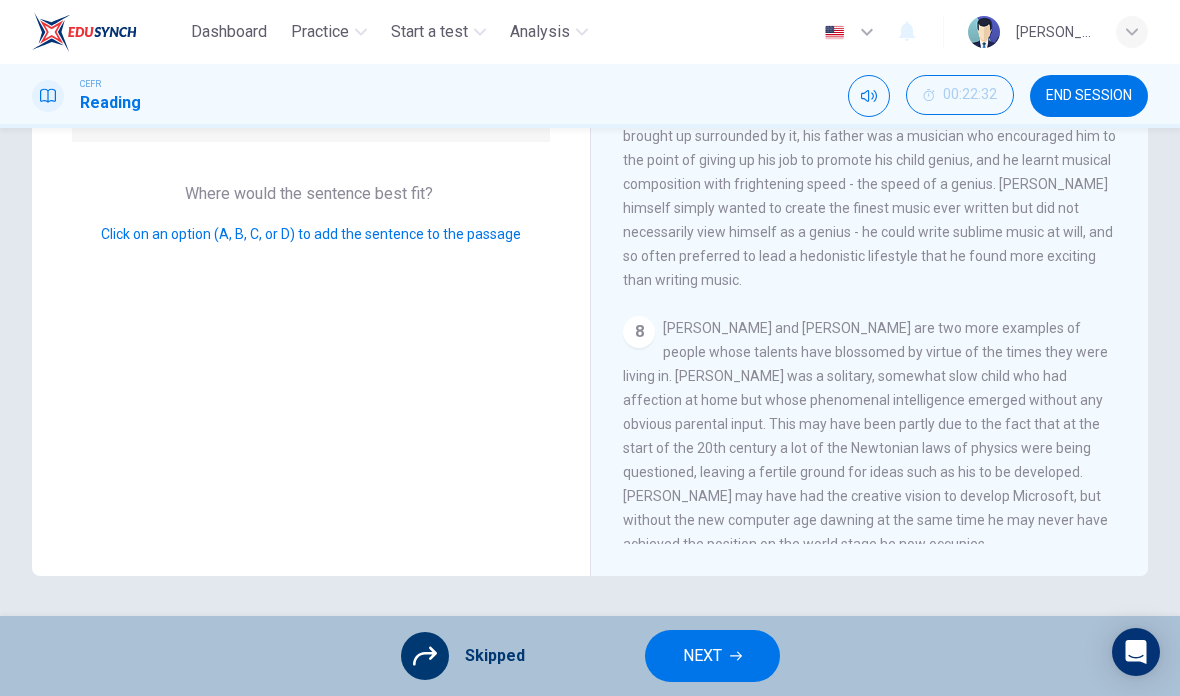 click on "NEXT" at bounding box center (702, 656) 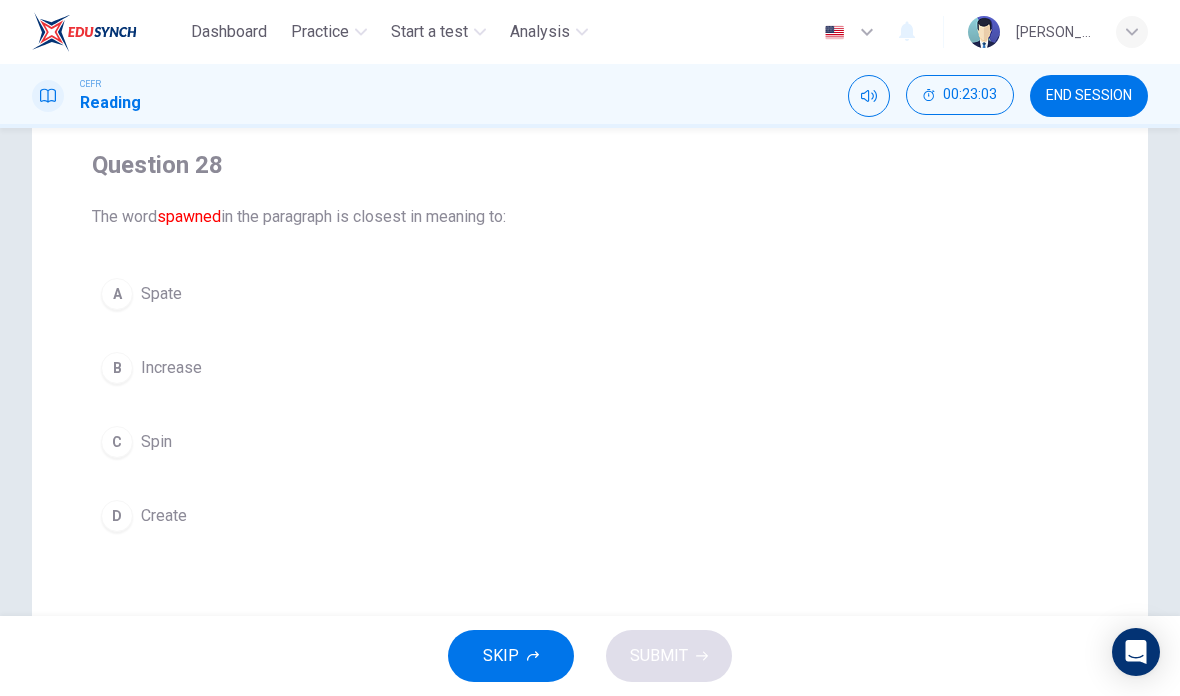 click on "B Increase" at bounding box center [590, 368] 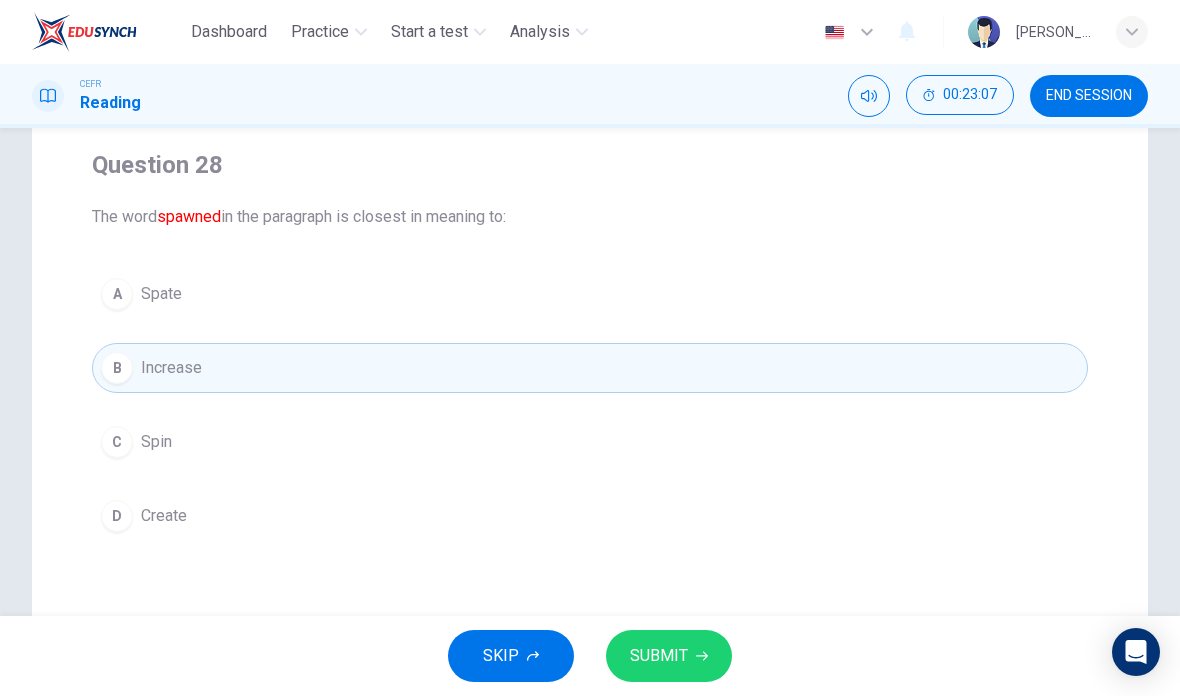 click on "SKIP SUBMIT" at bounding box center (590, 656) 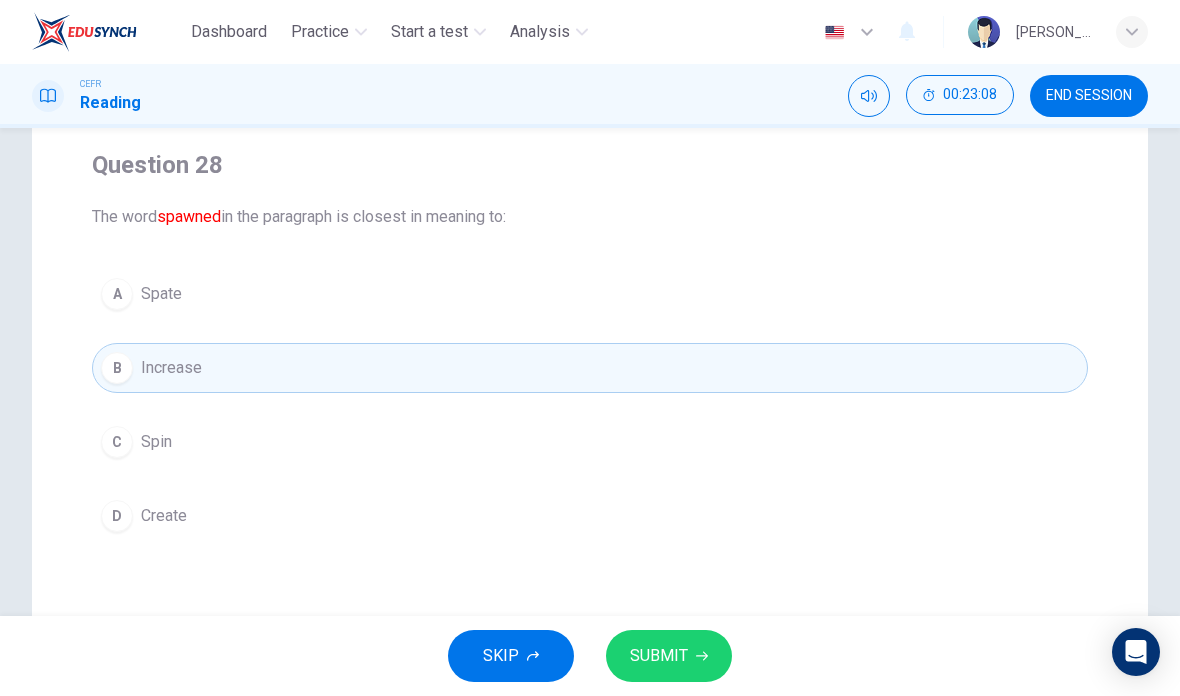 click on "SUBMIT" at bounding box center (659, 656) 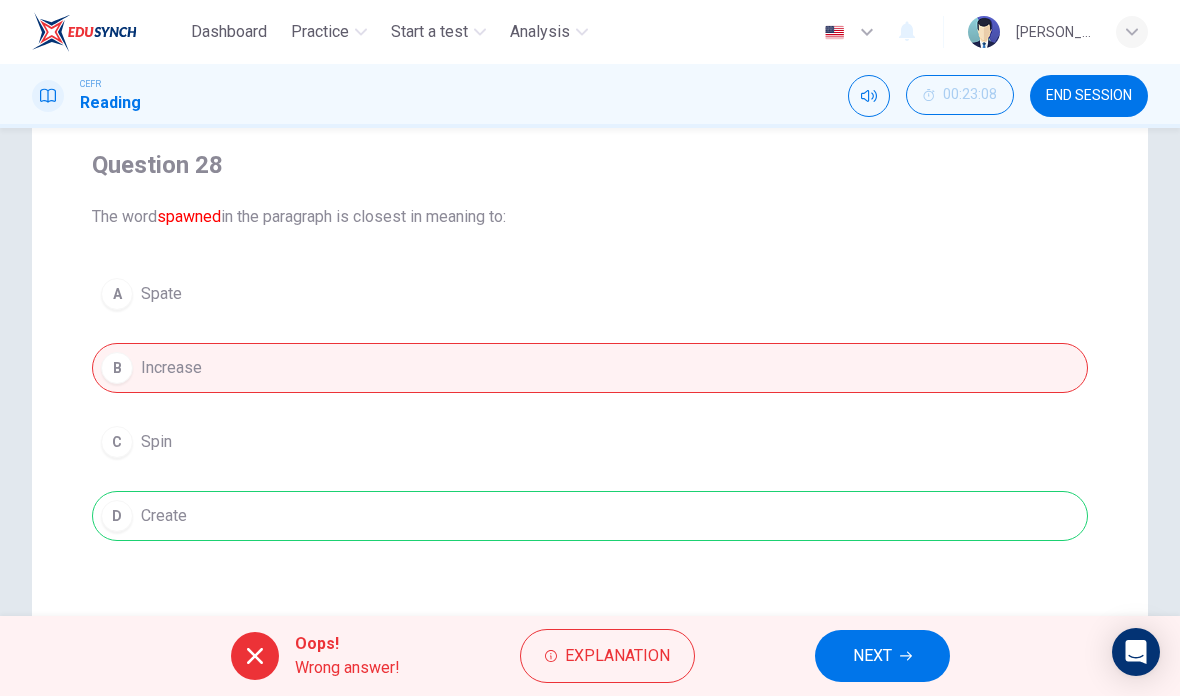 click on "Explanation" at bounding box center [617, 656] 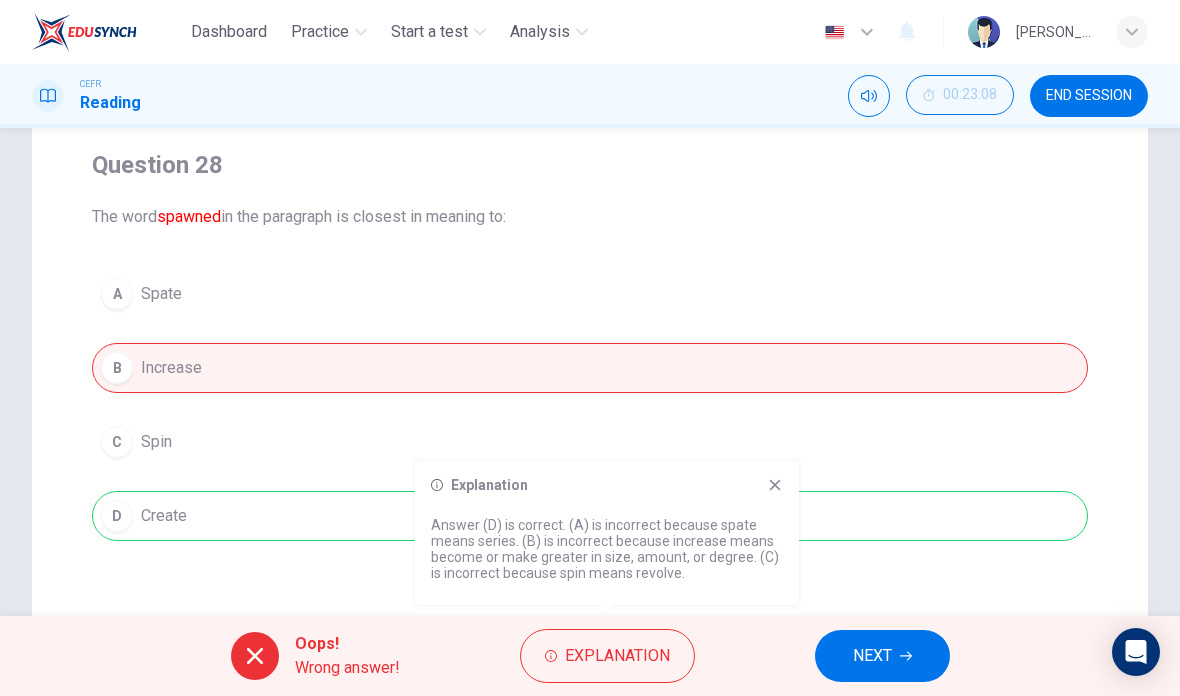 click 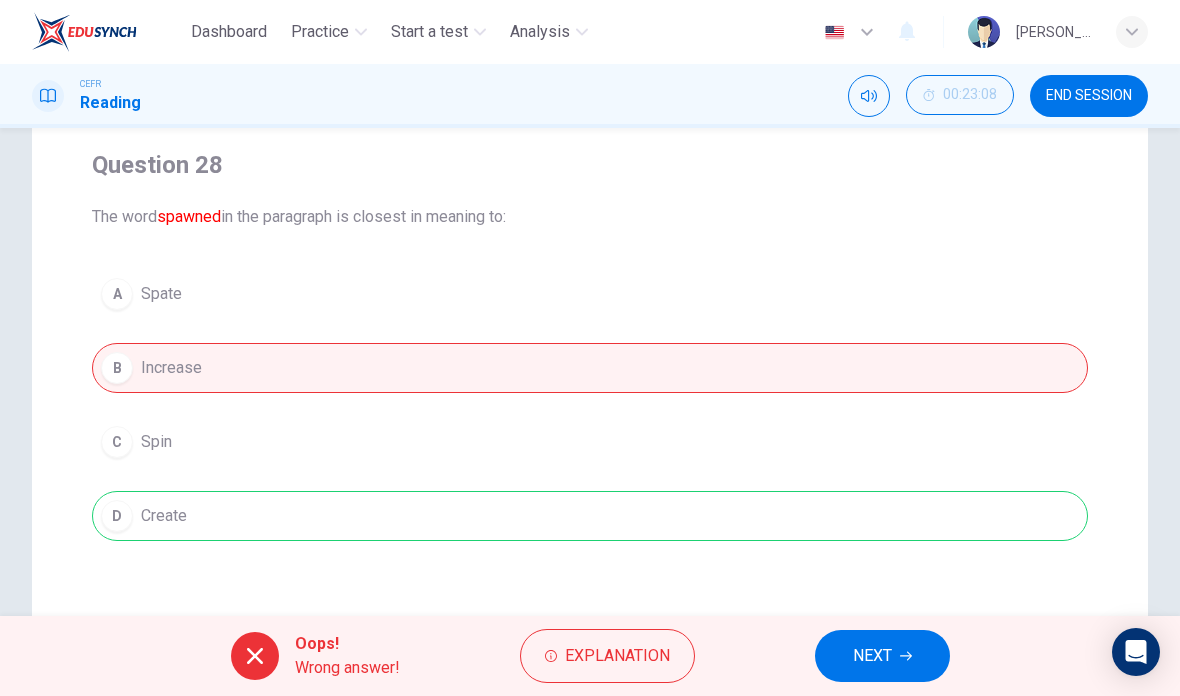 click on "NEXT" at bounding box center (882, 656) 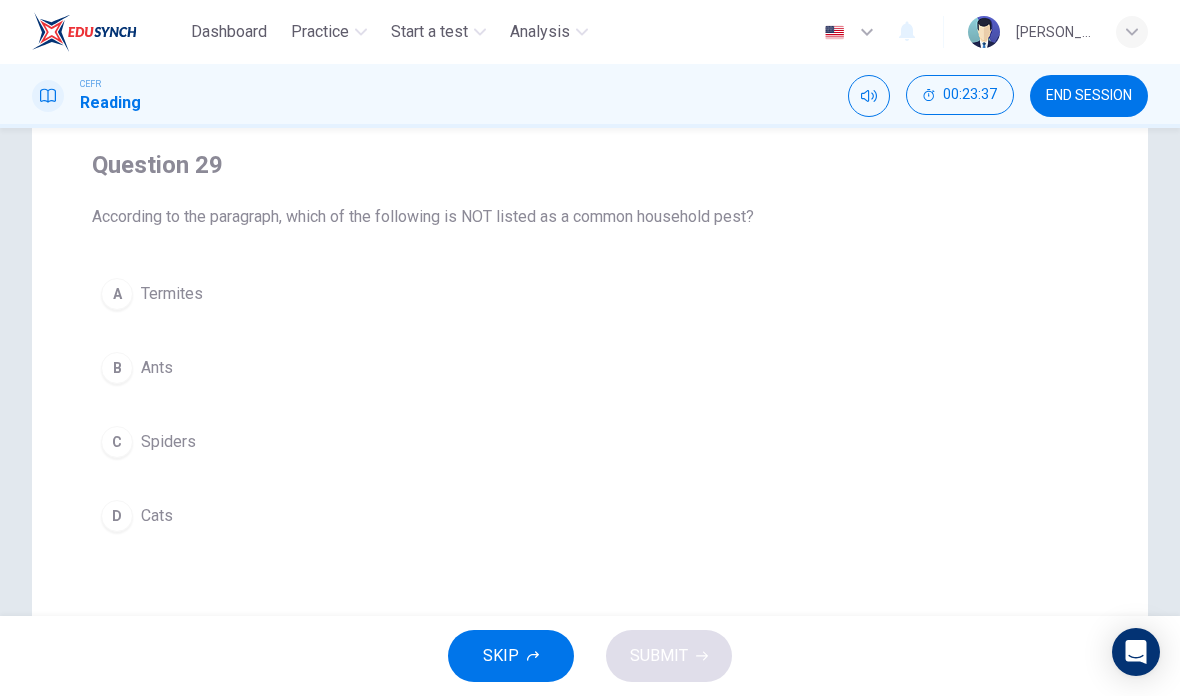 click on "D Cats" at bounding box center (590, 516) 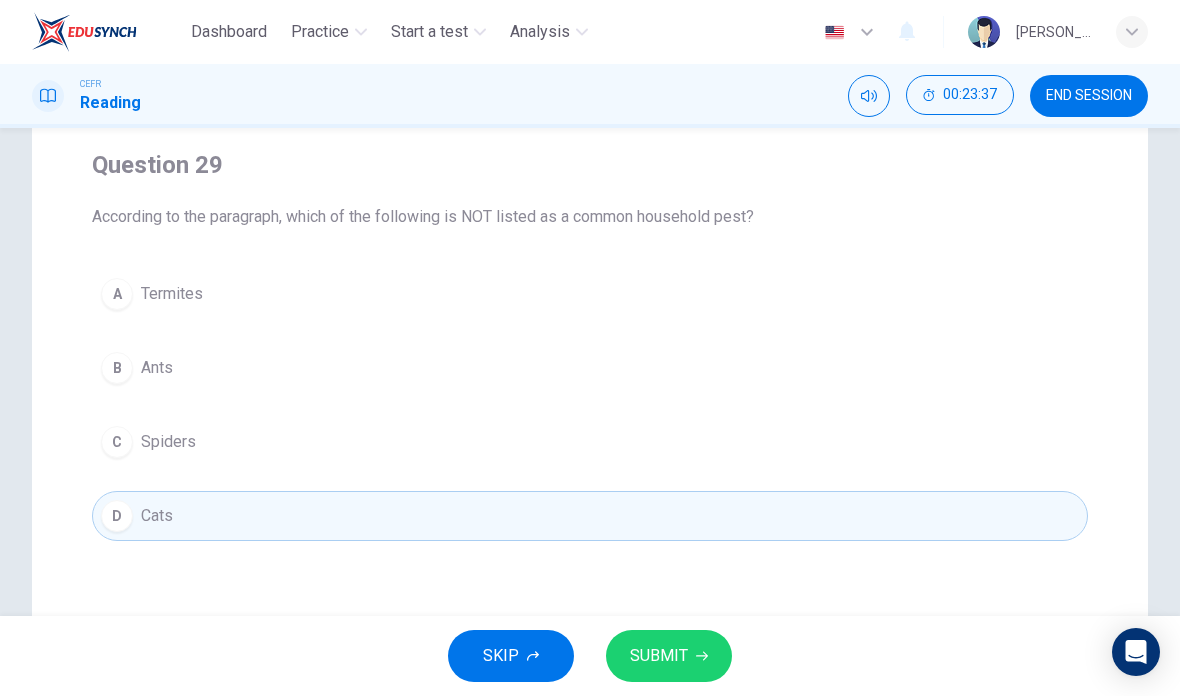 click on "SUBMIT" at bounding box center (669, 656) 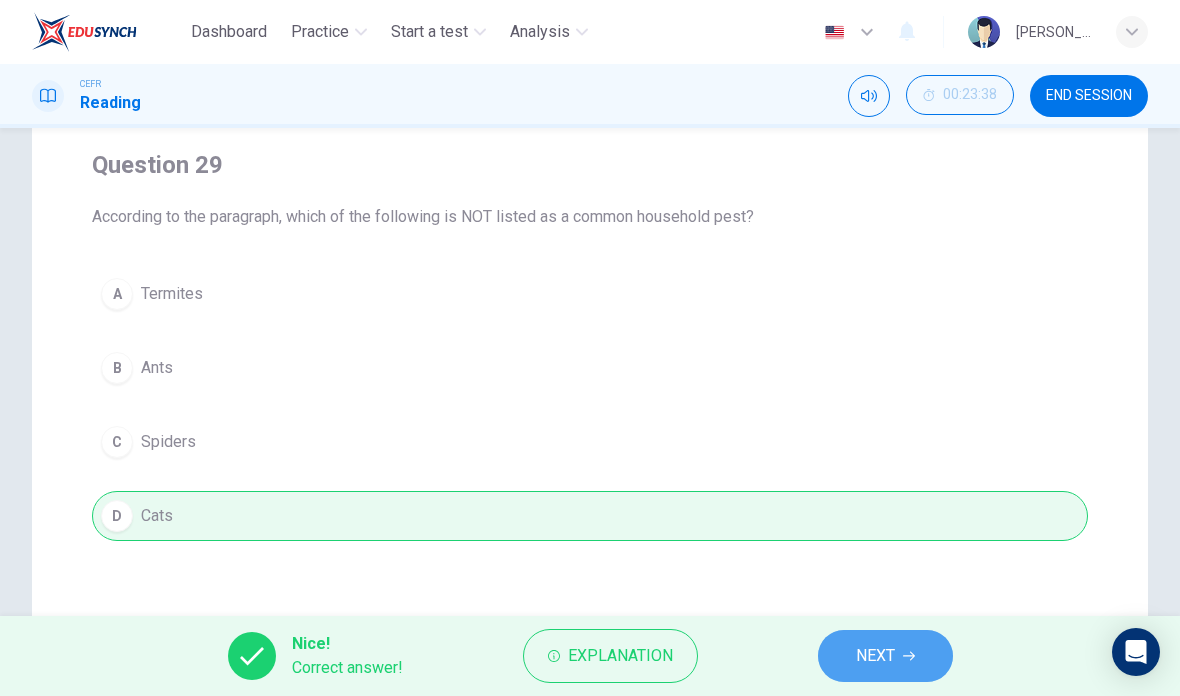 click on "NEXT" at bounding box center (885, 656) 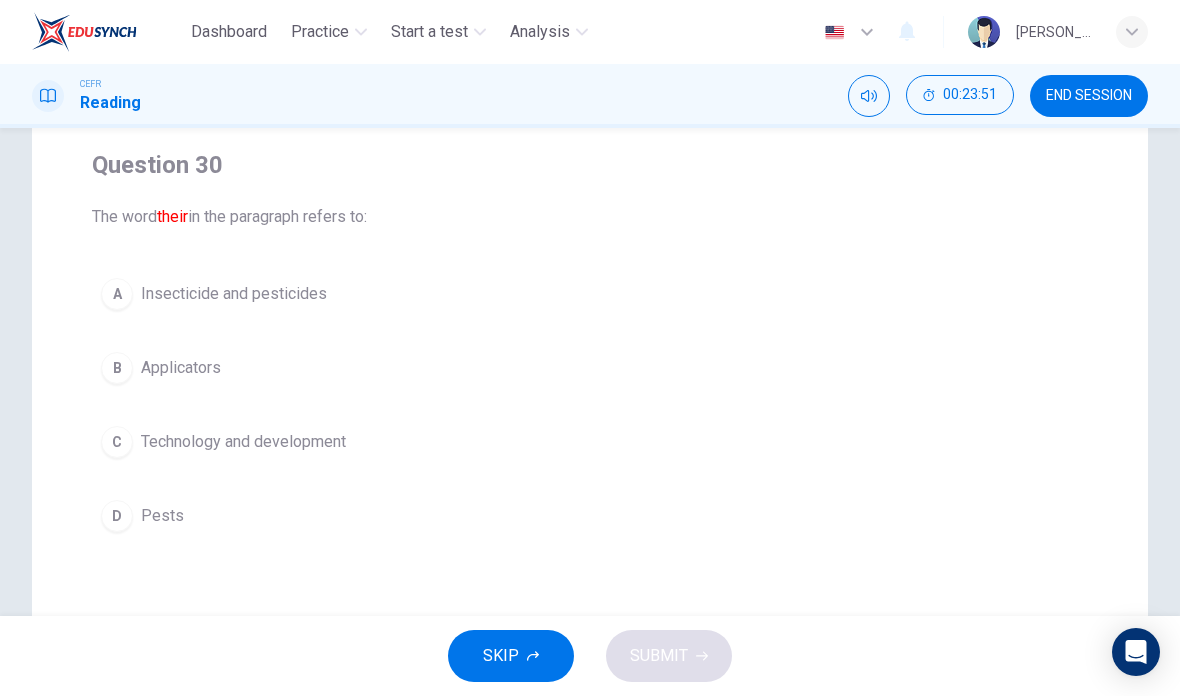 click on "A Insecticide and pesticides" at bounding box center (590, 294) 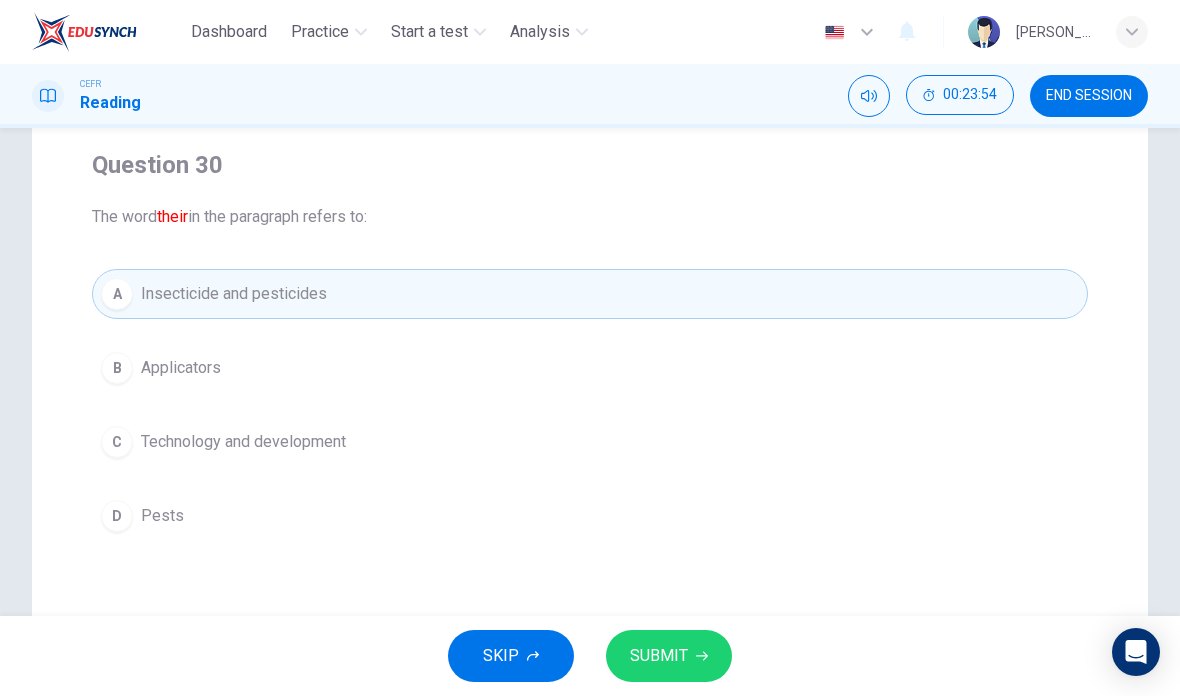 click on "SUBMIT" at bounding box center (669, 656) 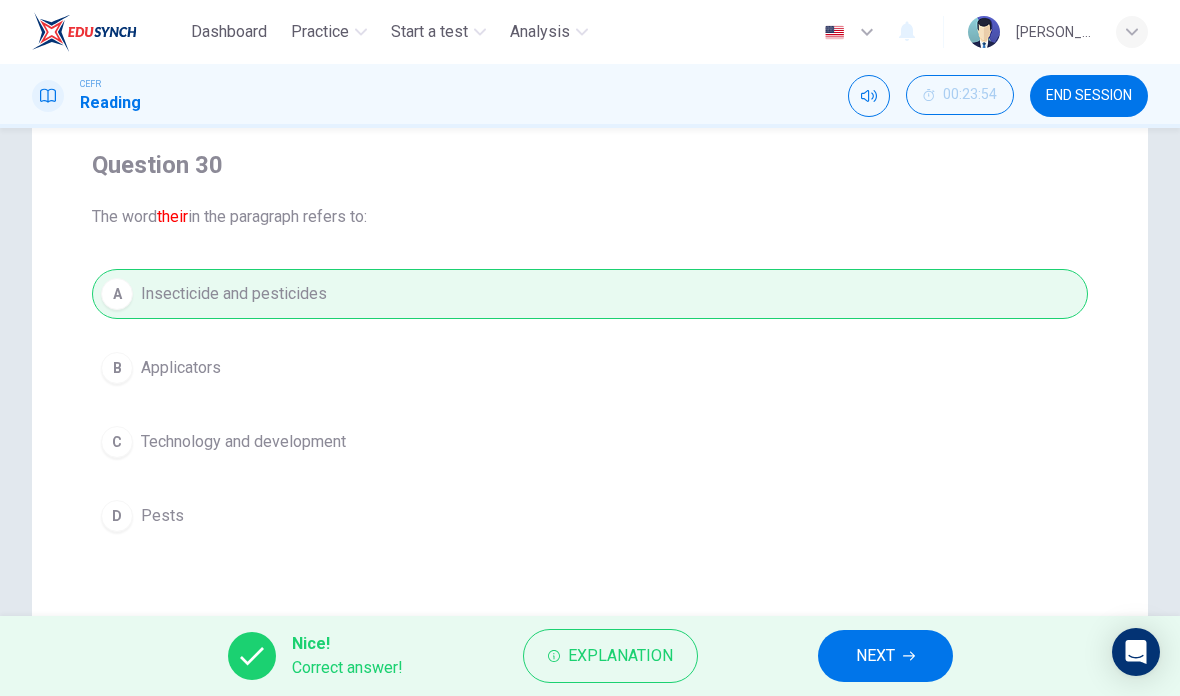 click on "NEXT" at bounding box center [885, 656] 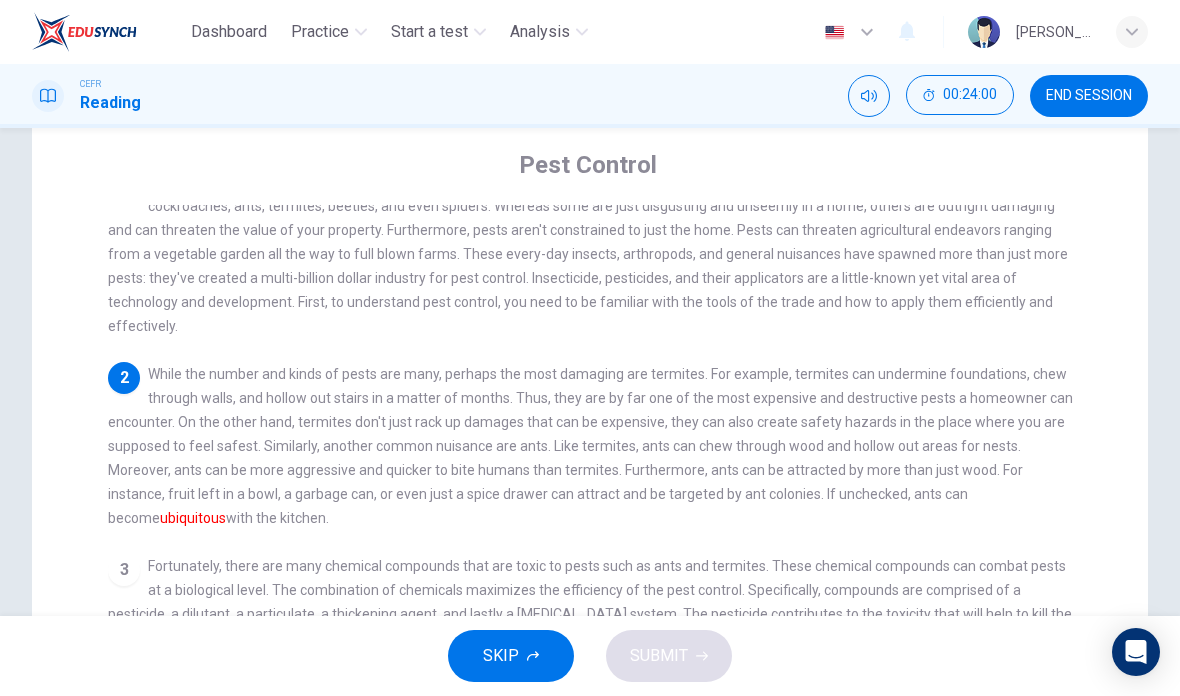 scroll, scrollTop: 37, scrollLeft: 0, axis: vertical 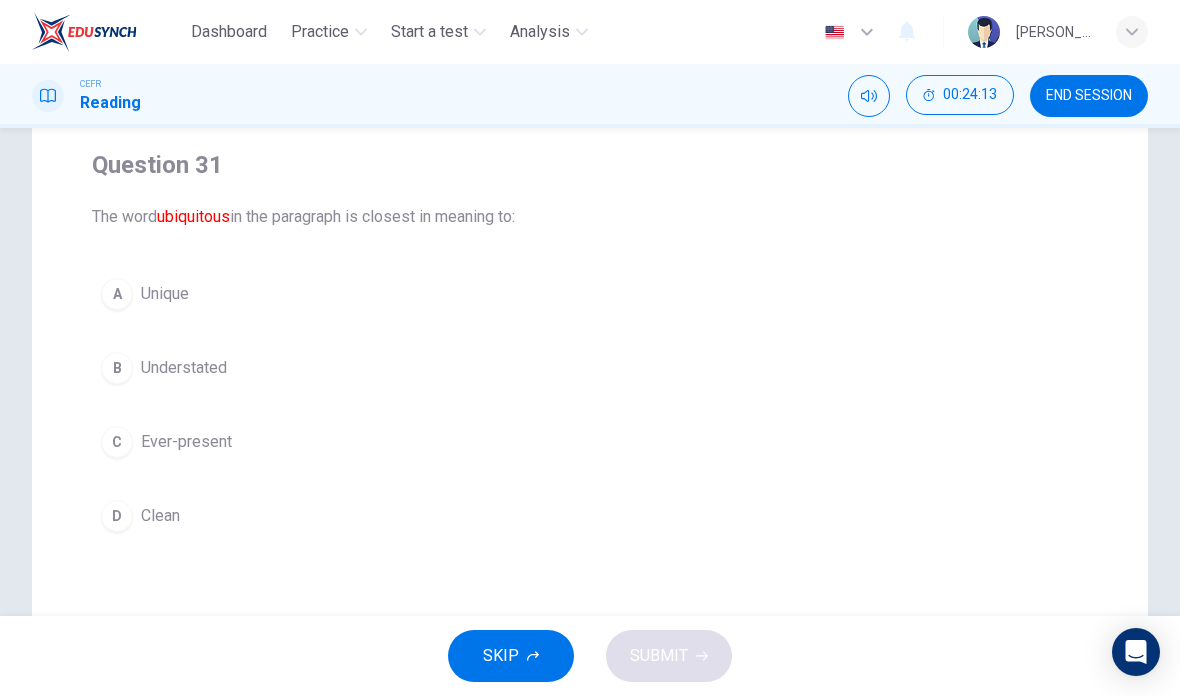 click on "C Ever-present" at bounding box center [590, 442] 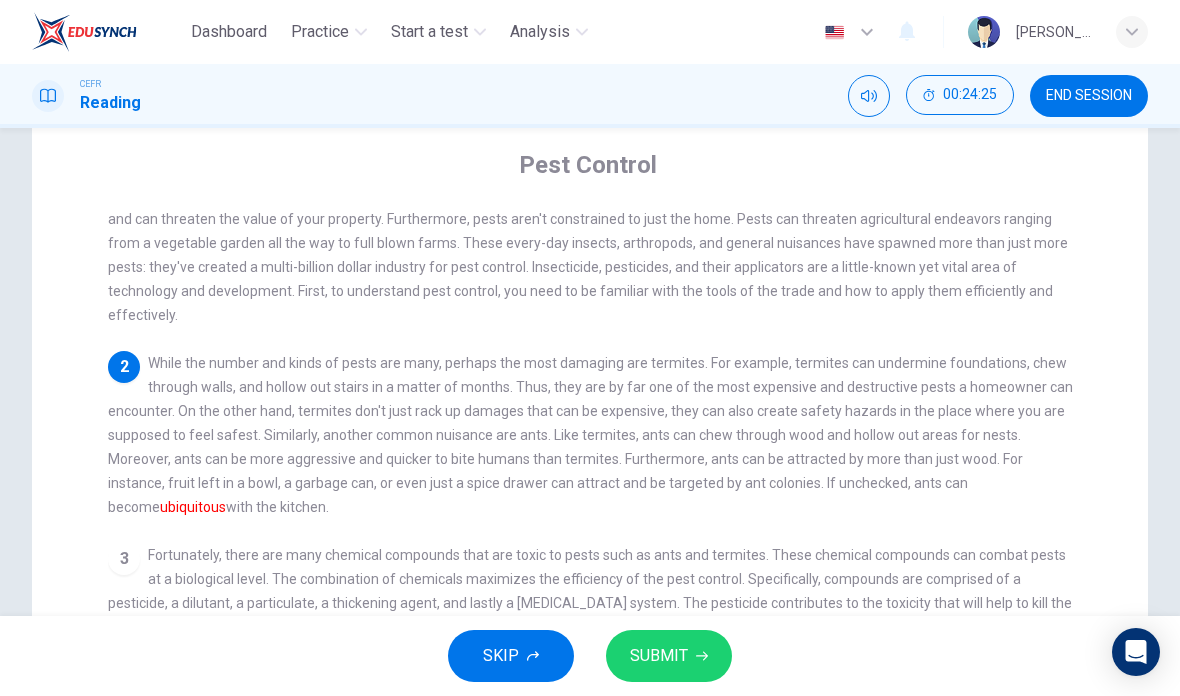 scroll, scrollTop: 47, scrollLeft: 0, axis: vertical 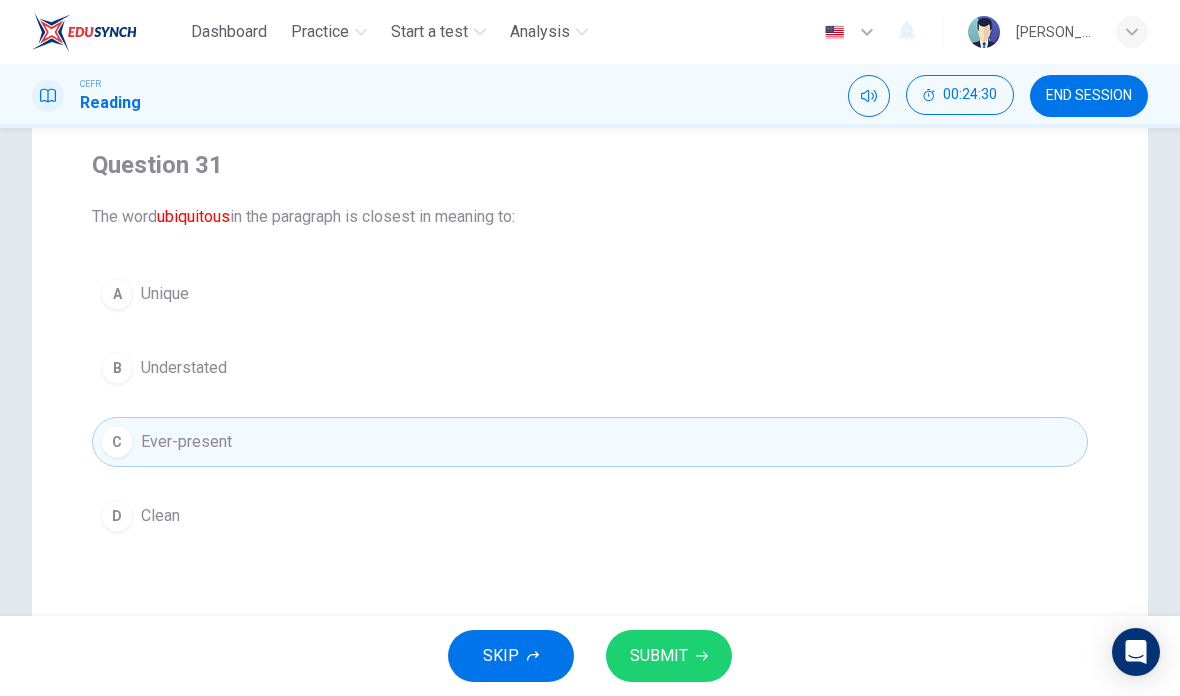 click on "SUBMIT" at bounding box center (669, 656) 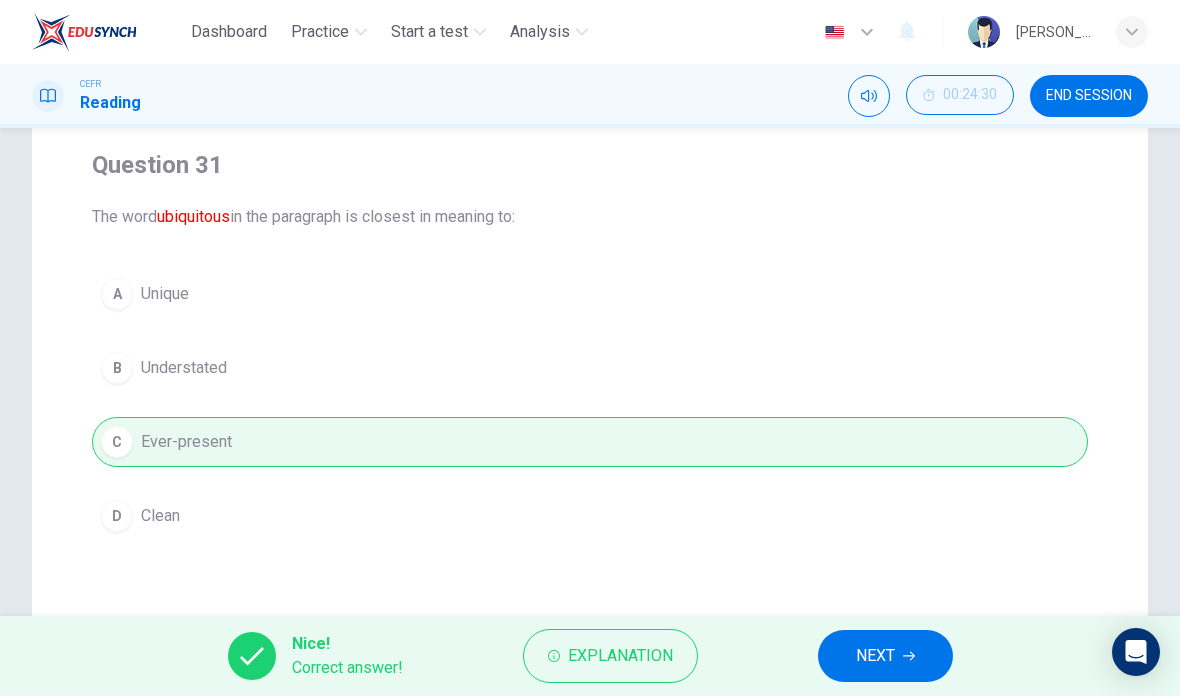 click on "Explanation" at bounding box center (610, 656) 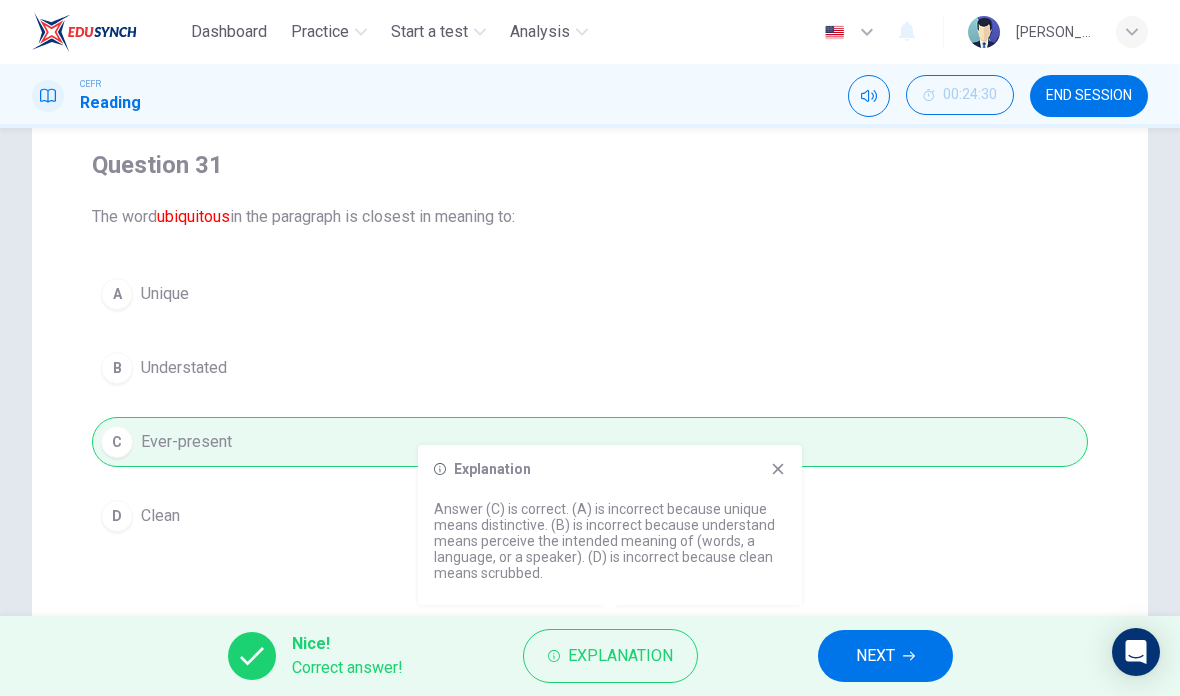 click on "NEXT" at bounding box center (885, 656) 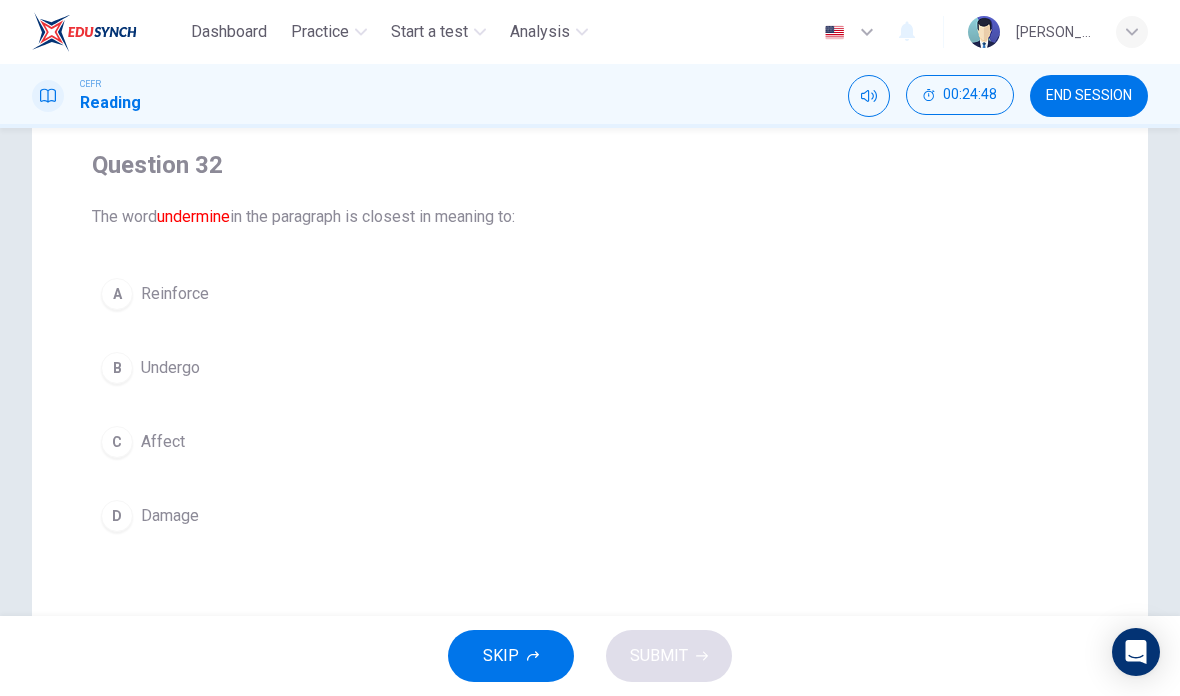 click on "B Undergo" at bounding box center (590, 368) 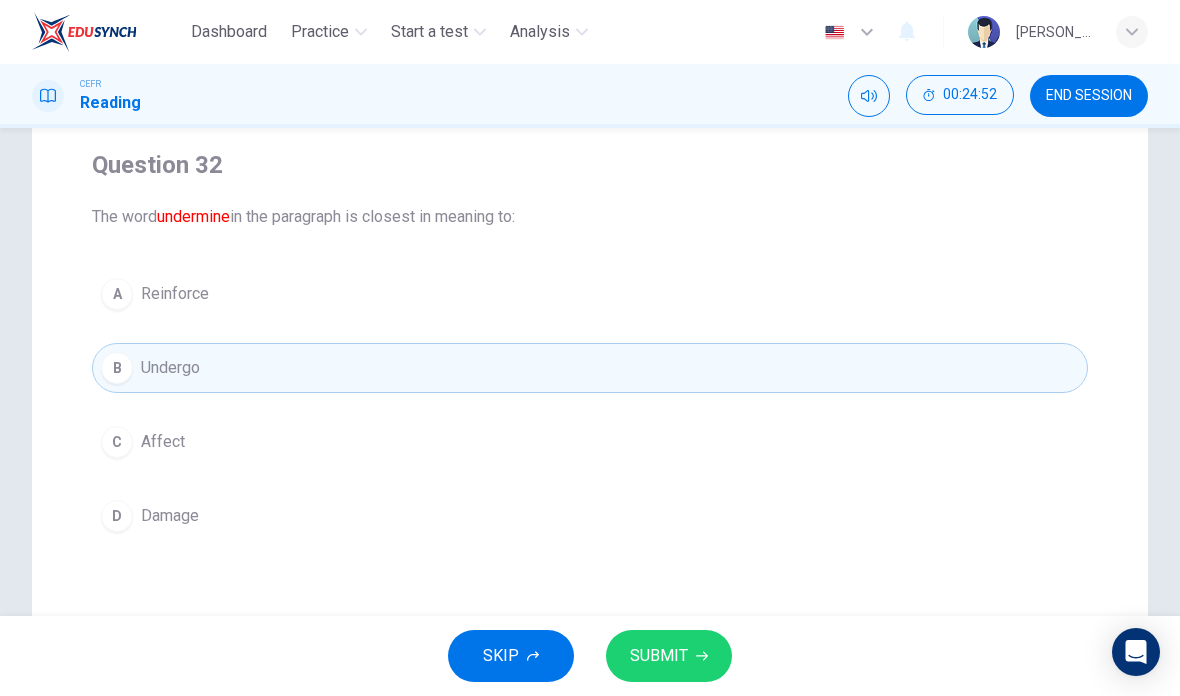 click on "C Affect" at bounding box center (590, 442) 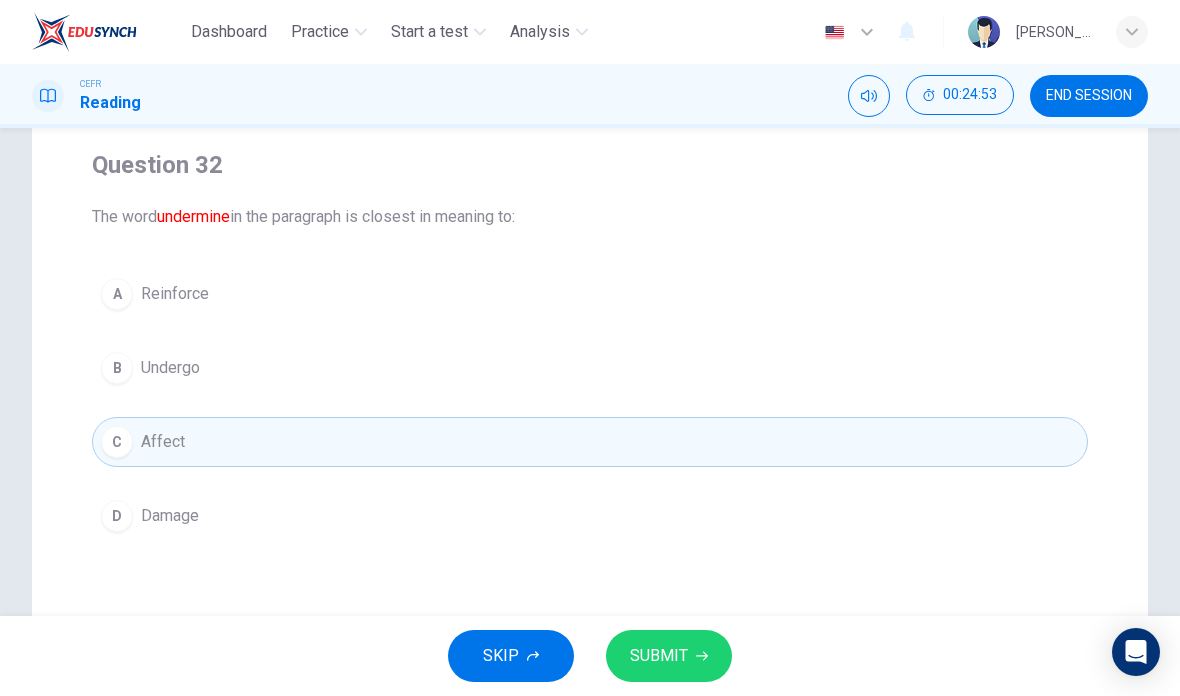 click on "D Damage" at bounding box center [590, 516] 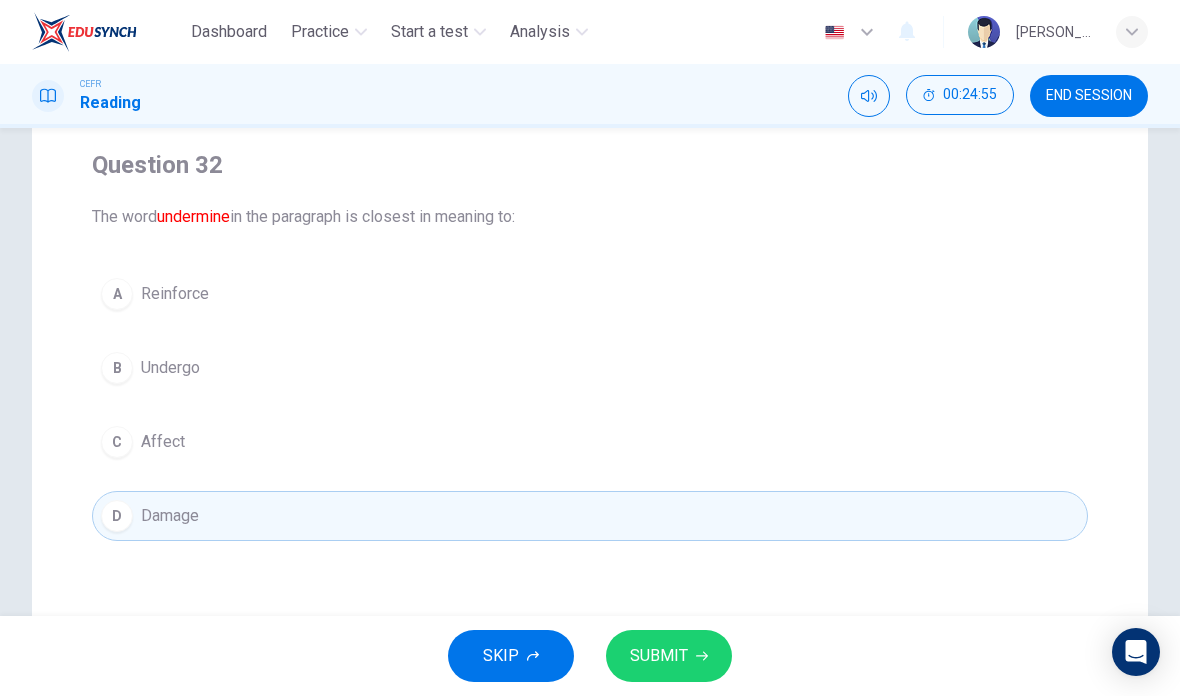 click on "SUBMIT" at bounding box center (659, 656) 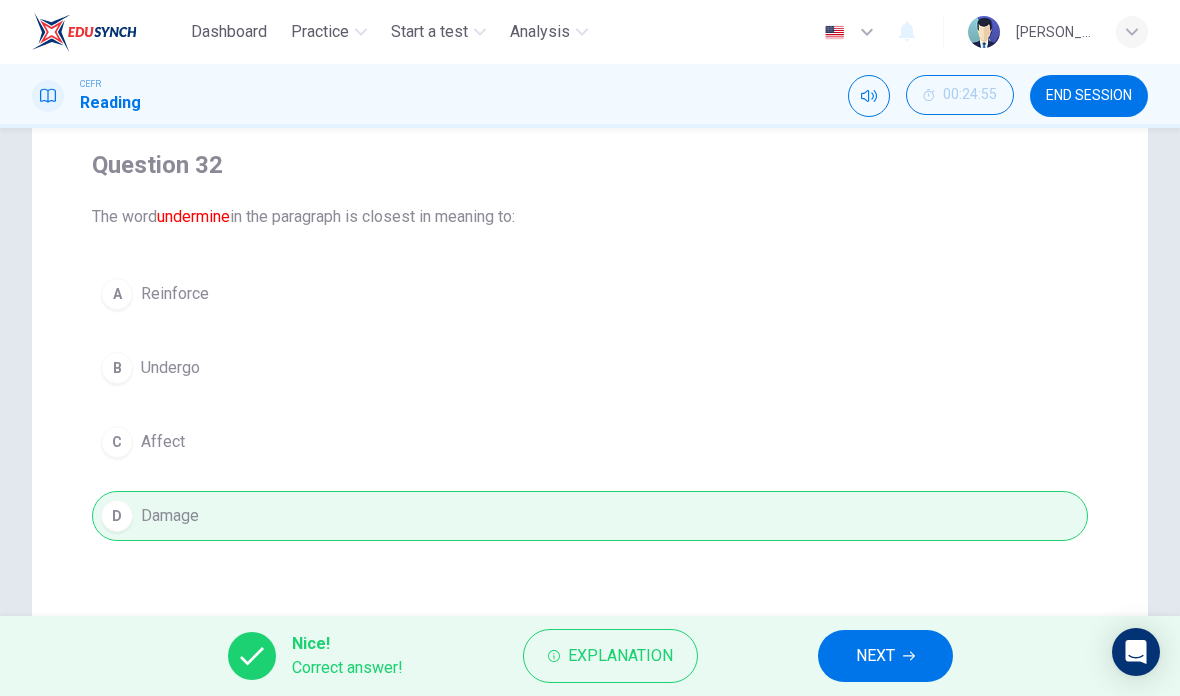 click on "Explanation" at bounding box center [620, 656] 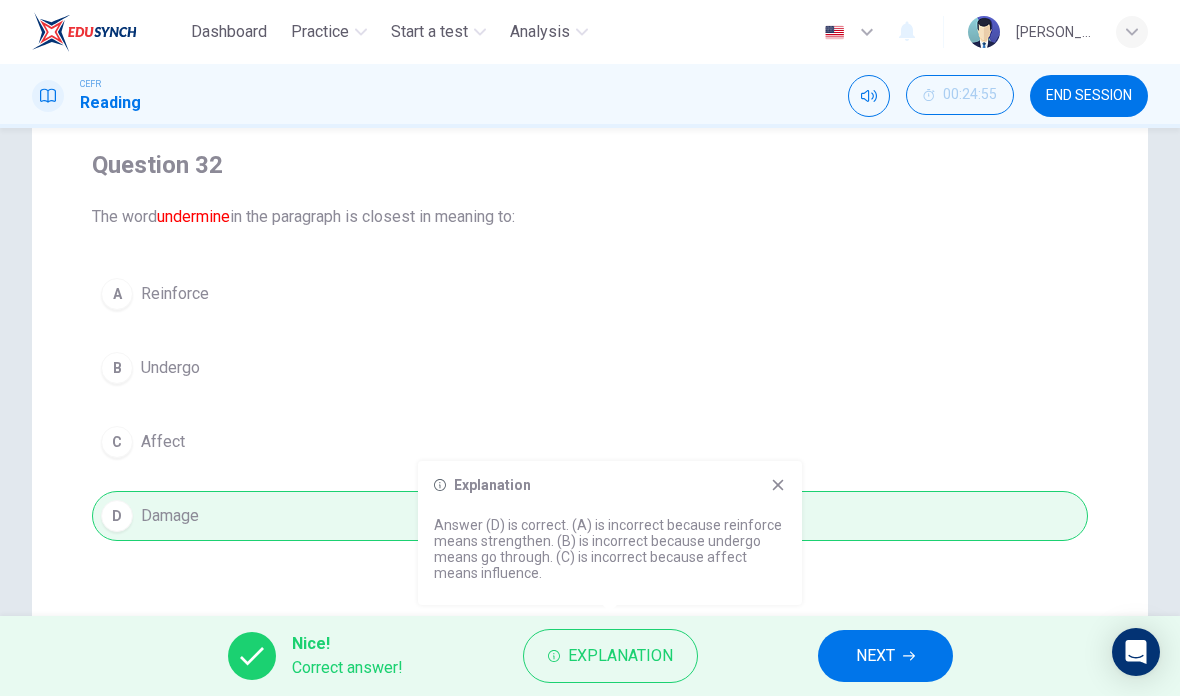 click 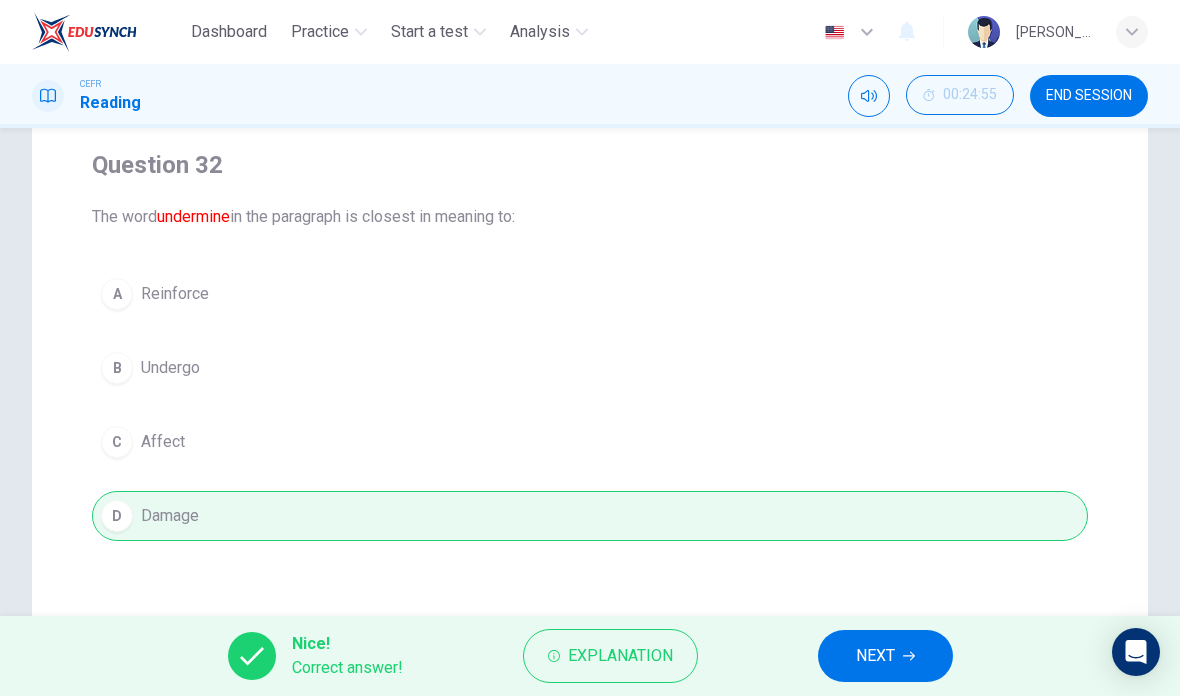 click on "NEXT" at bounding box center (885, 656) 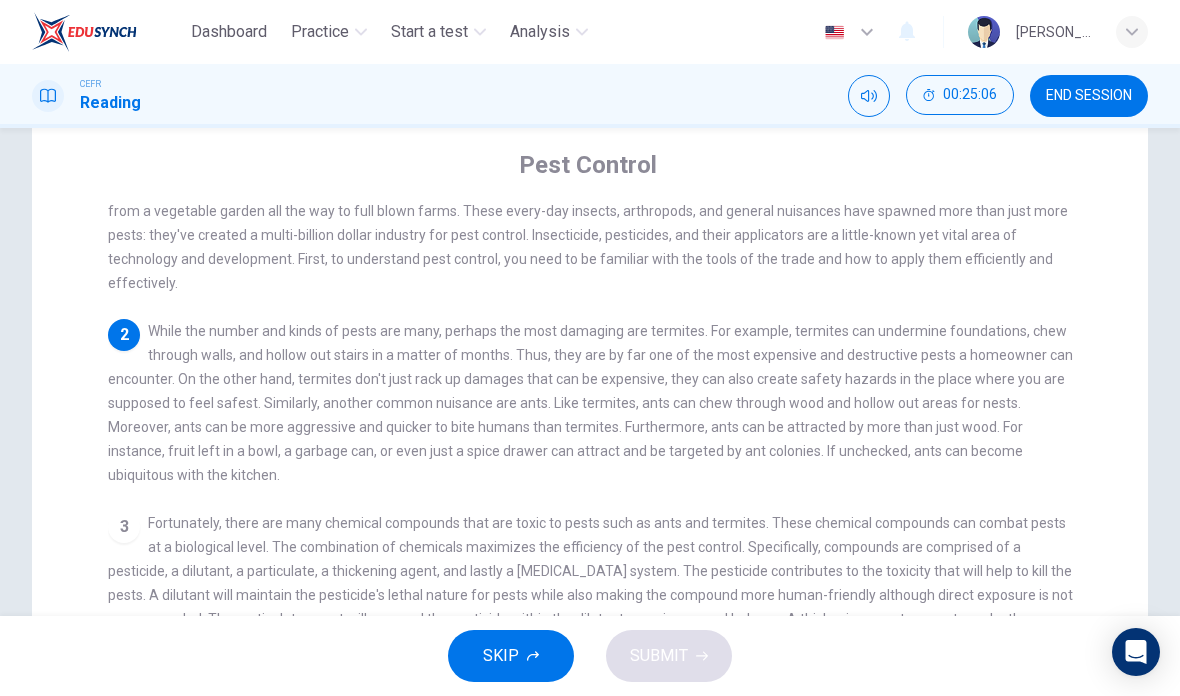 scroll, scrollTop: 79, scrollLeft: 0, axis: vertical 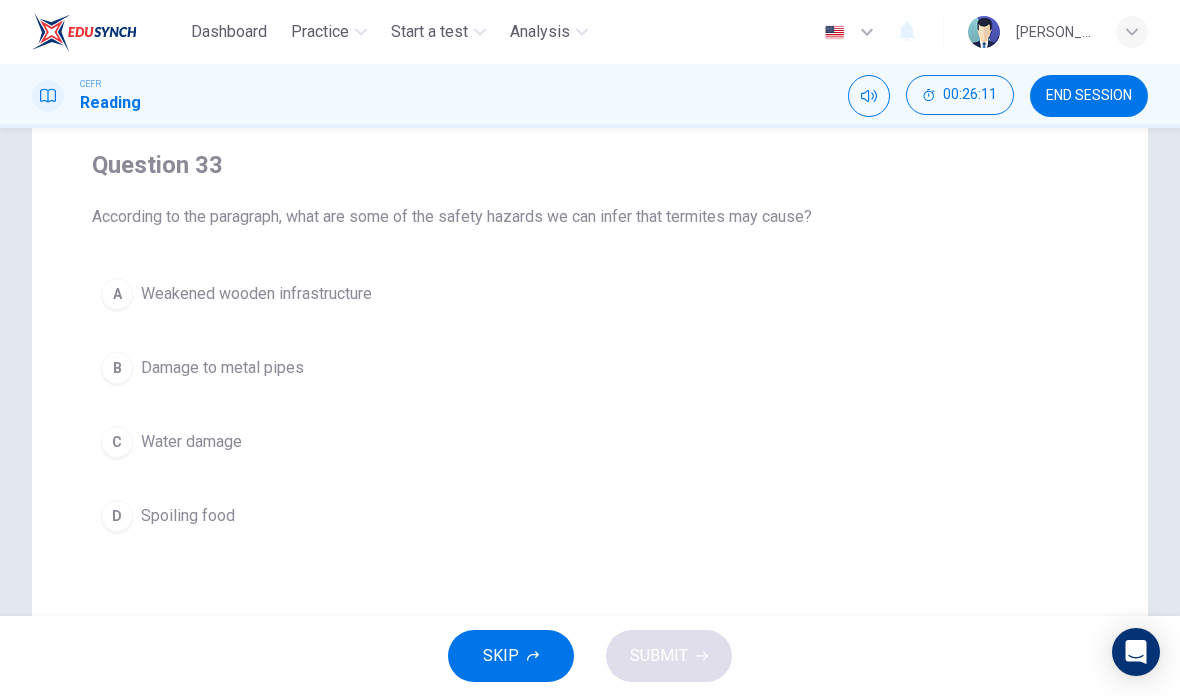 click on "A Weakened wooden infrastructure" at bounding box center (590, 294) 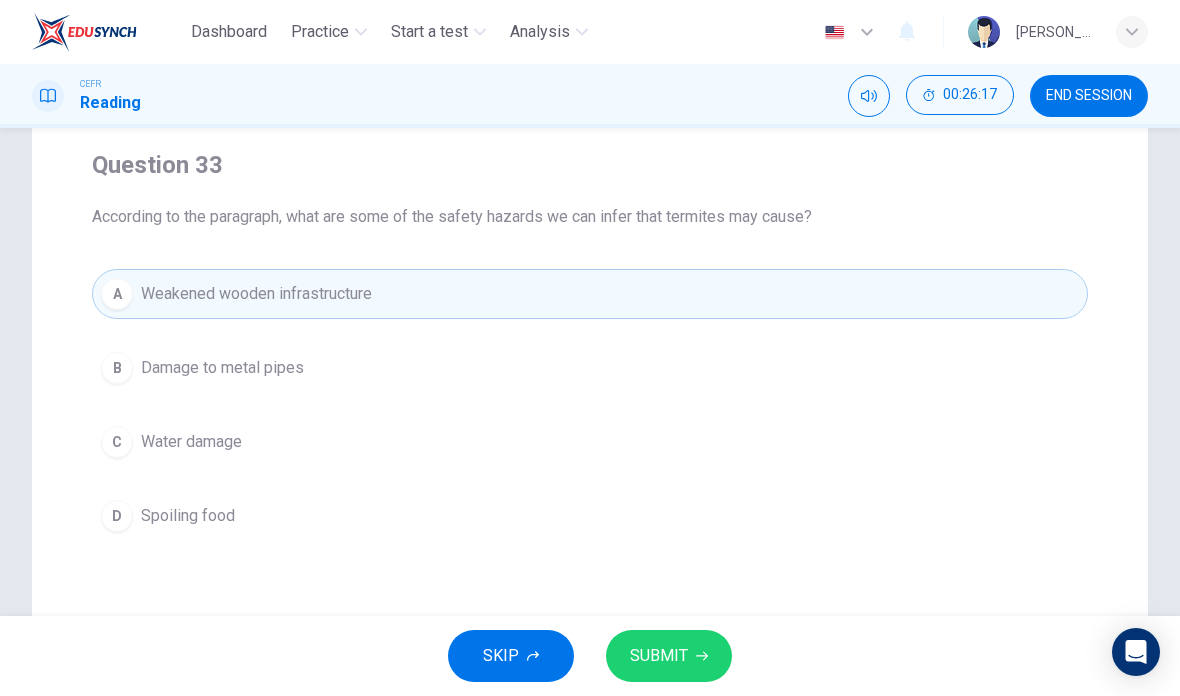 click on "SUBMIT" at bounding box center (659, 656) 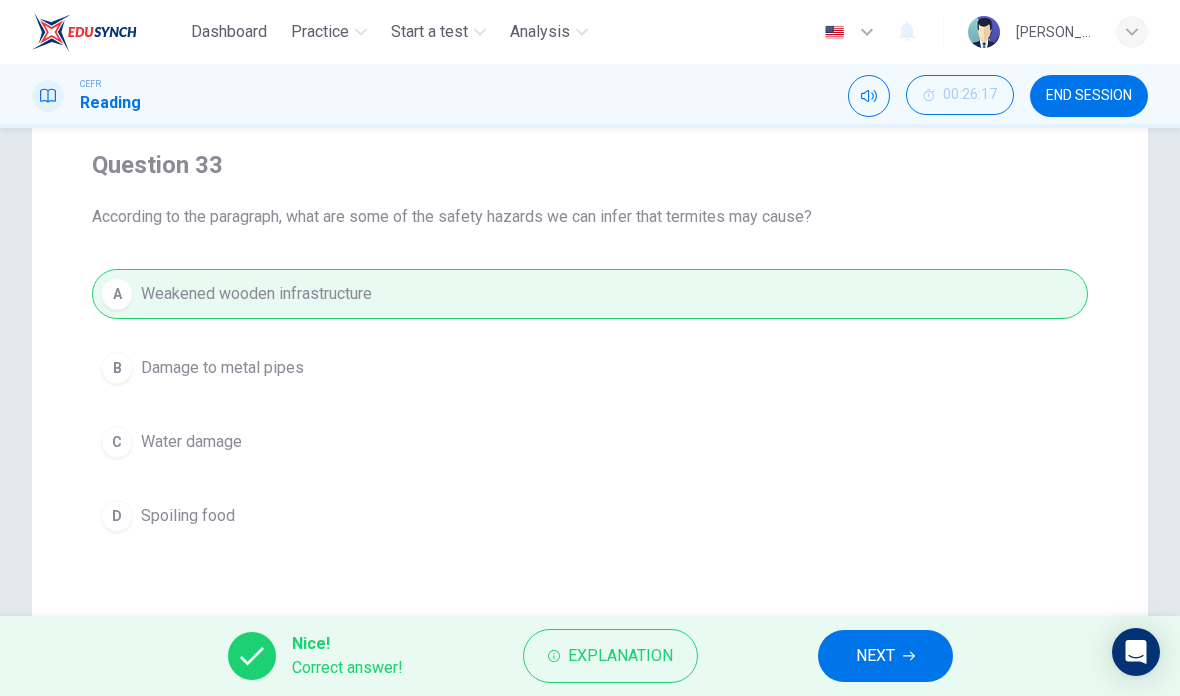 click on "Explanation" at bounding box center [610, 656] 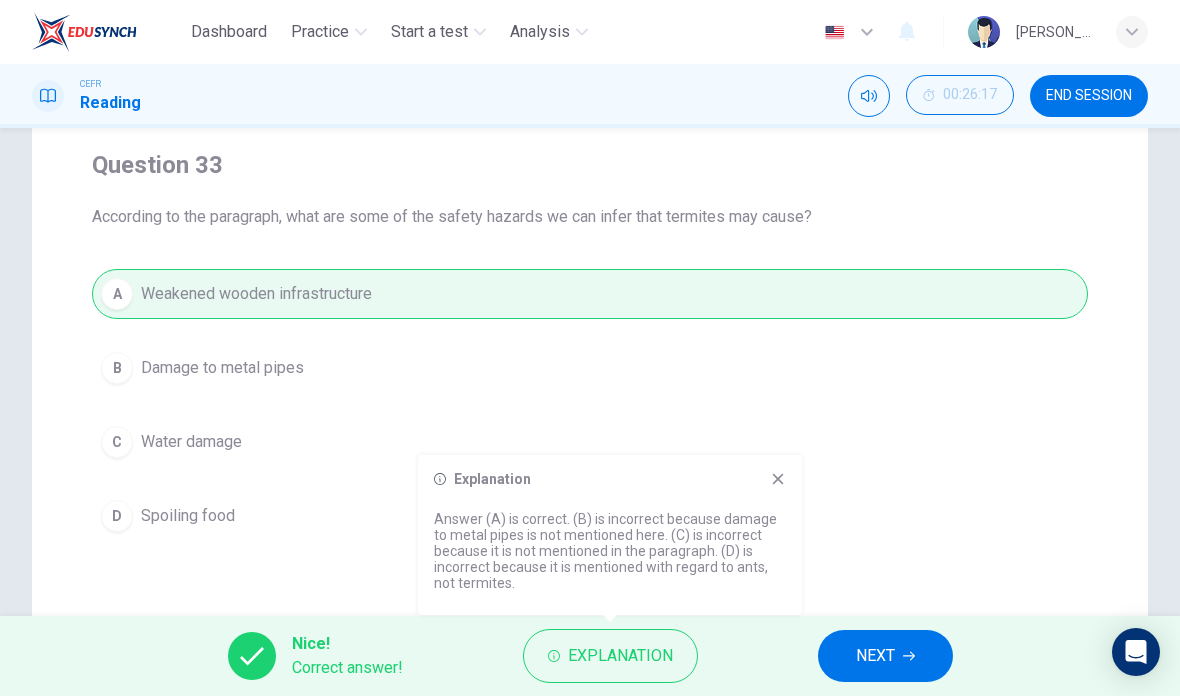 click on "Explanation" at bounding box center (610, 479) 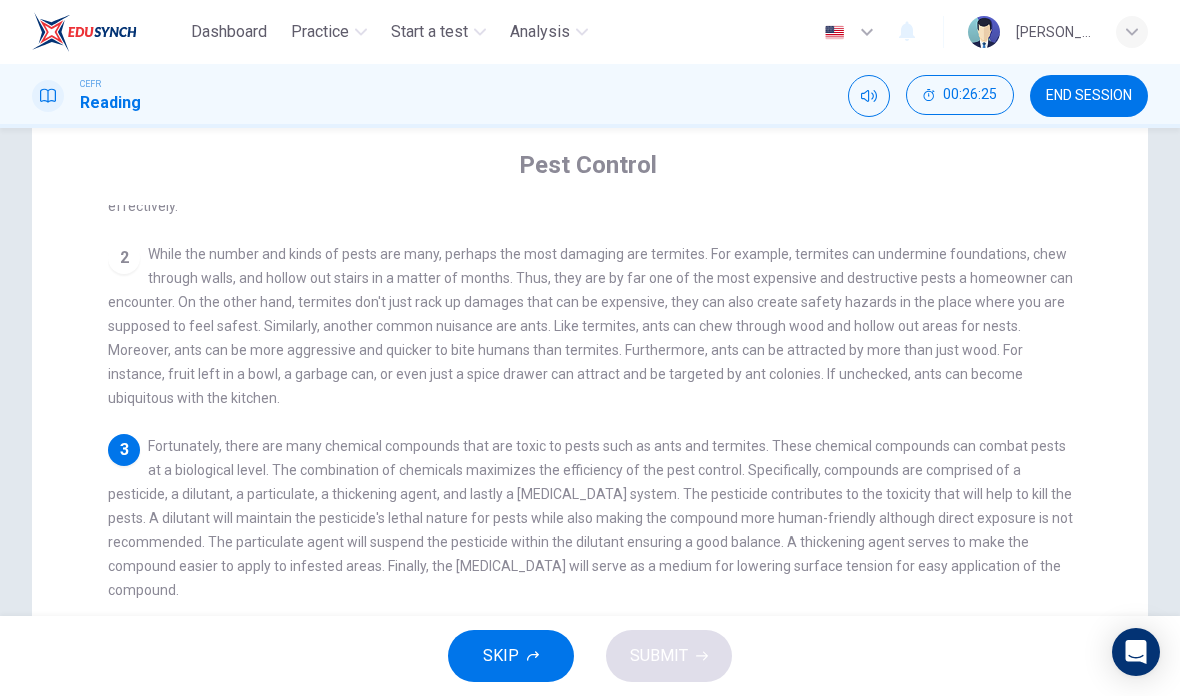 scroll, scrollTop: 154, scrollLeft: 0, axis: vertical 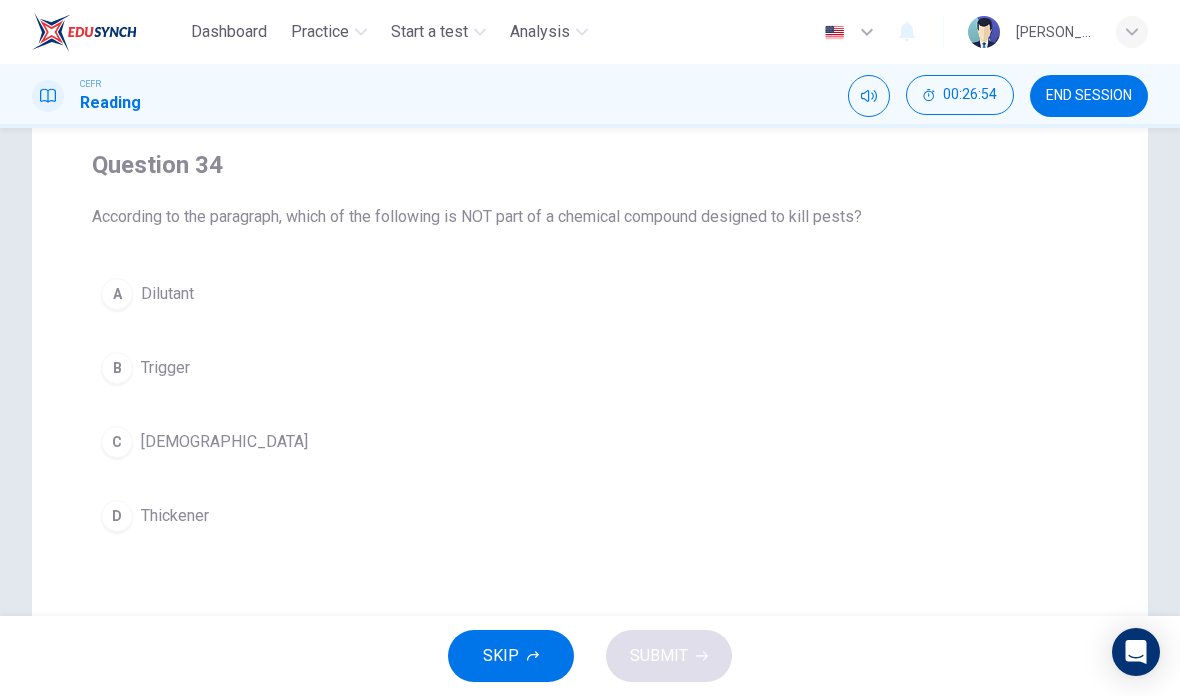 click on "B Trigger" at bounding box center (590, 368) 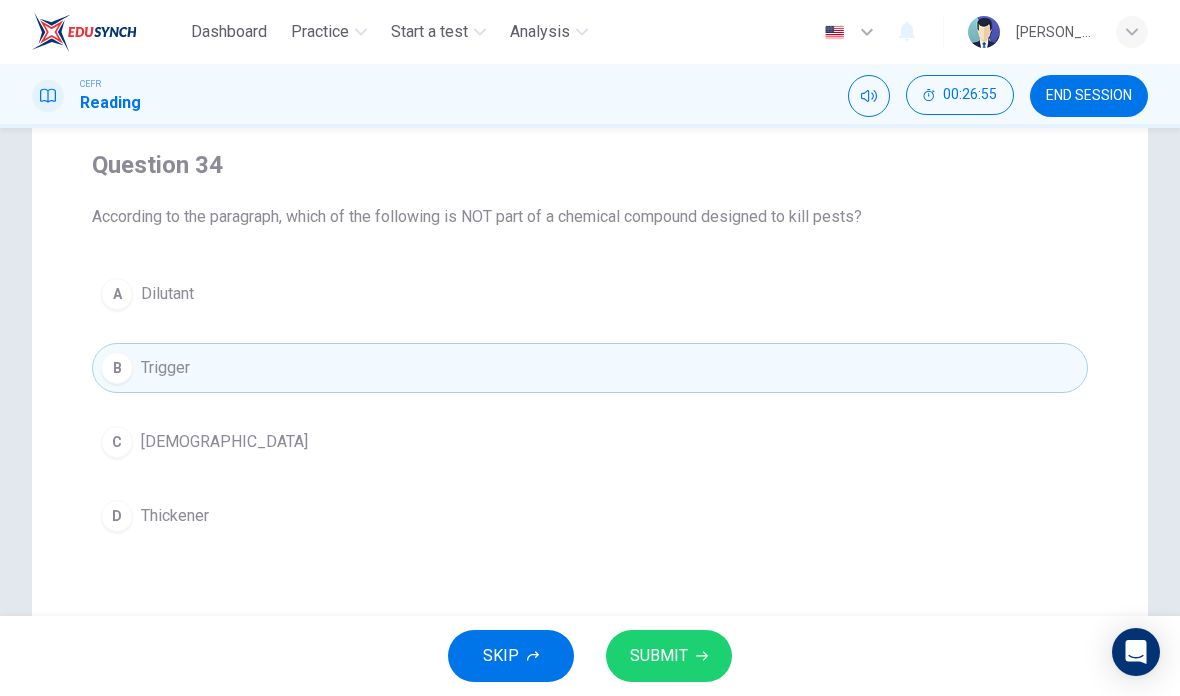 click on "SUBMIT" at bounding box center [669, 656] 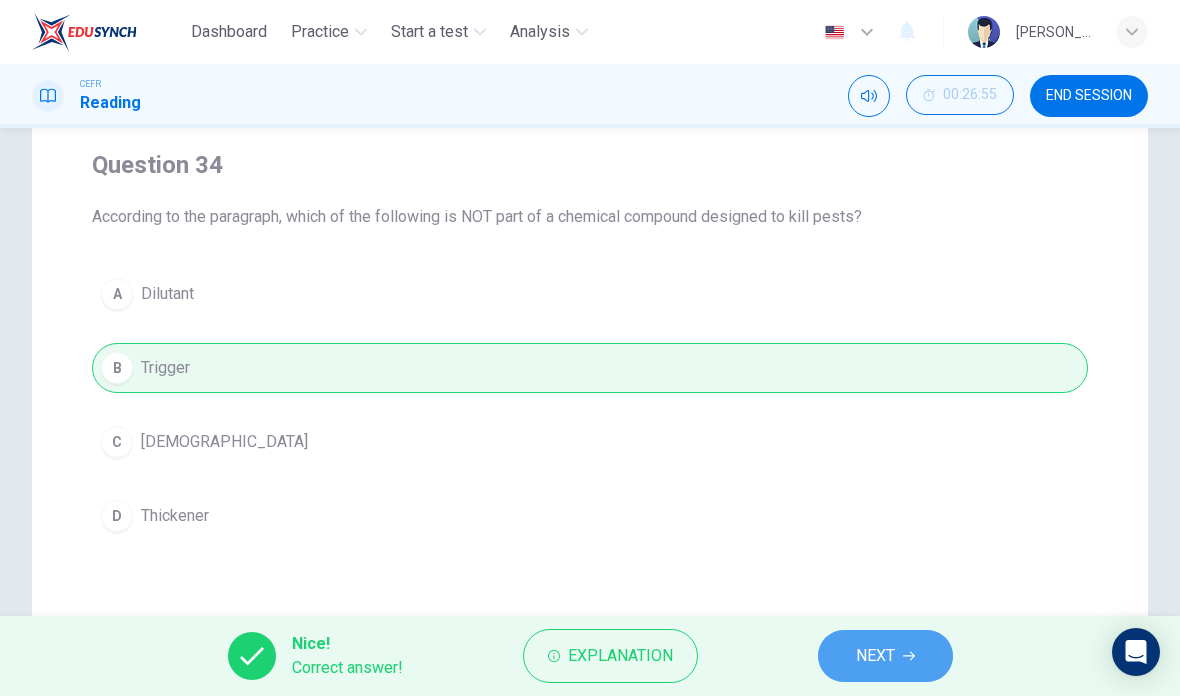 click on "NEXT" at bounding box center [875, 656] 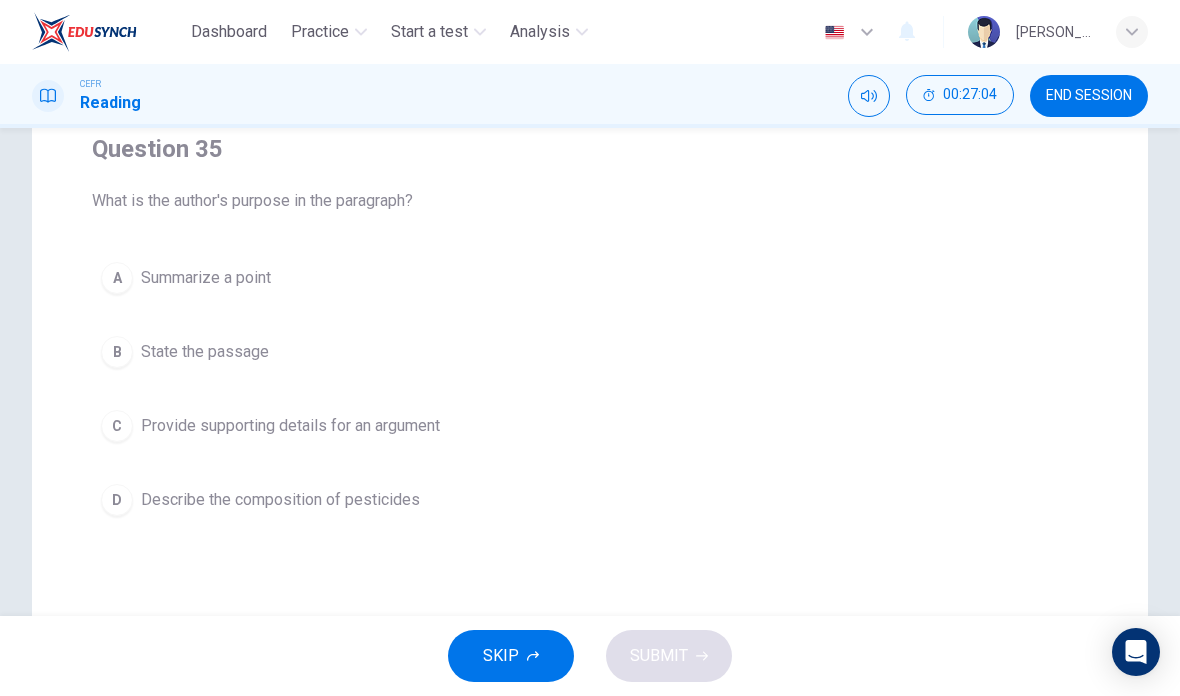 scroll, scrollTop: 157, scrollLeft: 0, axis: vertical 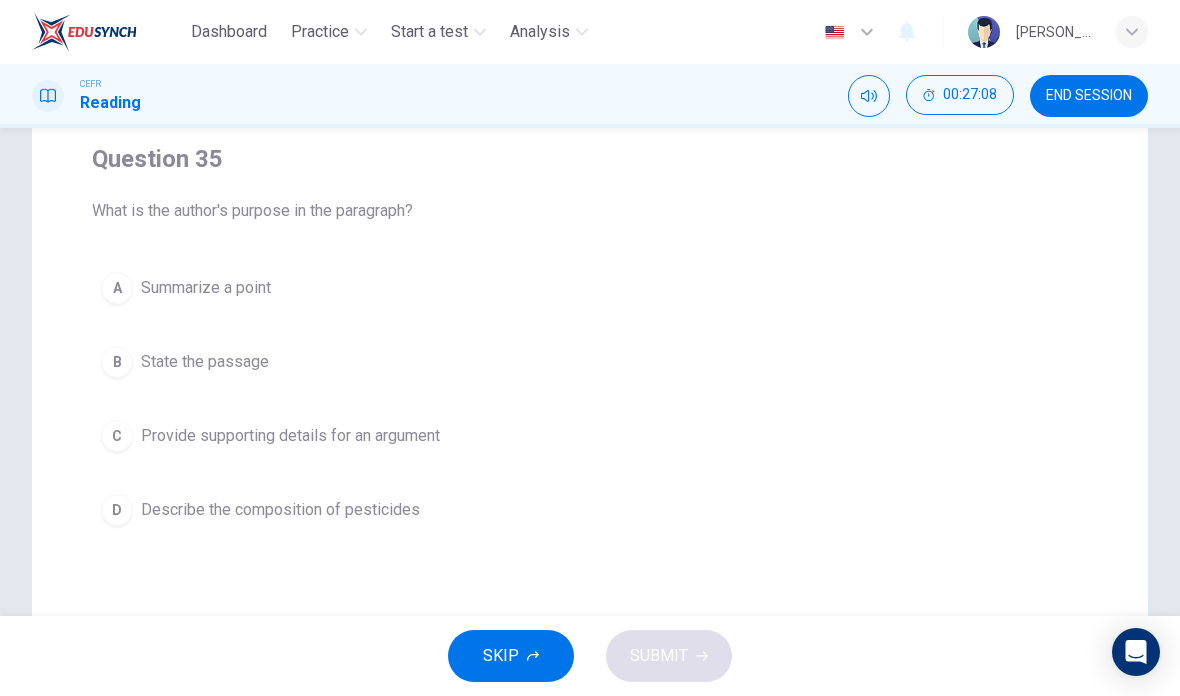 click on "D Describe the composition of pesticides" at bounding box center [590, 510] 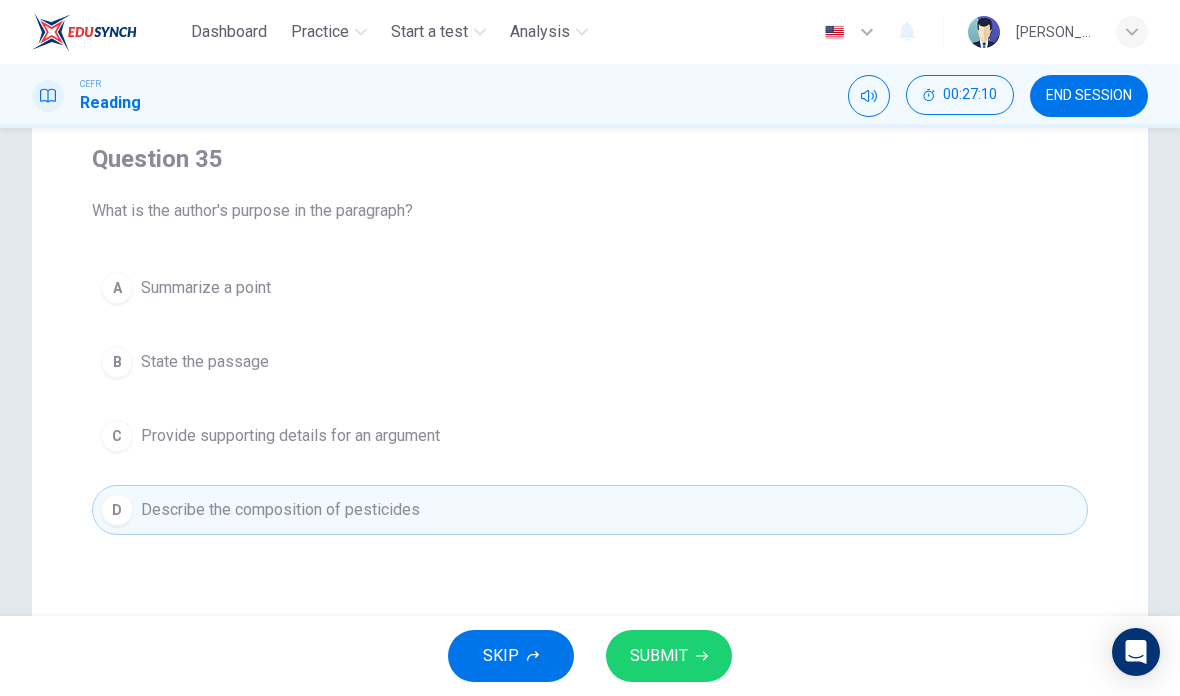 click on "SUBMIT" at bounding box center (669, 656) 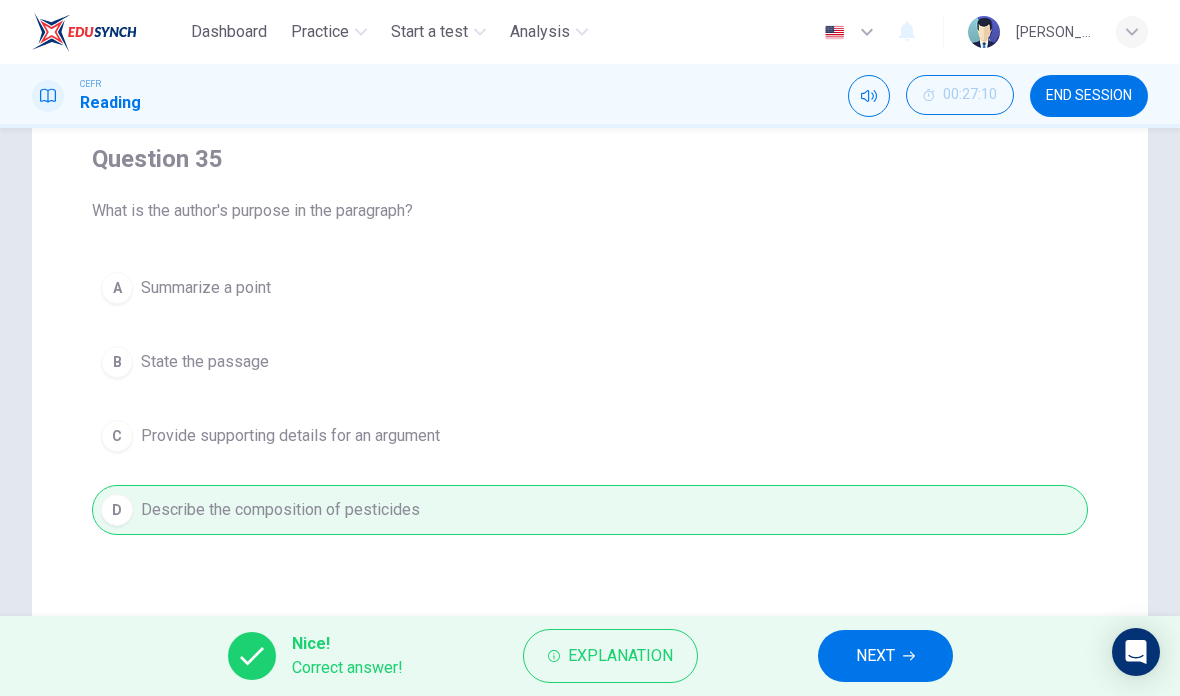 click on "NEXT" at bounding box center (875, 656) 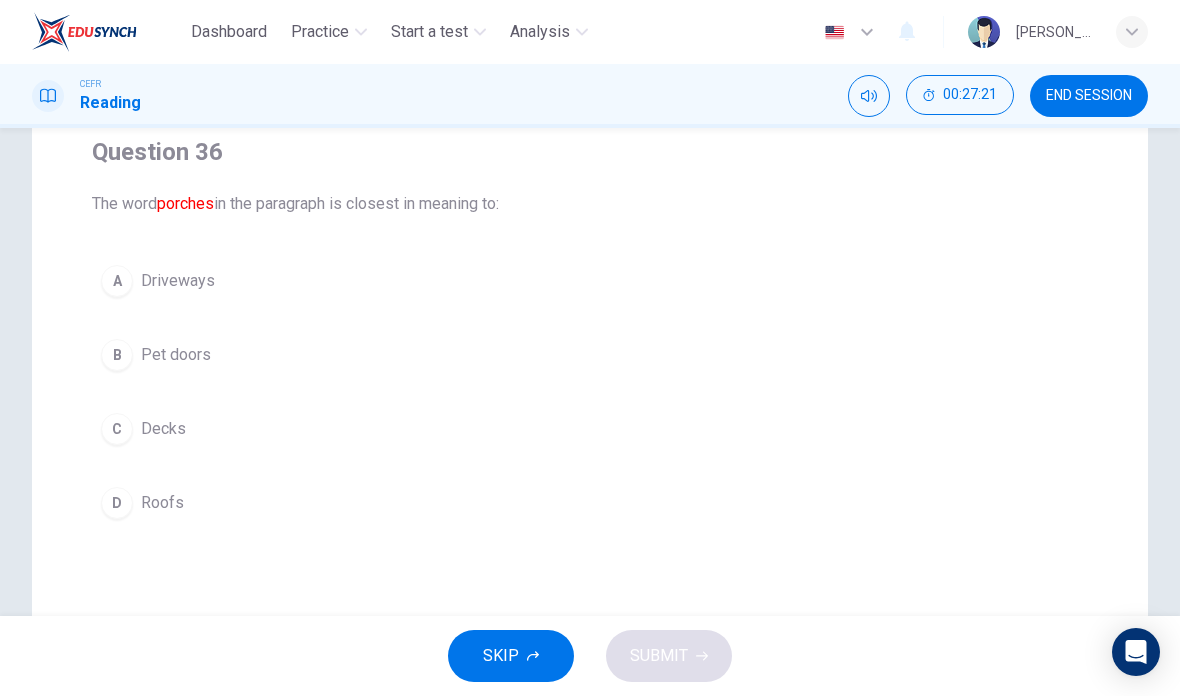 scroll, scrollTop: 160, scrollLeft: 0, axis: vertical 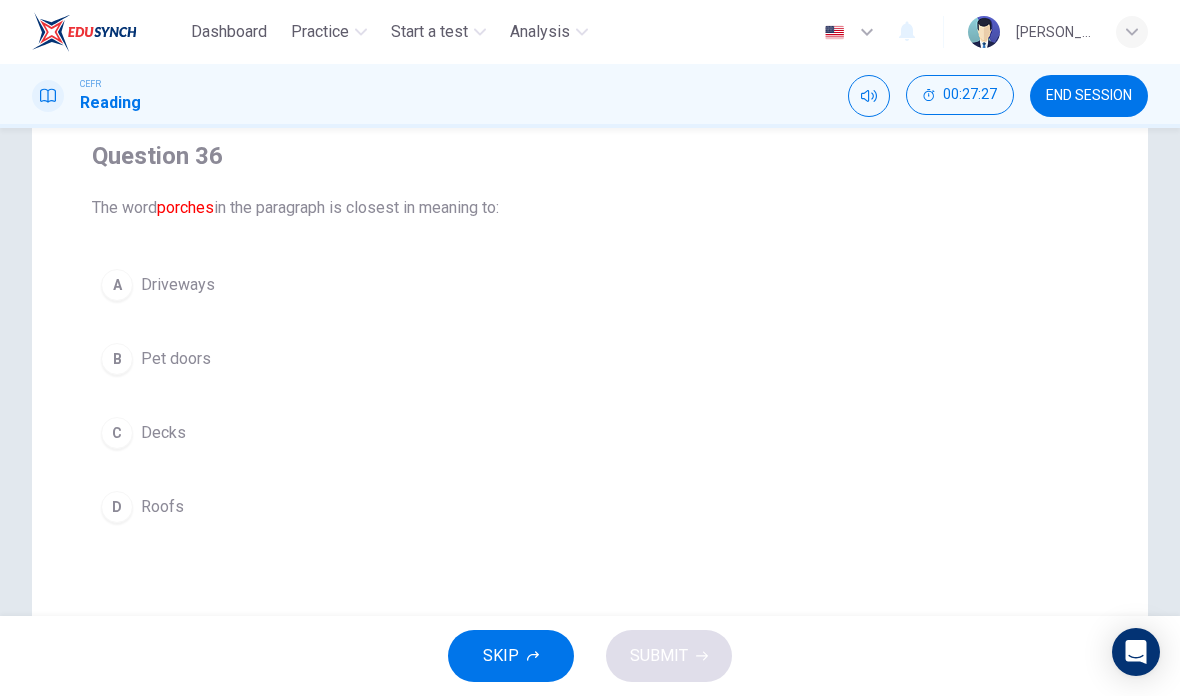 click on "A Driveways" at bounding box center [590, 285] 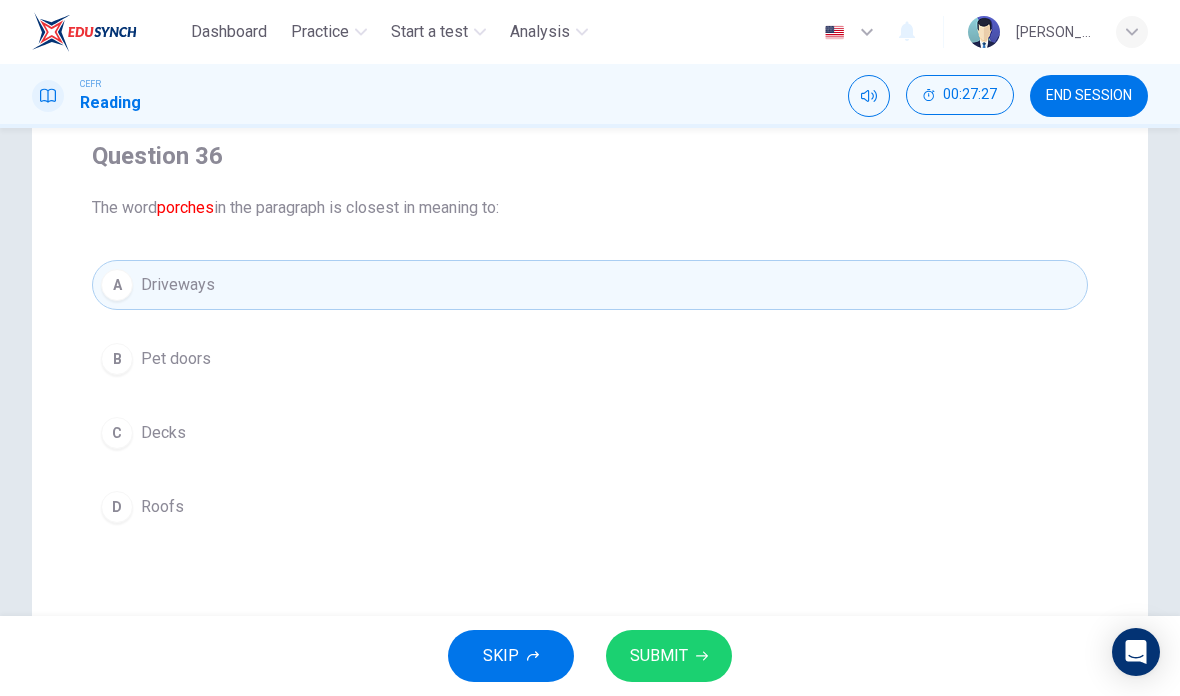 click on "SUBMIT" at bounding box center [669, 656] 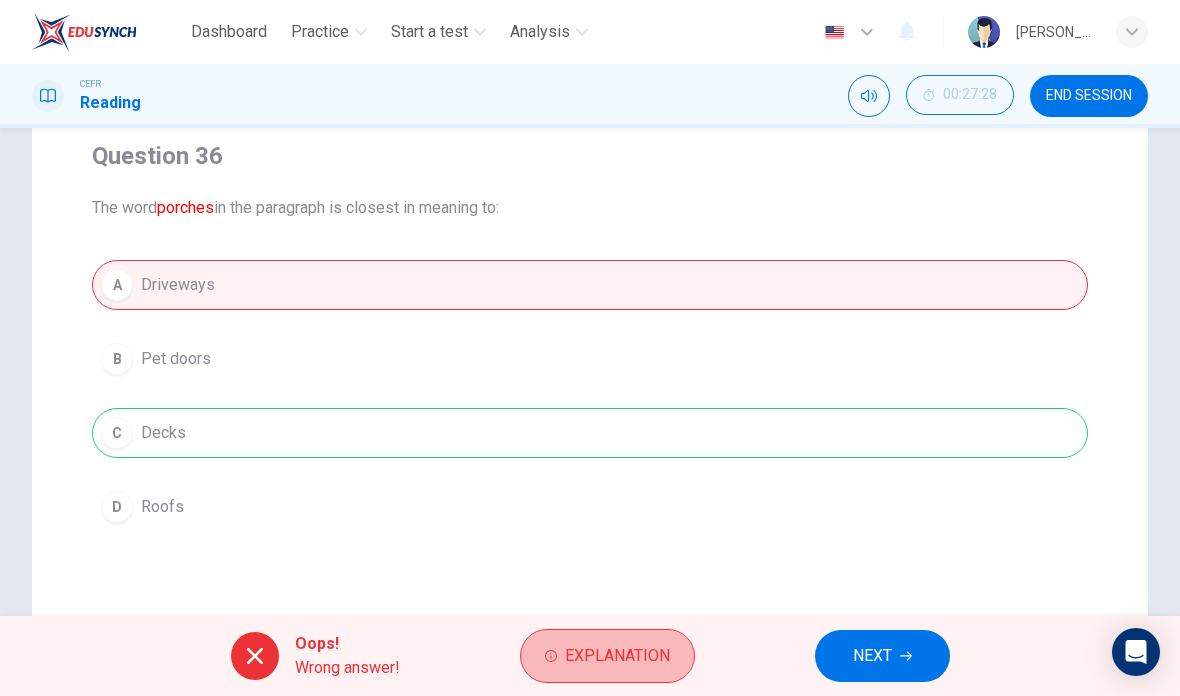 click on "Explanation" at bounding box center (607, 656) 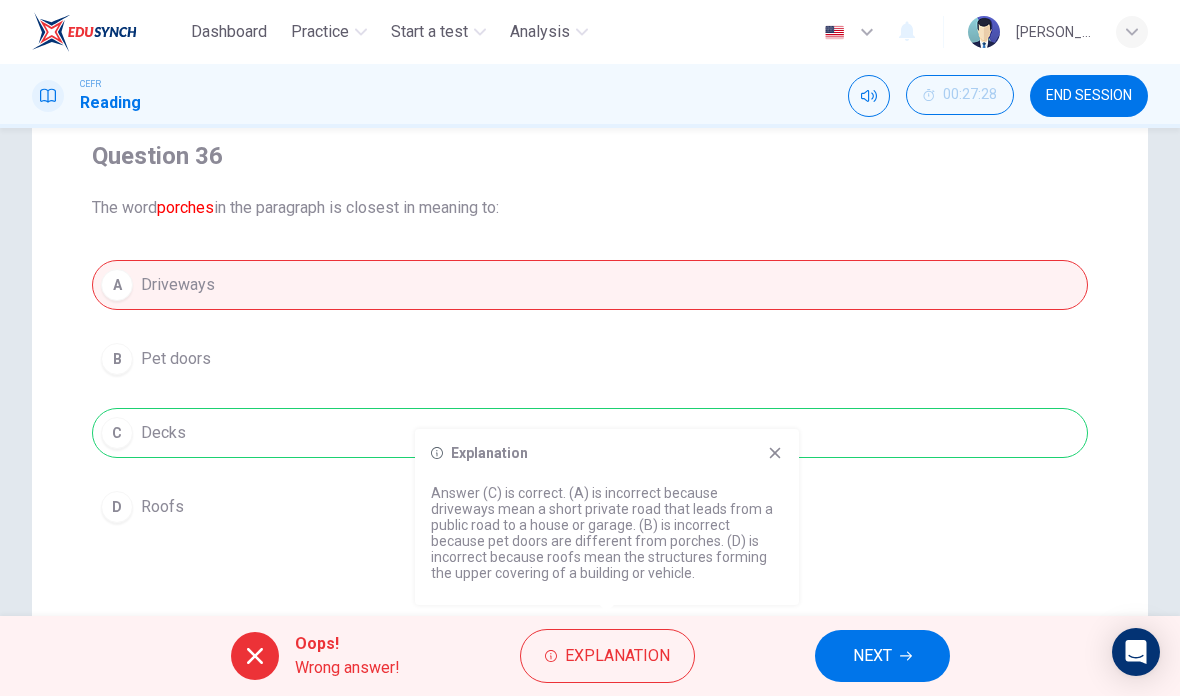 click on "NEXT" at bounding box center [882, 656] 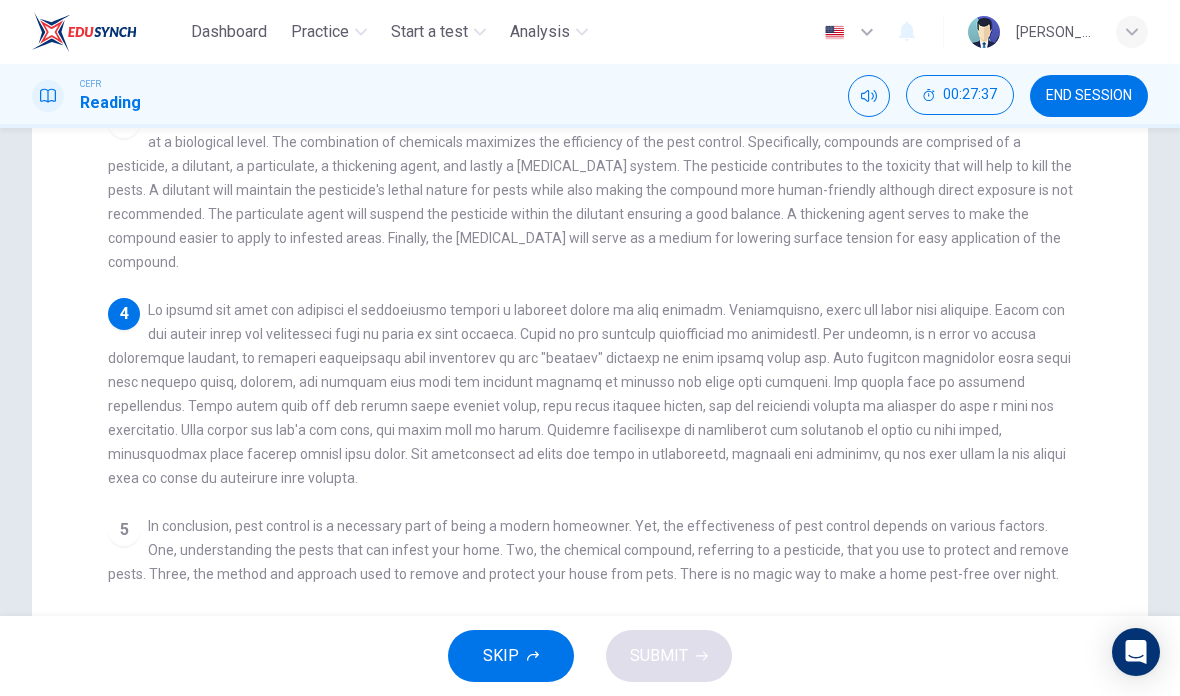 scroll, scrollTop: 489, scrollLeft: 0, axis: vertical 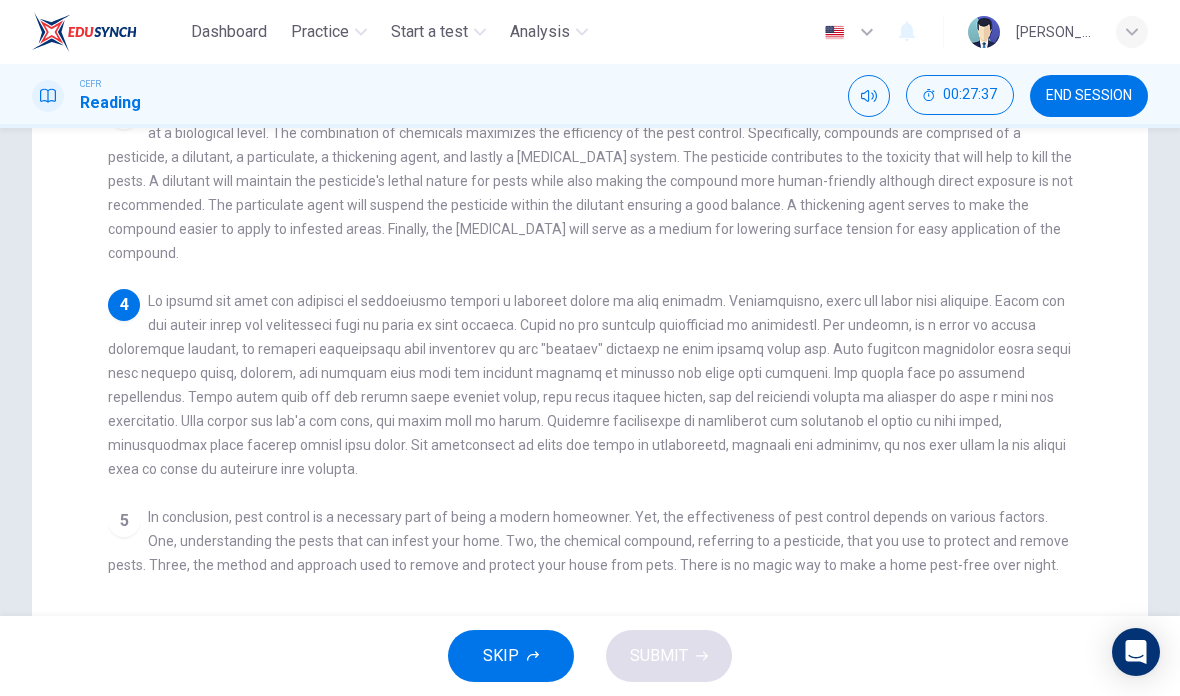 click on "In conclusion, pest control is a necessary part of being a modern homeowner. Yet, the effectiveness of pest control depends on various factors. One, understanding the pests that can infest your home. Two, the chemical compound, referring to a pesticide, that you use to protect and remove pests. Three, the method and approach used to remove and protect your house from pets. There is no magic way to make a home pest-free over night. However, there are options available and an intelligent homeowner will utilize the best pest control the industry has to offer. Effectiveness and efficiency mark the pest control methods and tools available [DATE]." at bounding box center (588, 565) 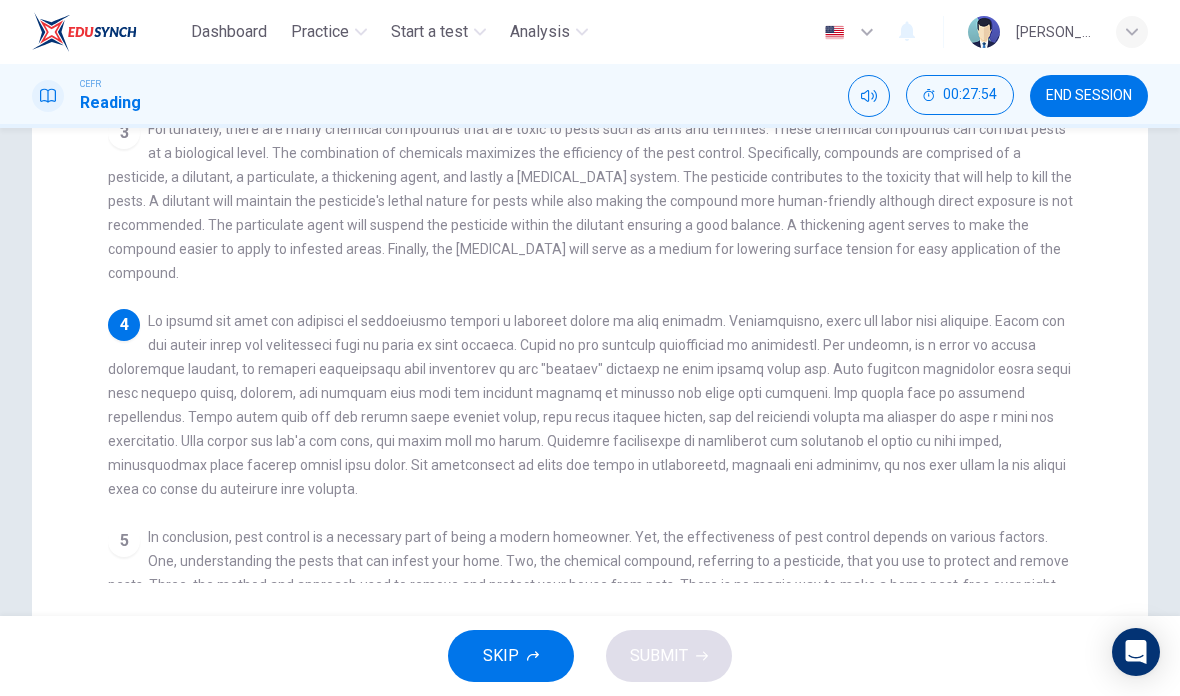 scroll, scrollTop: 137, scrollLeft: 0, axis: vertical 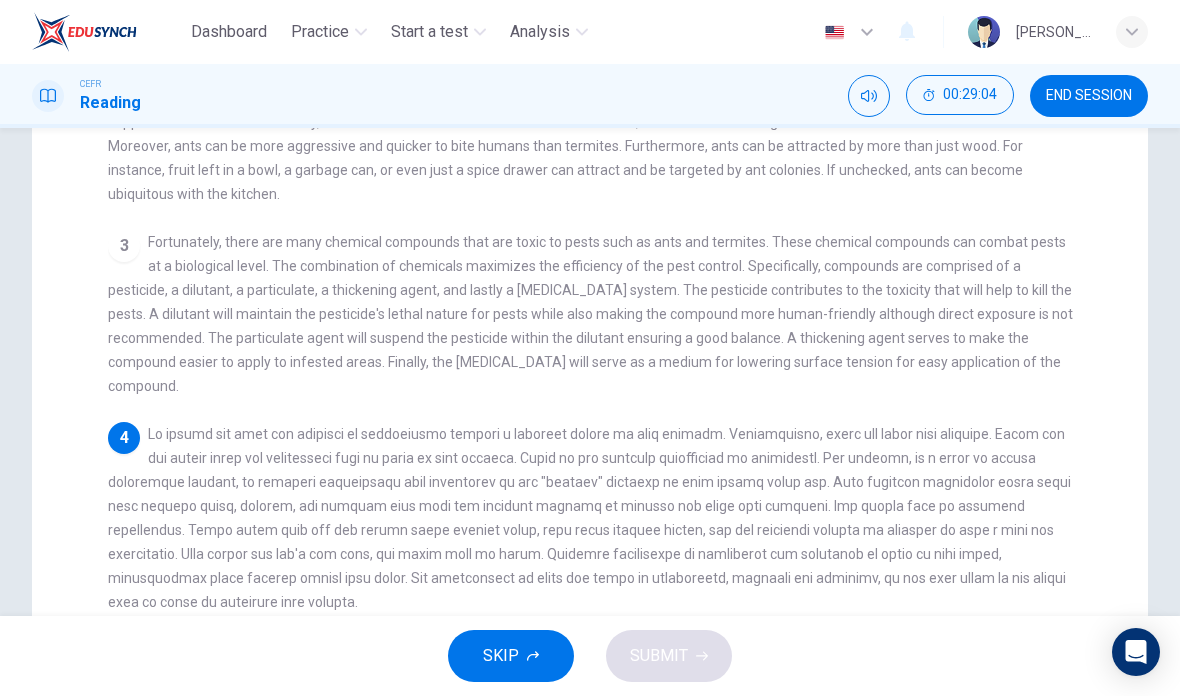 click on "Fortunately, there are many chemical compounds that are toxic to pests such as ants and termites. These chemical compounds can combat pests at a biological level. The combination of chemicals maximizes the efficiency of the pest control. Specifically, compounds are comprised of a pesticide, a dilutant, a particulate, a thickening agent, and lastly a [MEDICAL_DATA] system. The pesticide contributes to the toxicity that will help to kill the pests. A dilutant will maintain the pesticide's lethal nature for pests while also making the compound more human-friendly although direct exposure is not recommended. The particulate agent will suspend the pesticide within the dilutant ensuring a good balance. A thickening agent serves to make the compound easier to apply to infested areas. Finally, the [MEDICAL_DATA] will serve as a medium for lowering surface tension for easy application of the compound." at bounding box center [590, 314] 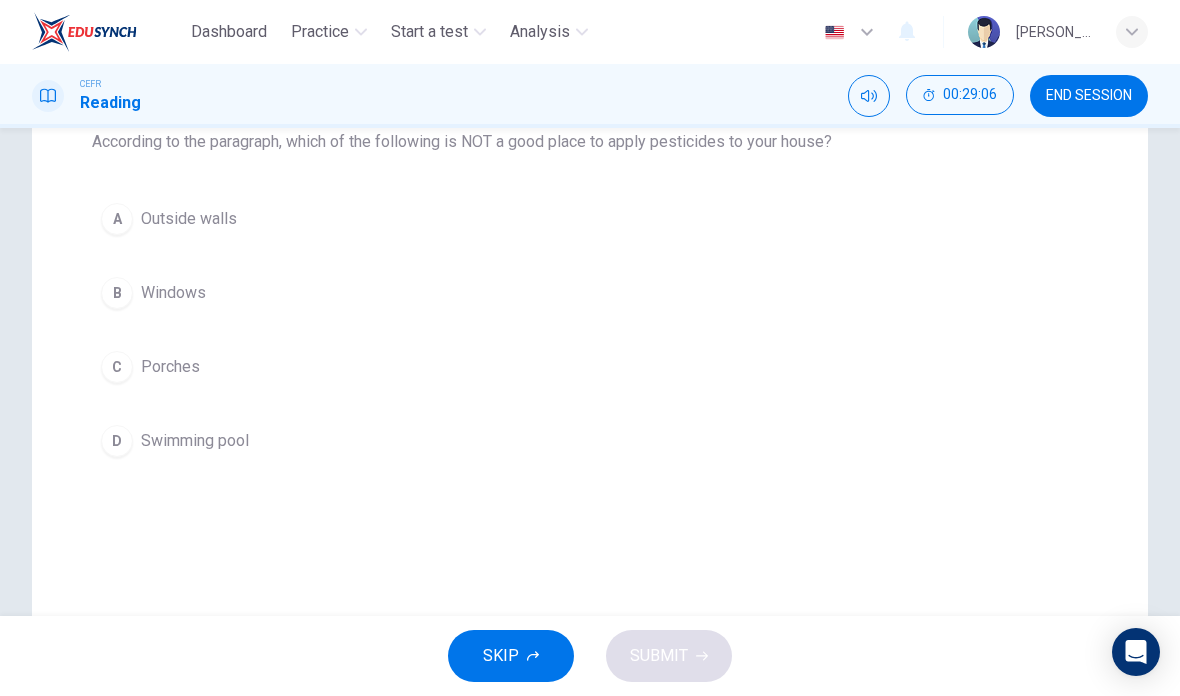 scroll, scrollTop: 221, scrollLeft: 0, axis: vertical 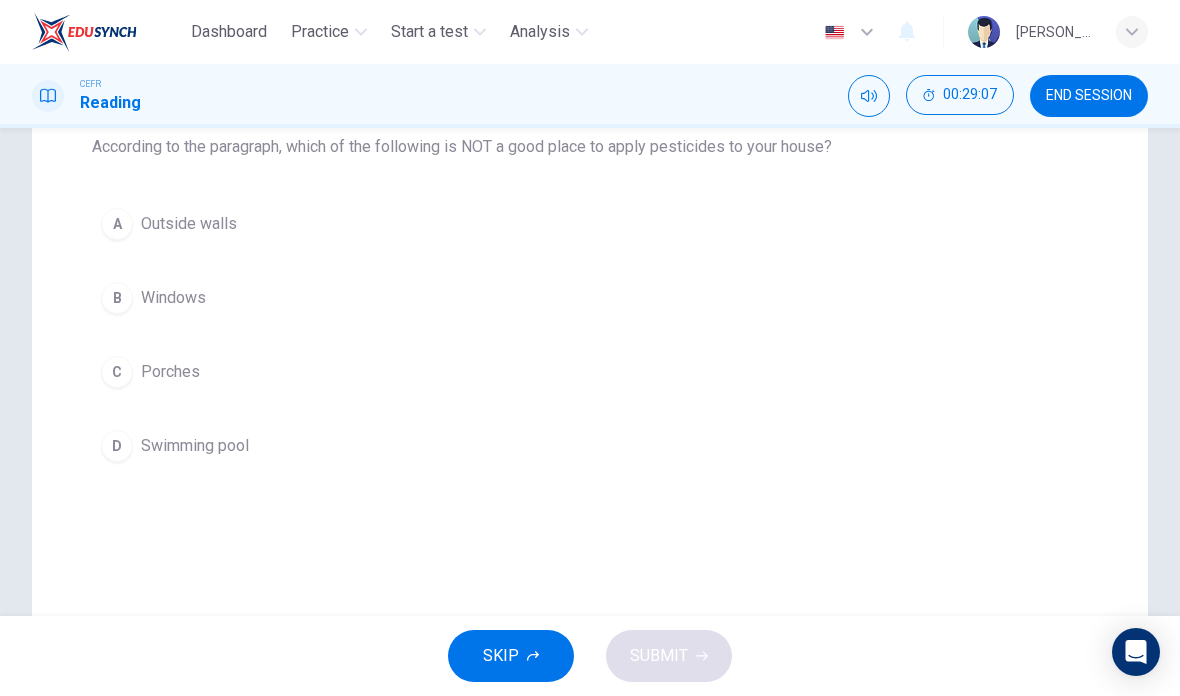 click on "D Swimming pool" at bounding box center [590, 446] 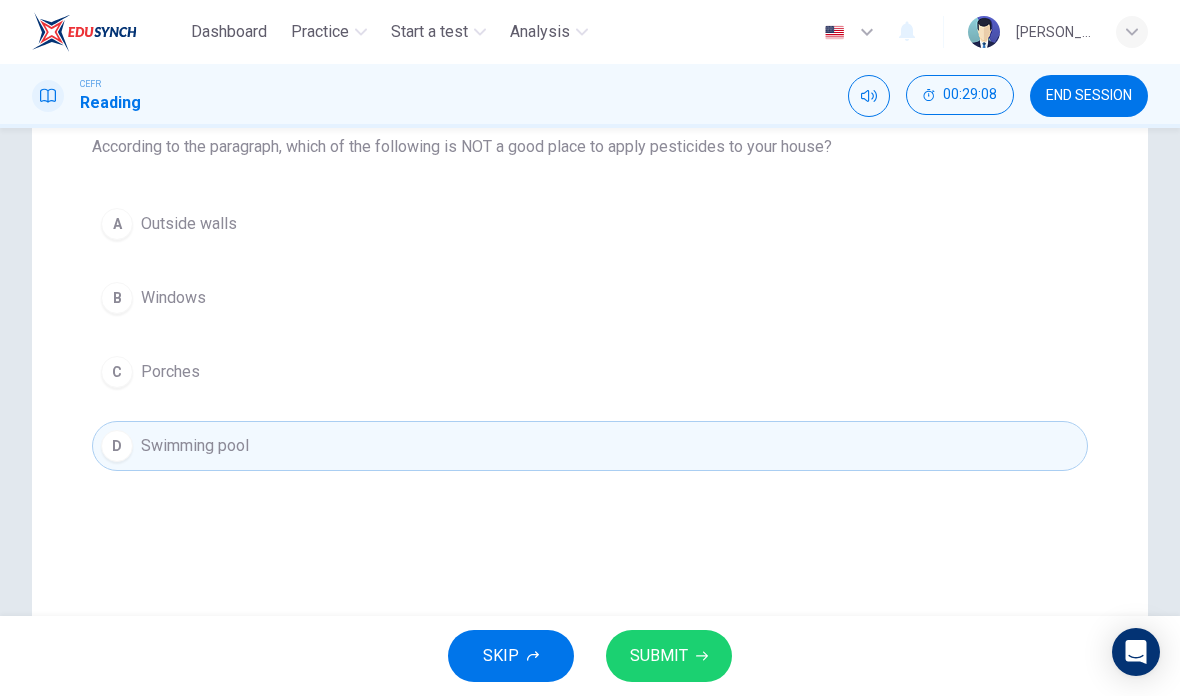 click on "SUBMIT" at bounding box center (669, 656) 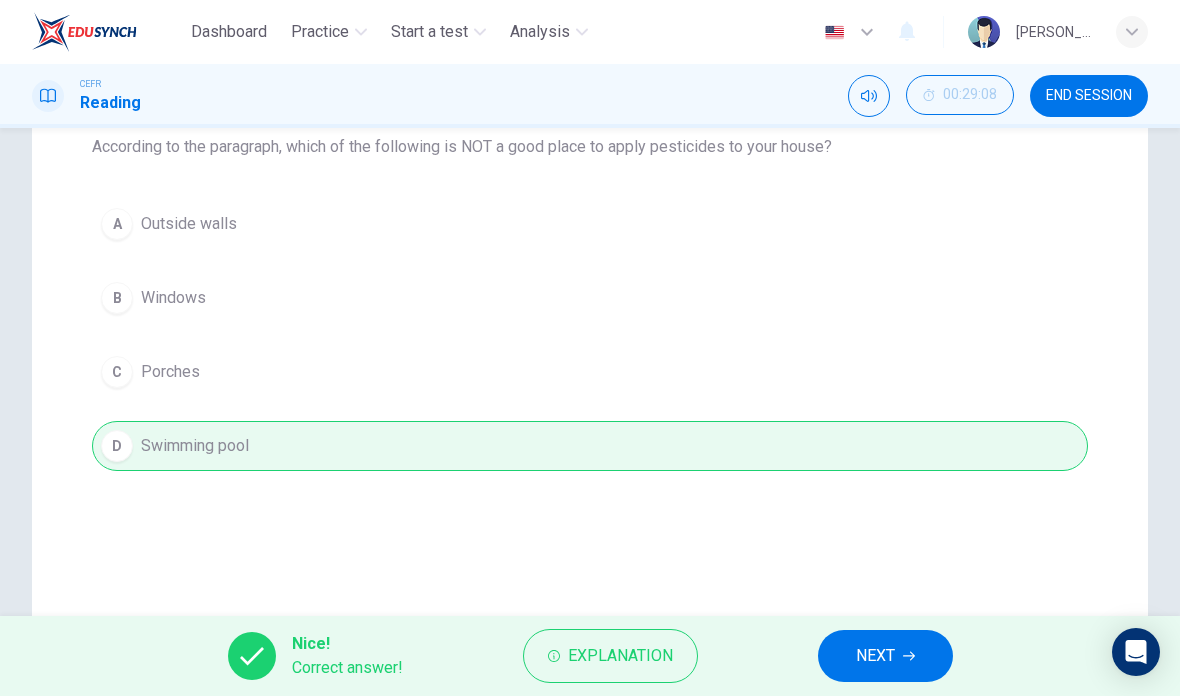 click on "NEXT" at bounding box center (875, 656) 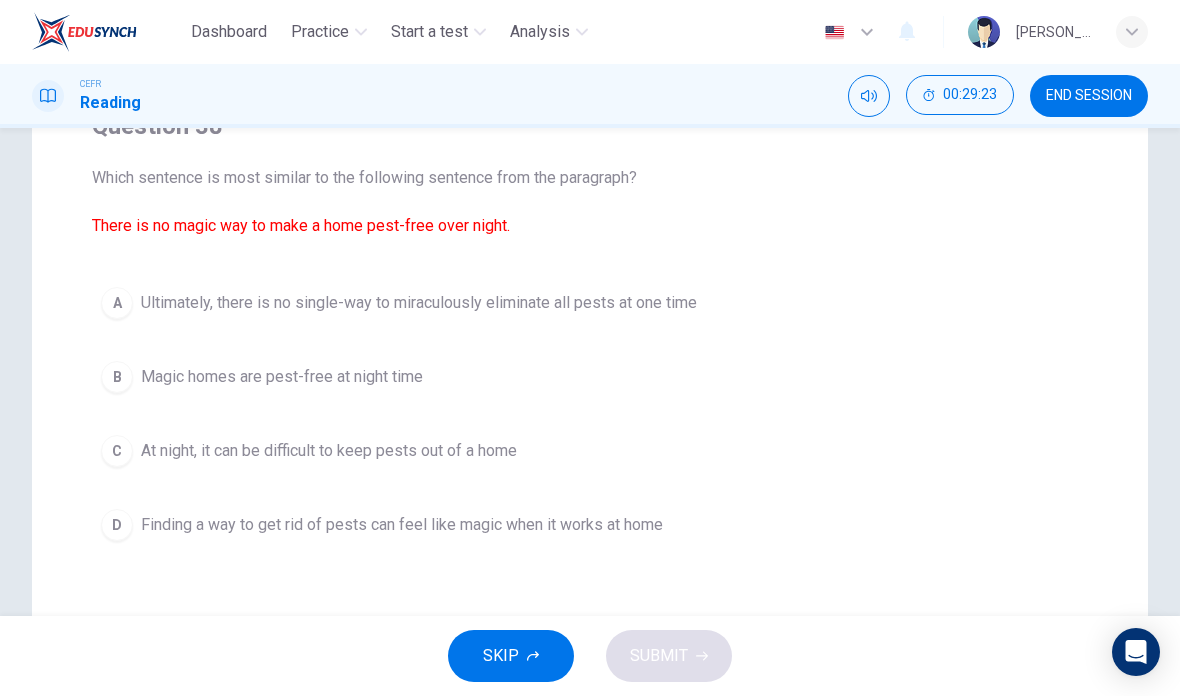 scroll, scrollTop: 191, scrollLeft: 0, axis: vertical 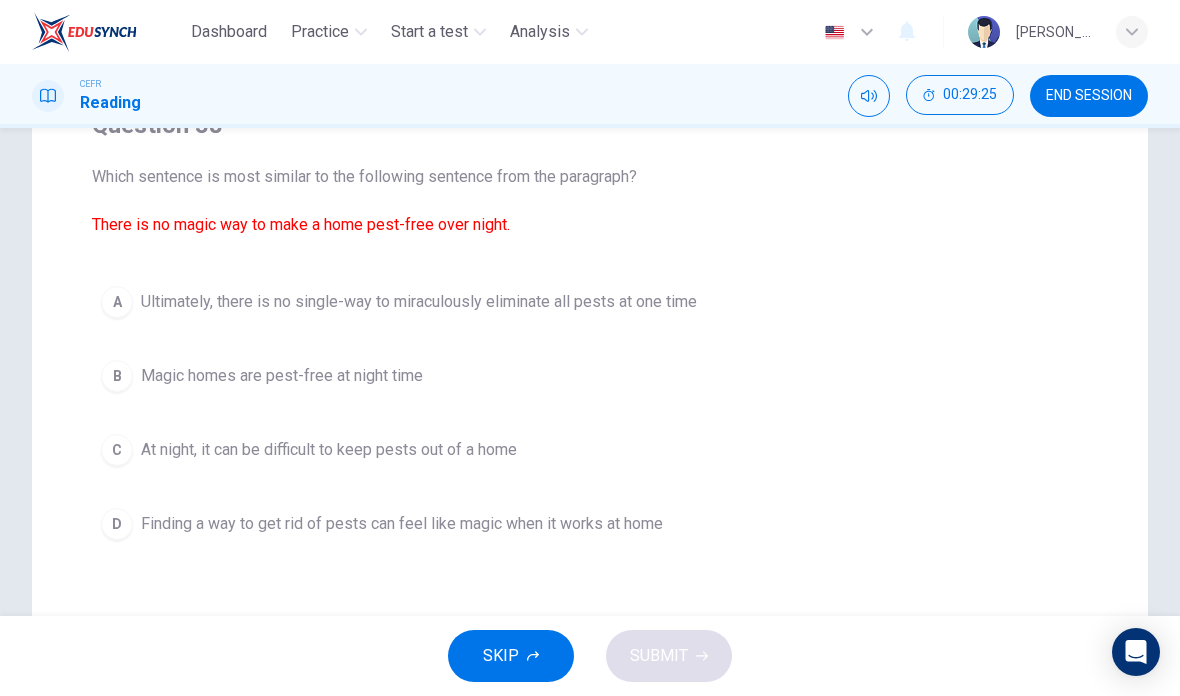 click on "A Ultimately, there is no single-way to miraculously eliminate all pests at one time" at bounding box center (590, 302) 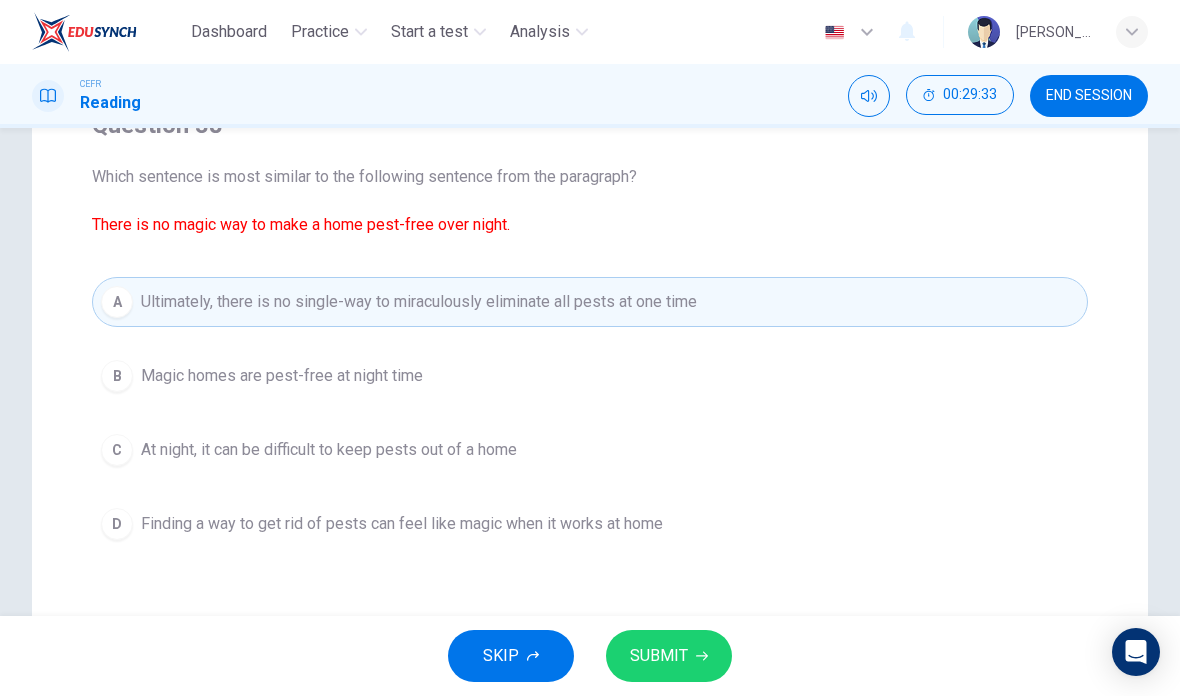 click on "SUBMIT" at bounding box center [659, 656] 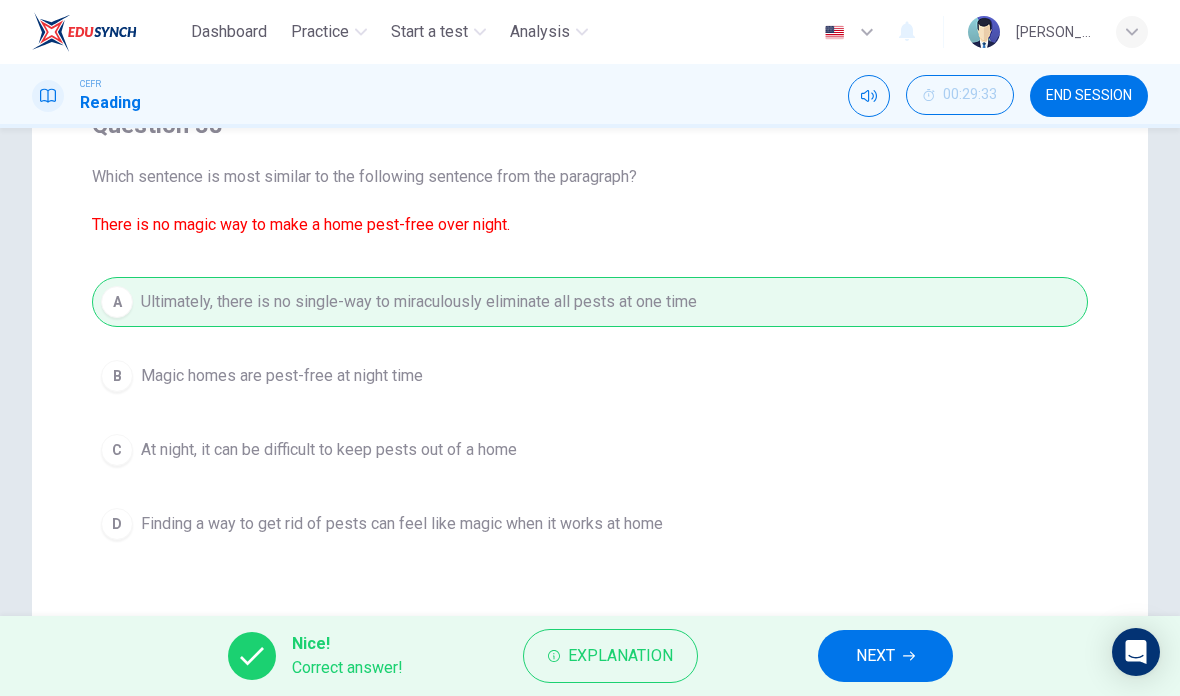 click 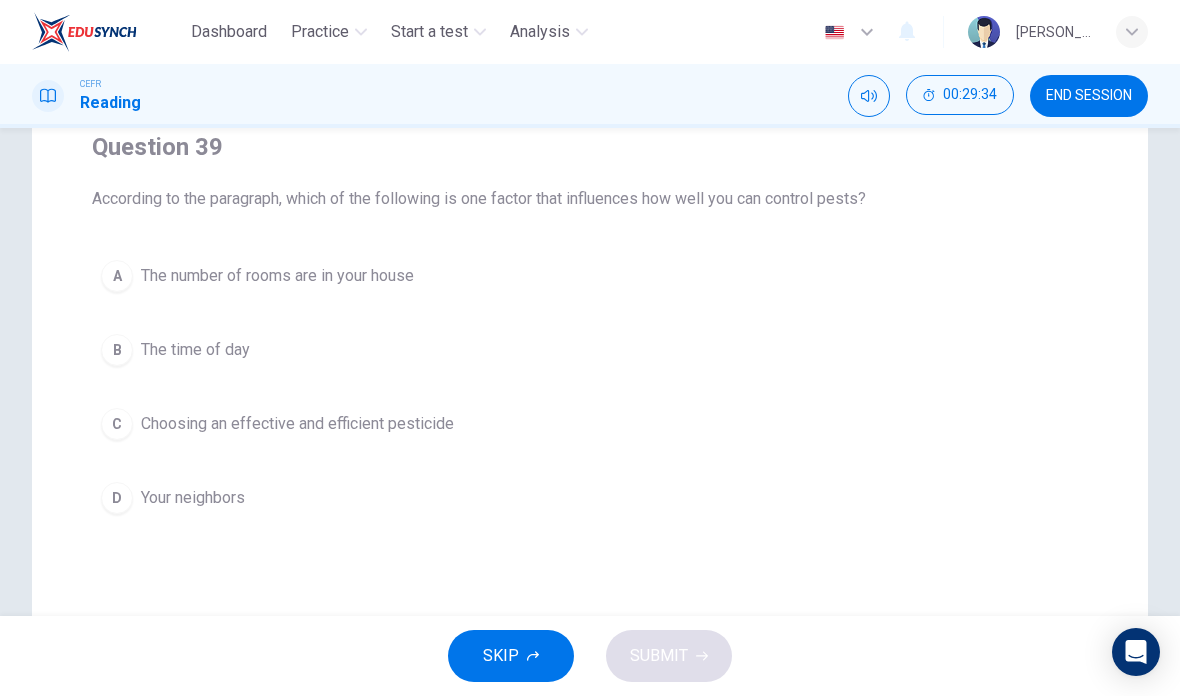scroll, scrollTop: 165, scrollLeft: 0, axis: vertical 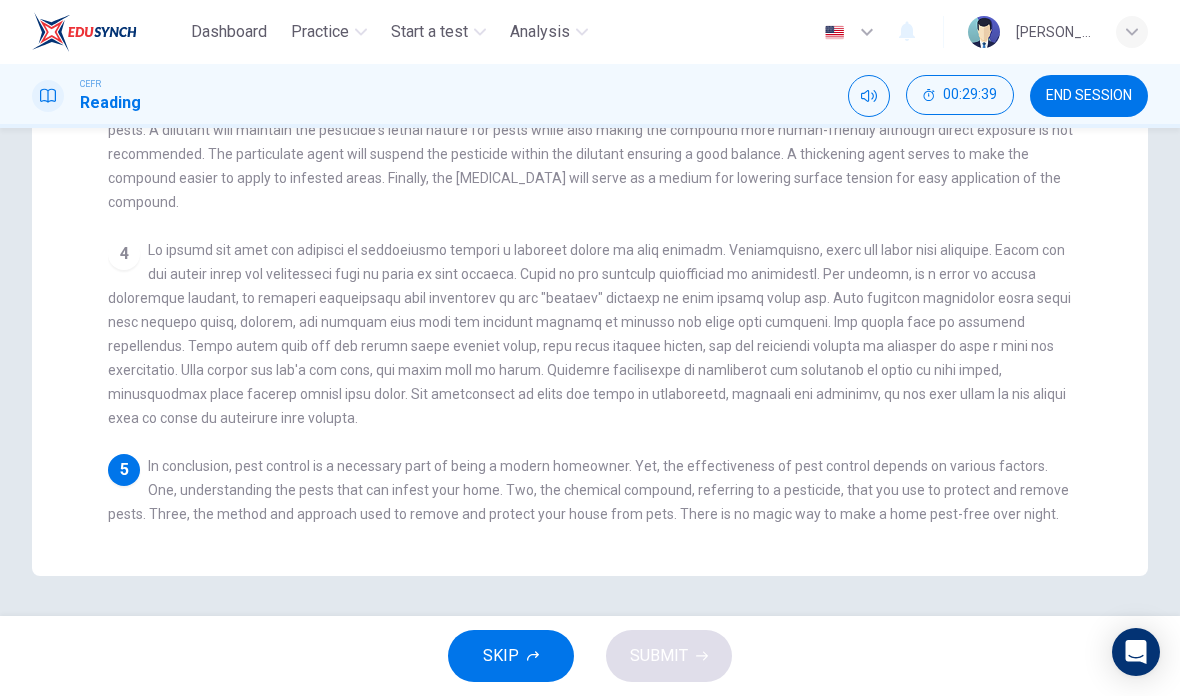 click on "5 In conclusion, pest control is a necessary part of being a modern homeowner. Yet, the effectiveness of pest control depends on various factors. One, understanding the pests that can infest your home. Two, the chemical compound, referring to a pesticide, that you use to protect and remove pests. Three, the method and approach used to remove and protect your house from pets. There is no magic way to make a home pest-free over night. However, there are options available and an intelligent homeowner will utilize the best pest control the industry has to offer. Effectiveness and efficiency mark the pest control methods and tools available [DATE]." at bounding box center [590, 514] 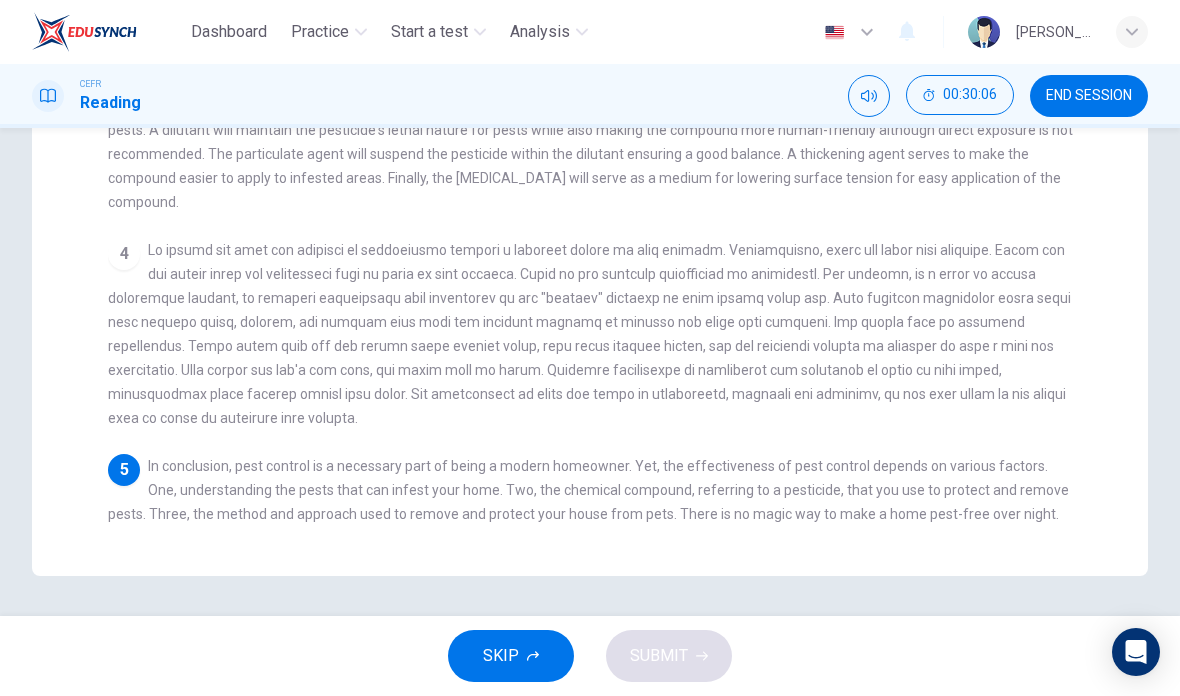 scroll, scrollTop: 540, scrollLeft: 0, axis: vertical 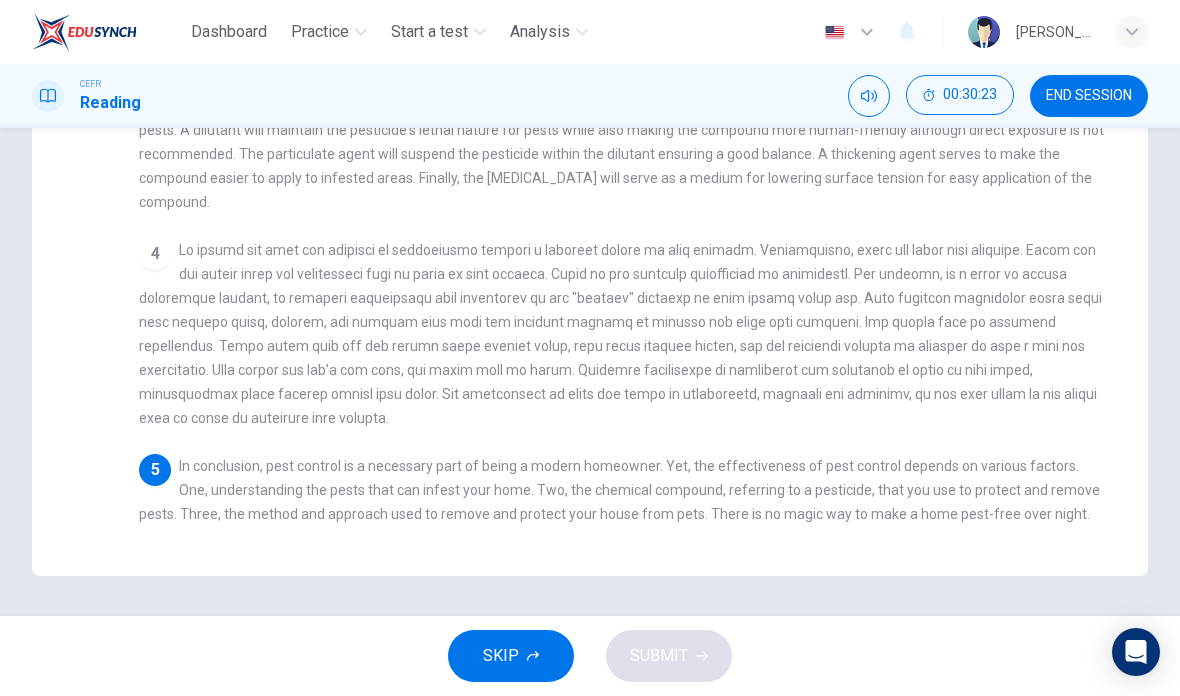 checkbox on "false" 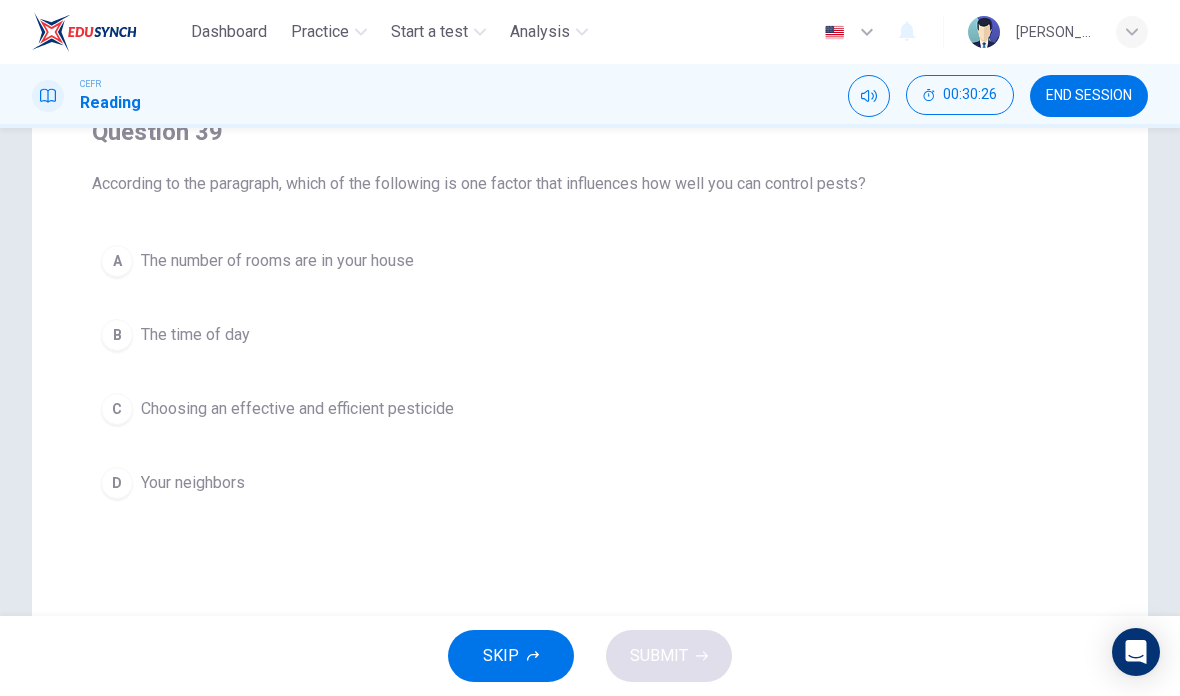scroll, scrollTop: 183, scrollLeft: 0, axis: vertical 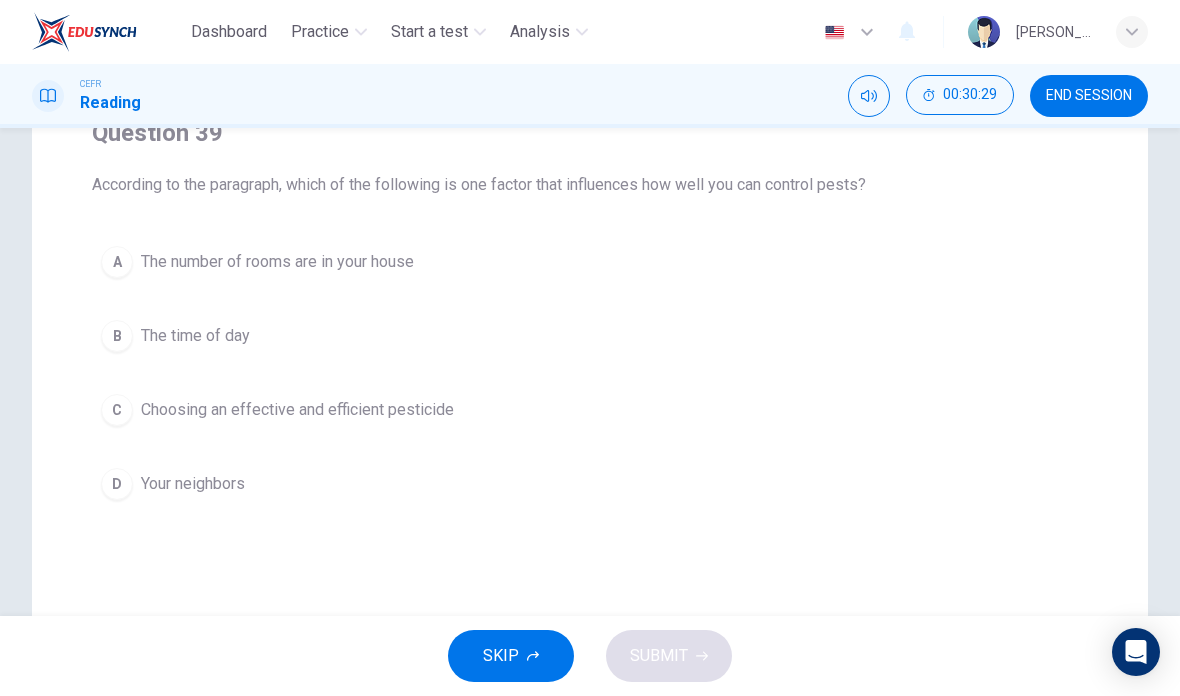 click on "C Choosing an effective and efficient pesticide" at bounding box center [590, 410] 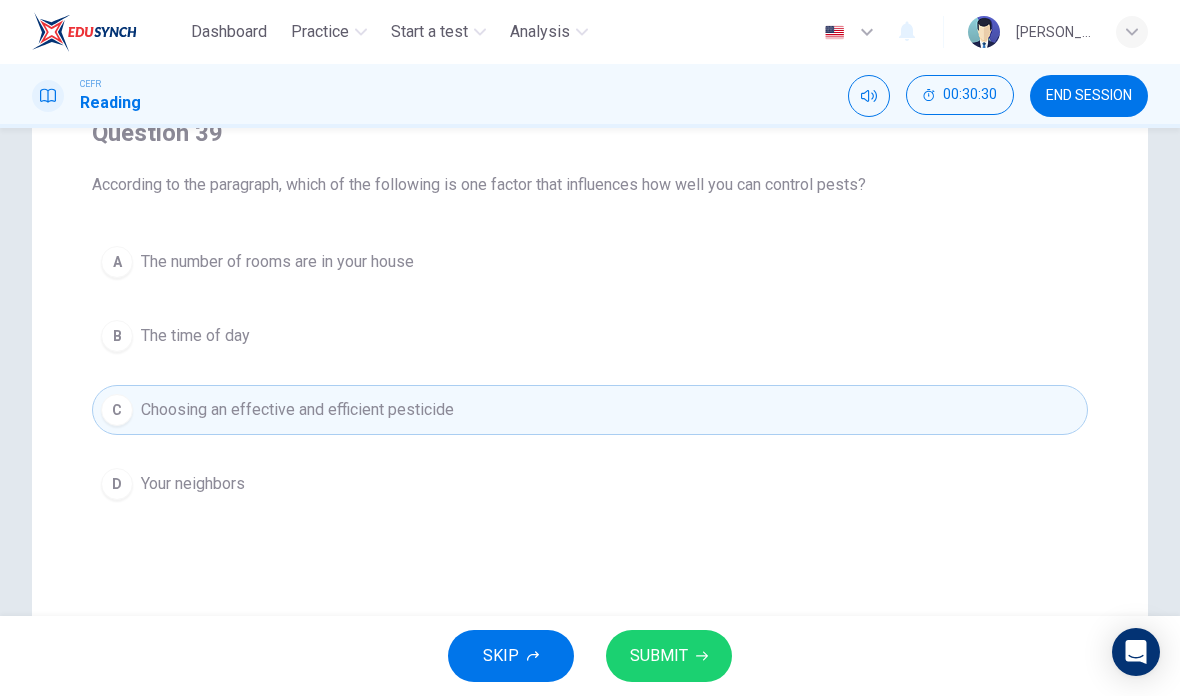 click on "SUBMIT" at bounding box center (669, 656) 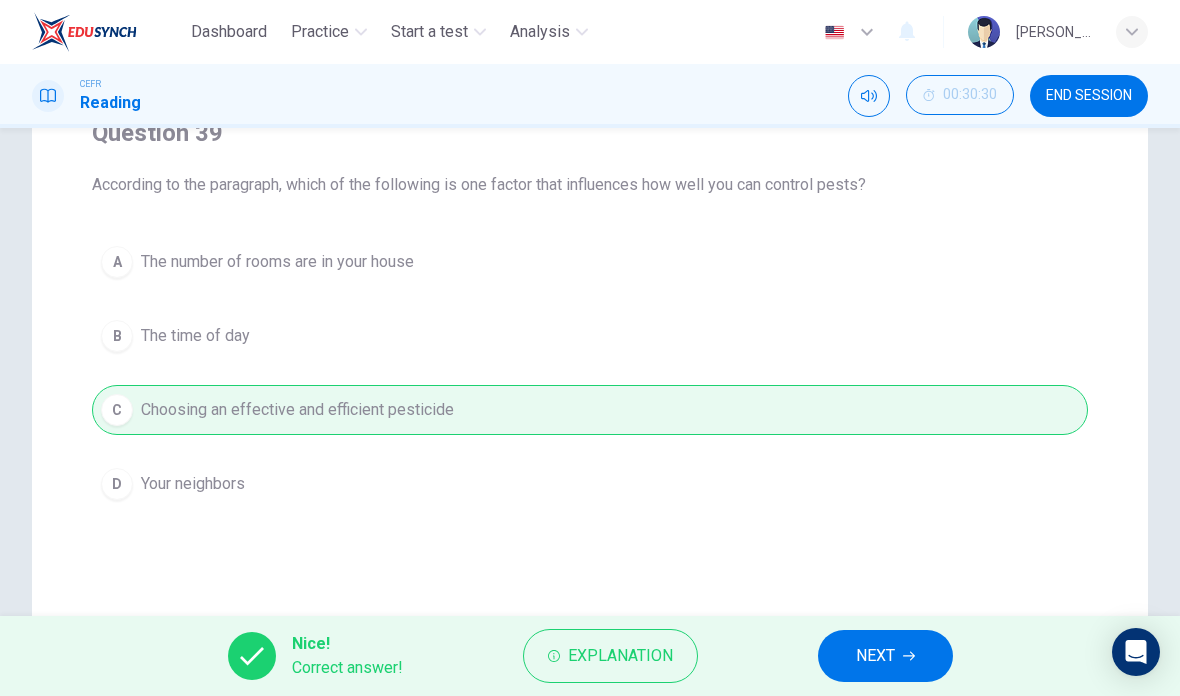 click on "NEXT" at bounding box center [875, 656] 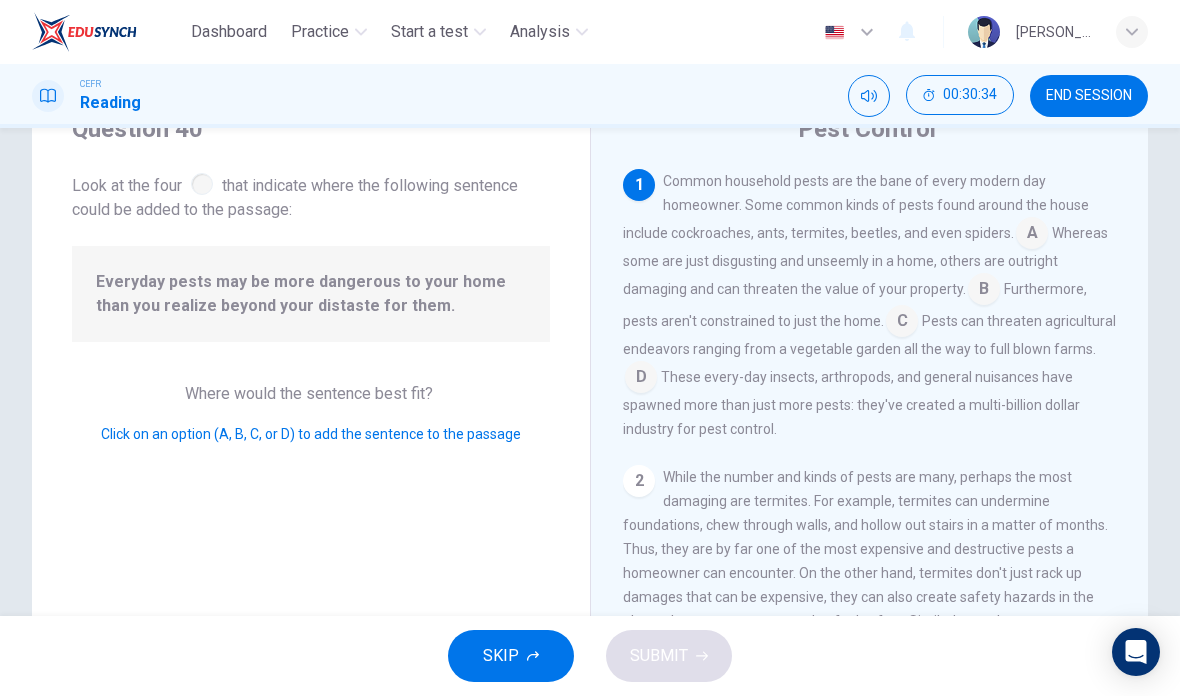 scroll, scrollTop: 7, scrollLeft: 0, axis: vertical 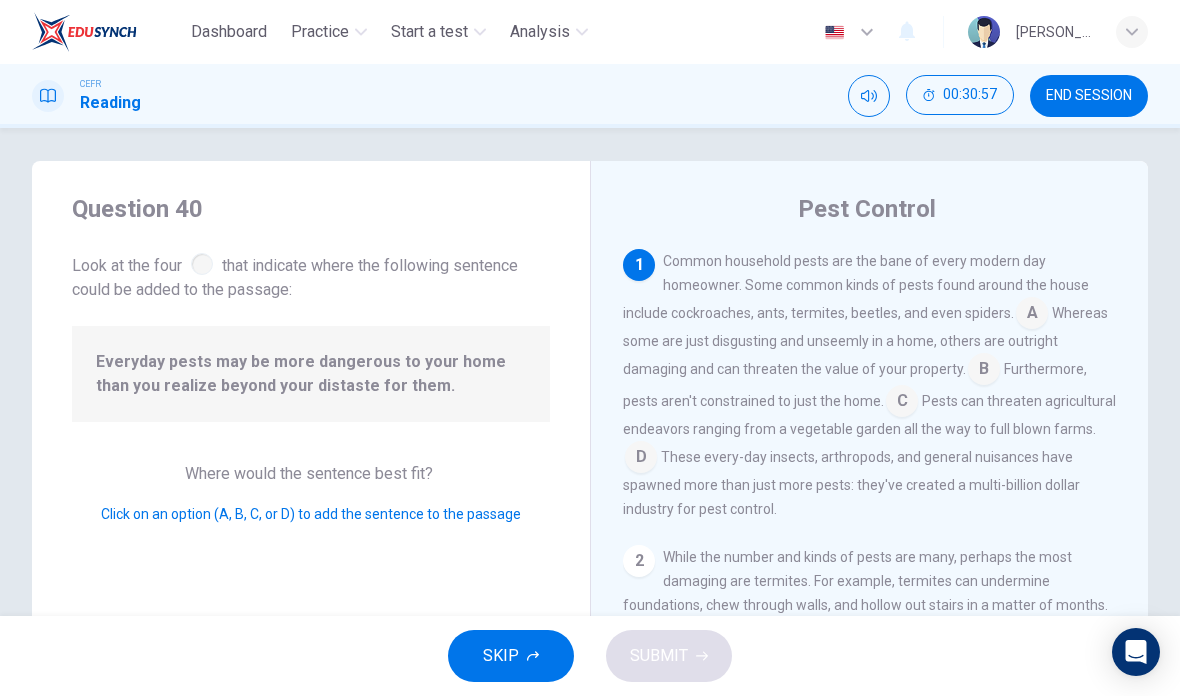 click at bounding box center [1032, 315] 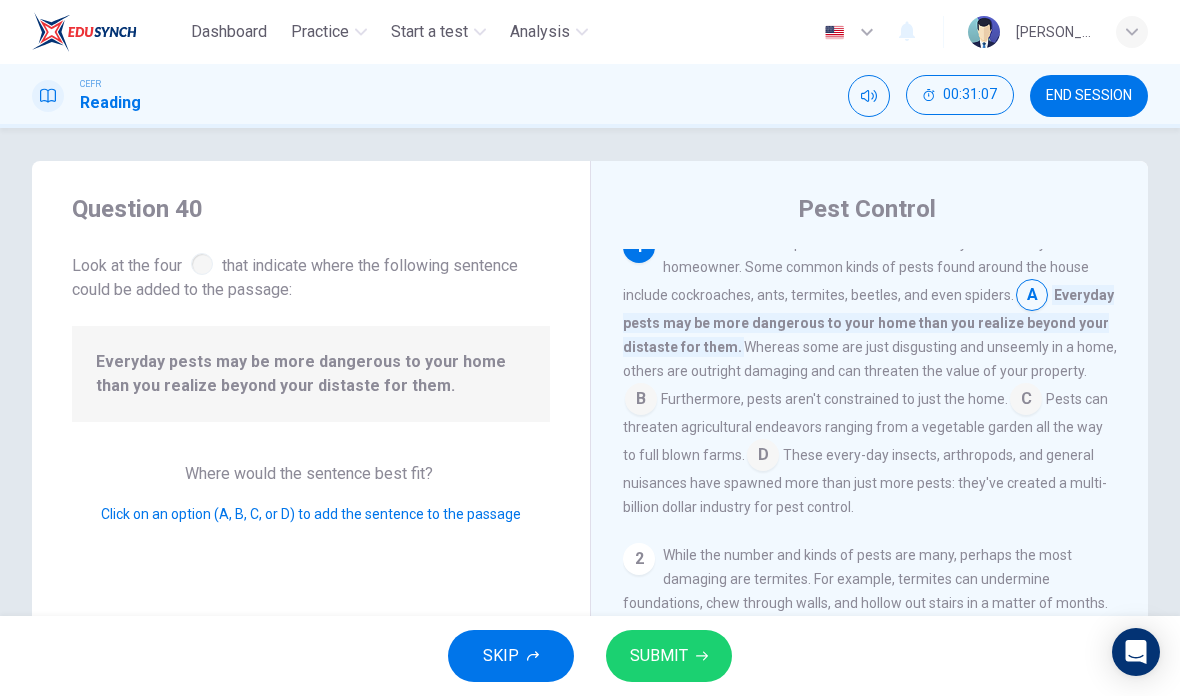 scroll, scrollTop: 17, scrollLeft: 0, axis: vertical 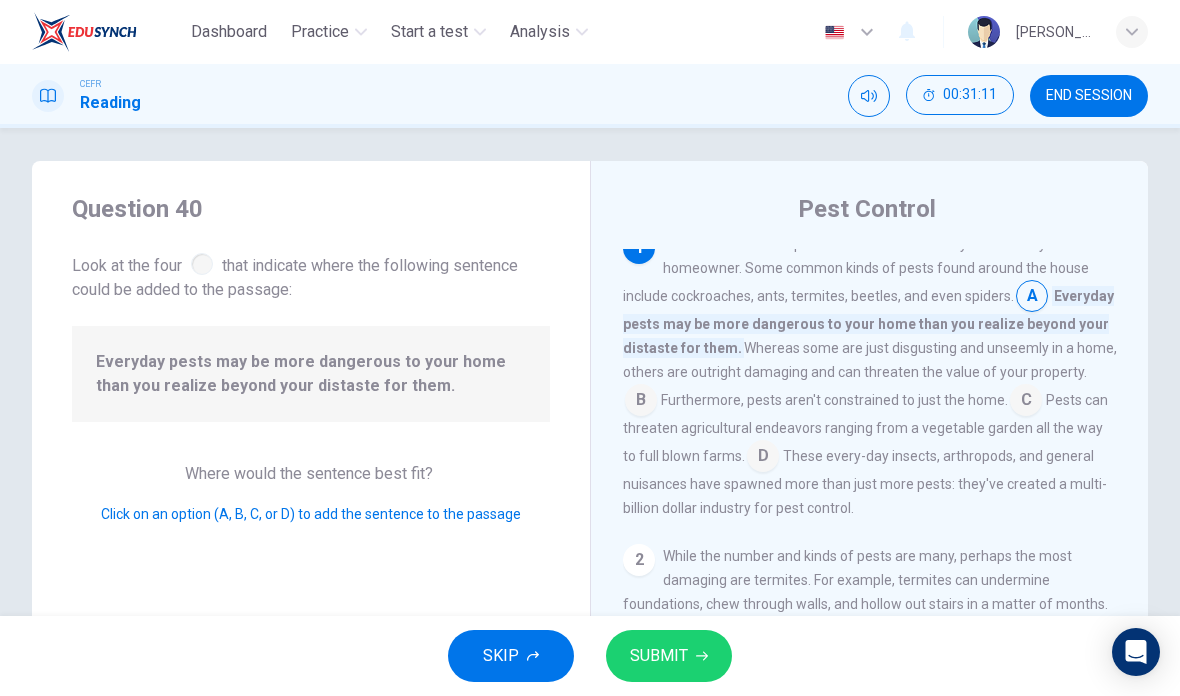 click at bounding box center [1032, 298] 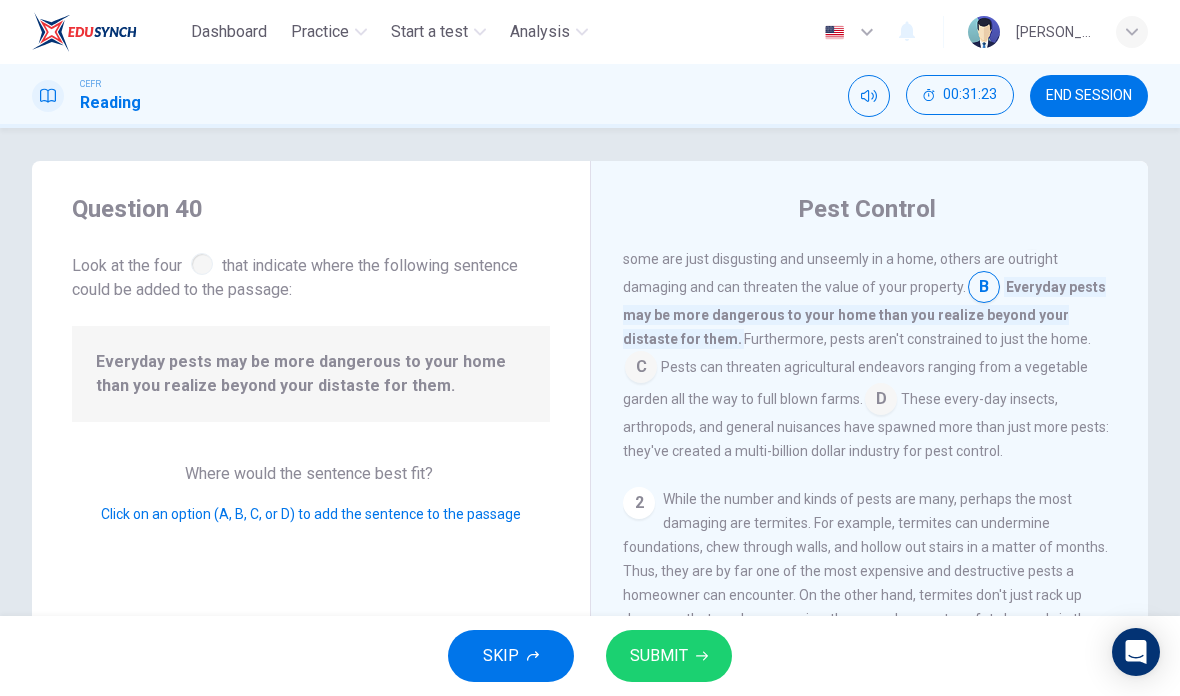 scroll, scrollTop: 83, scrollLeft: 0, axis: vertical 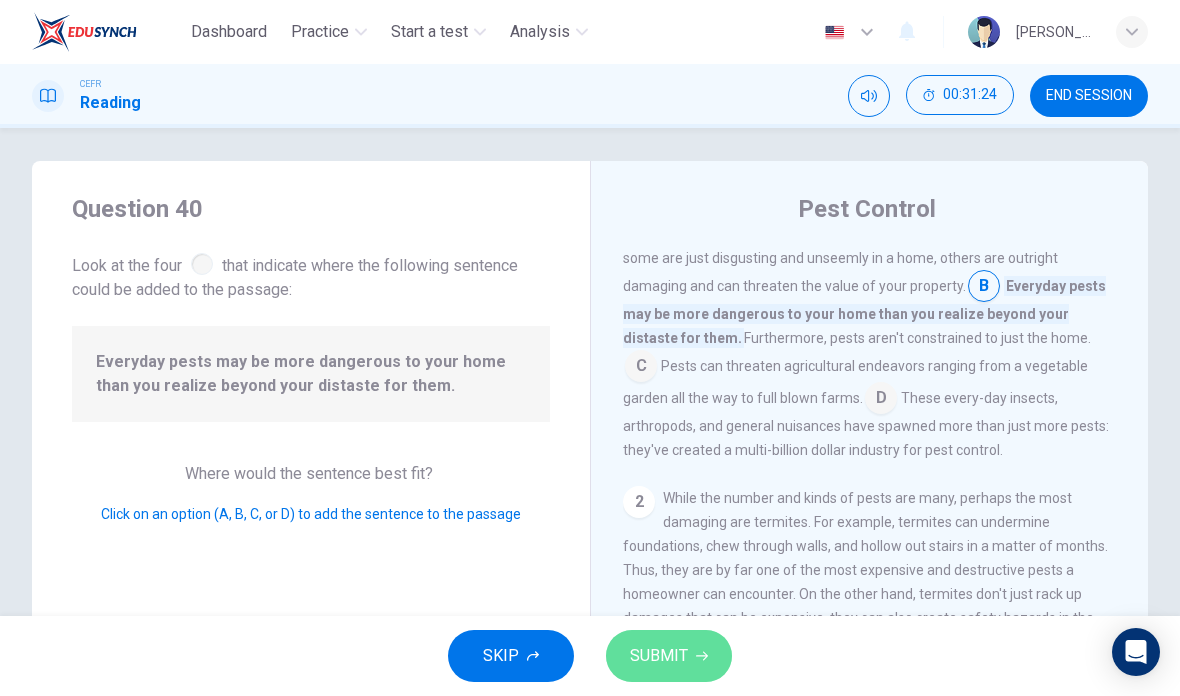 click on "SUBMIT" at bounding box center (669, 656) 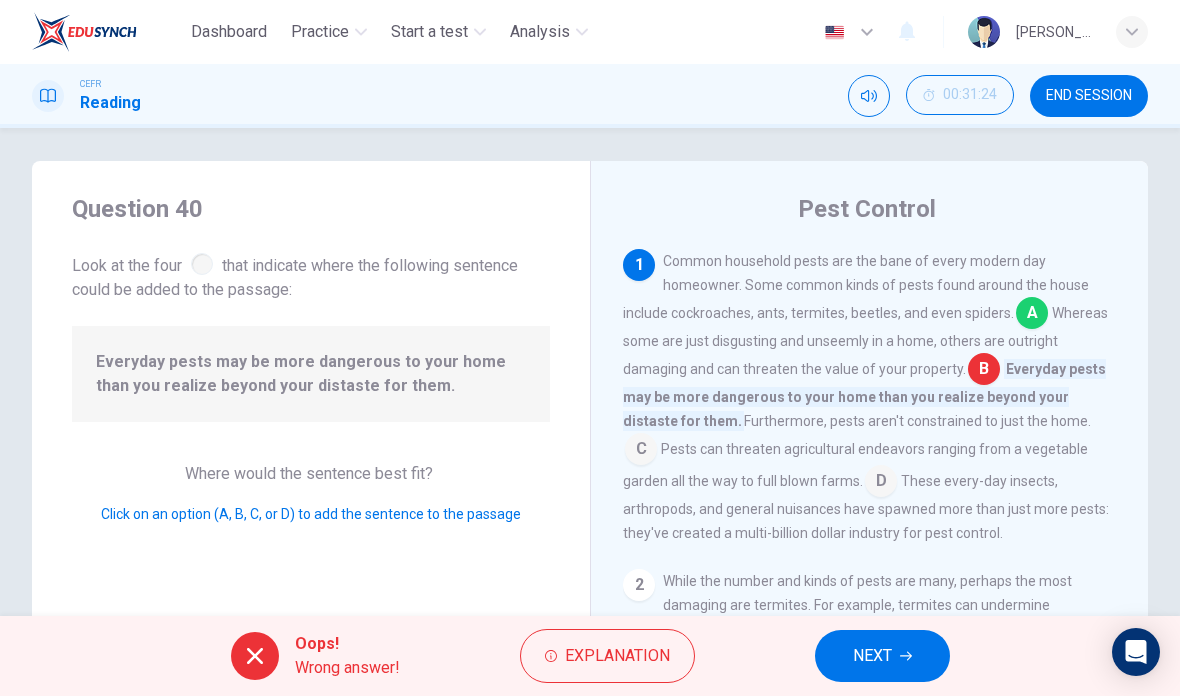scroll, scrollTop: 0, scrollLeft: 0, axis: both 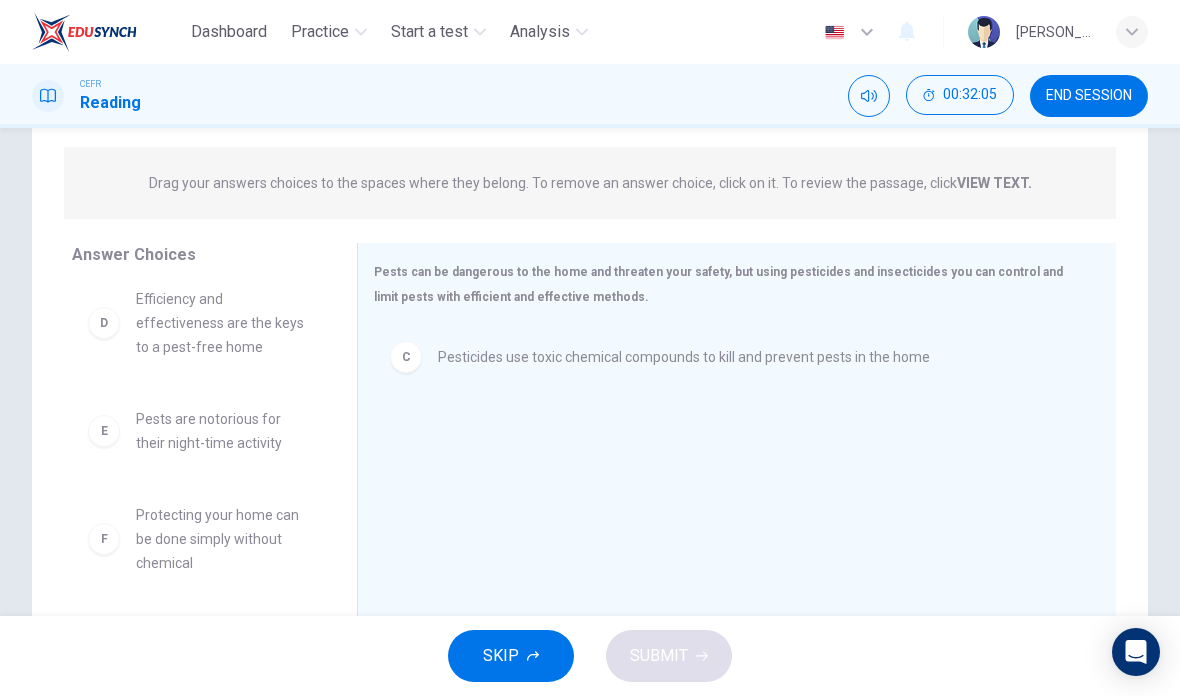 click on "E Pests are notorious for their night-time activity" at bounding box center (198, 431) 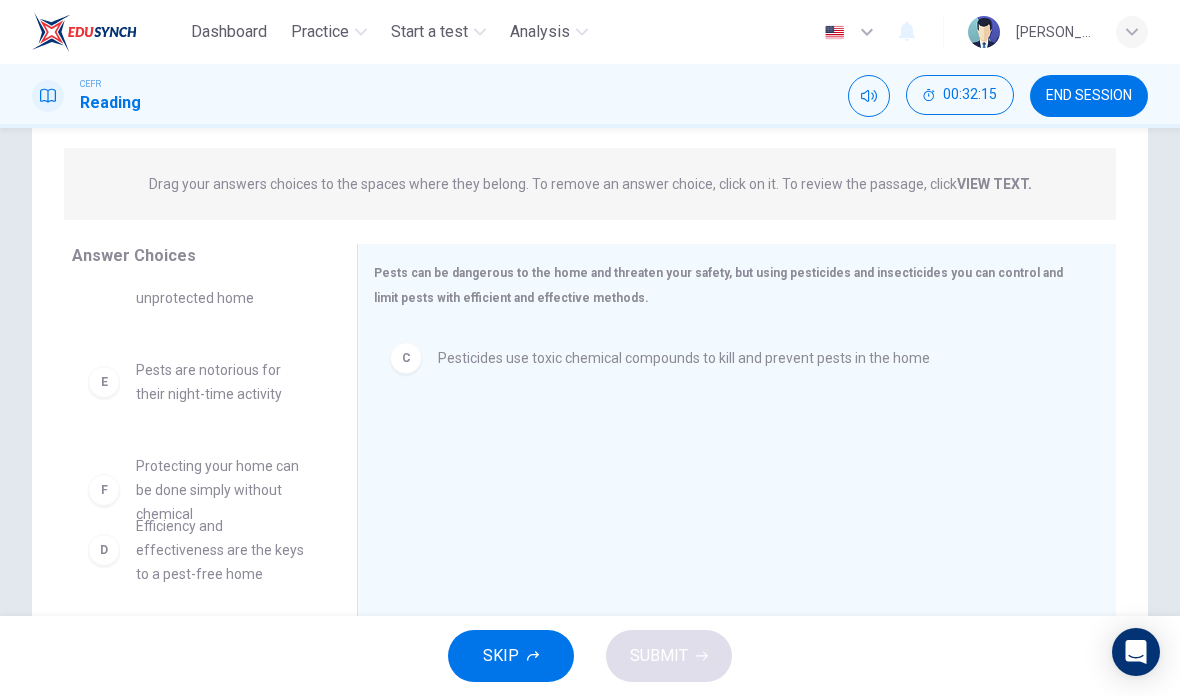scroll, scrollTop: 300, scrollLeft: 0, axis: vertical 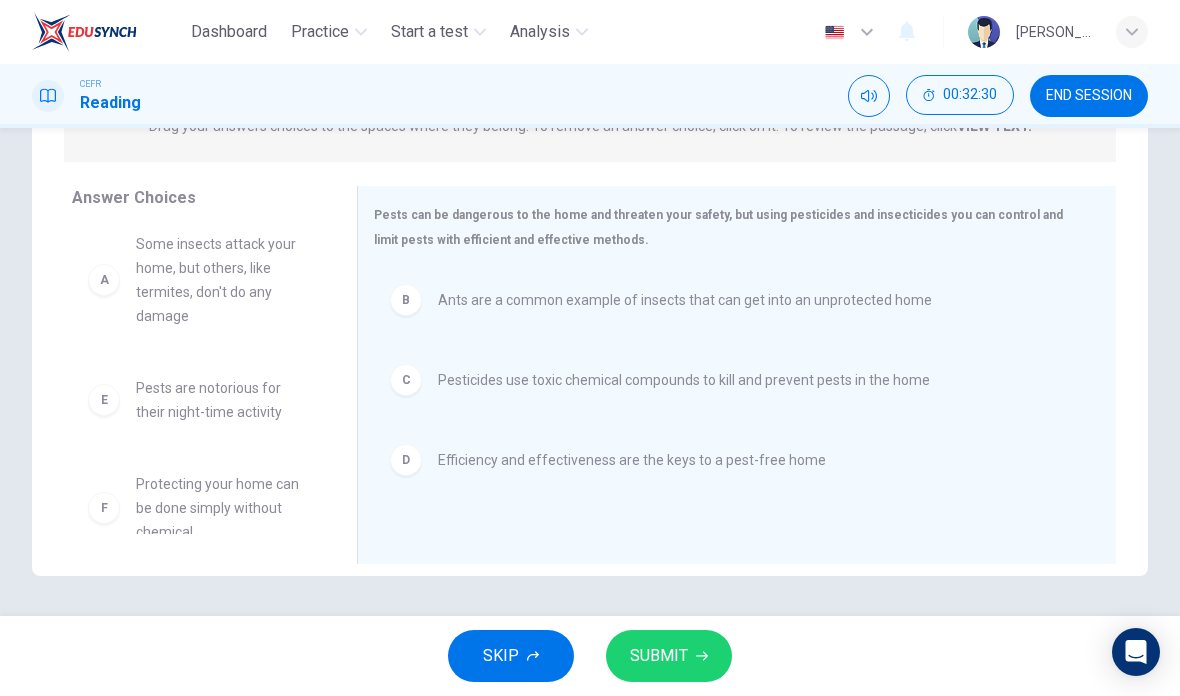 click on "SUBMIT" at bounding box center [659, 656] 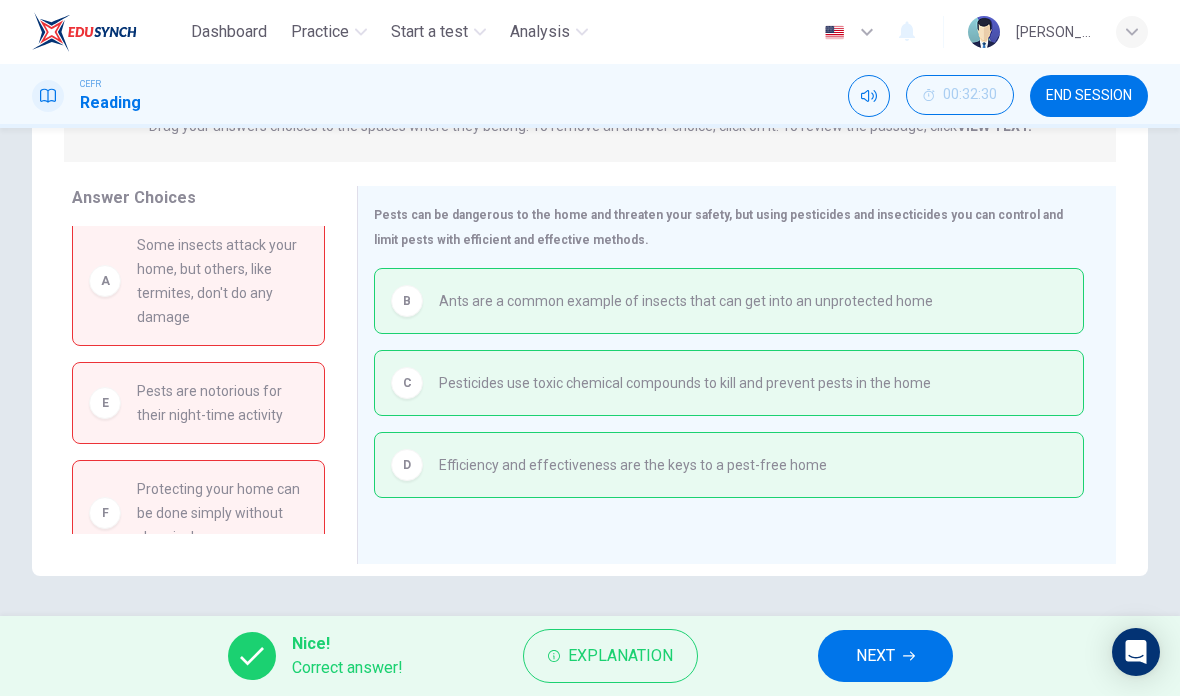 click on "NEXT" at bounding box center [875, 656] 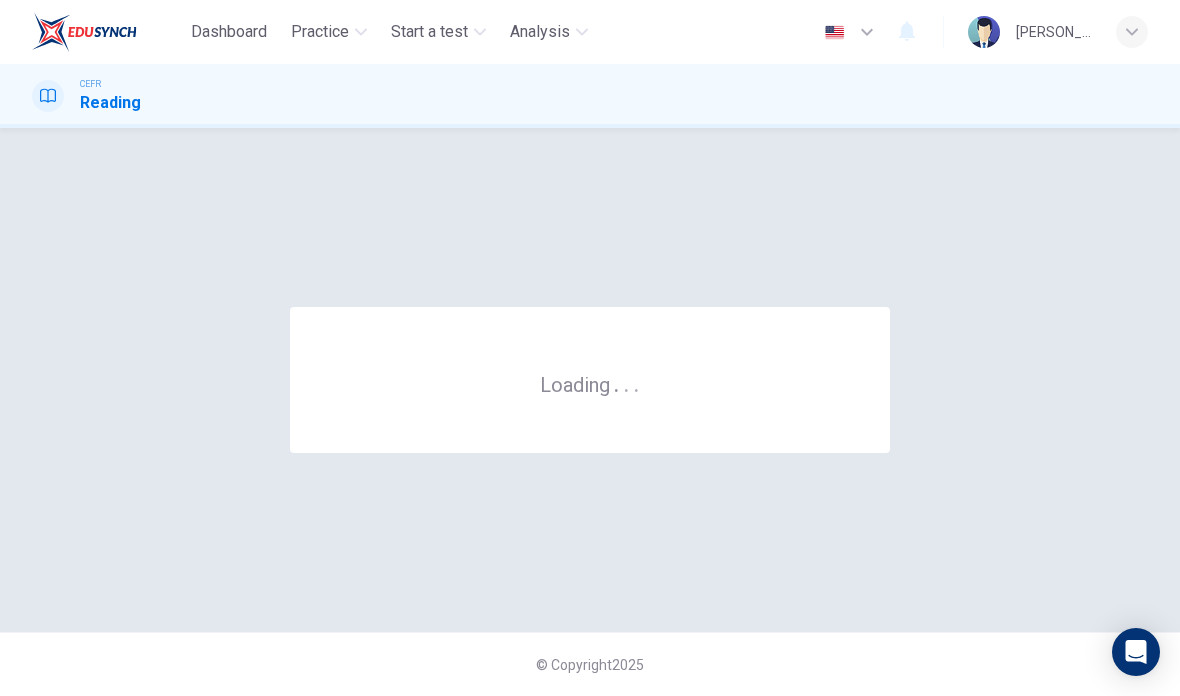 scroll, scrollTop: 0, scrollLeft: 0, axis: both 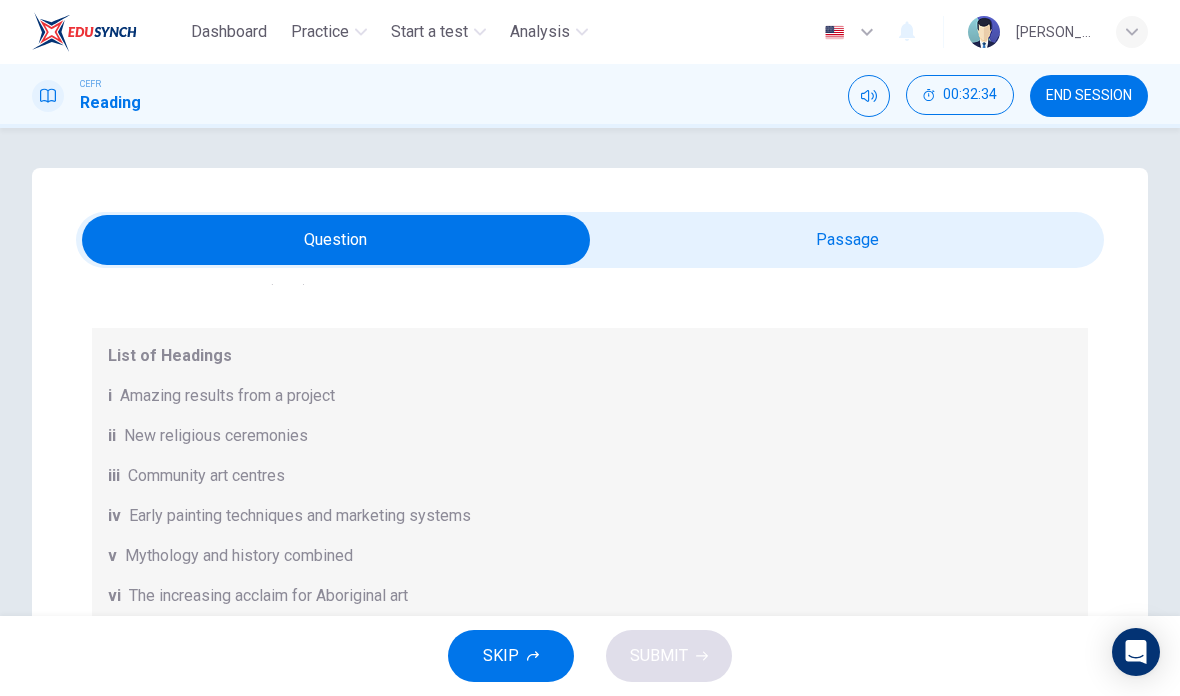click on "END SESSION" at bounding box center (1089, 96) 